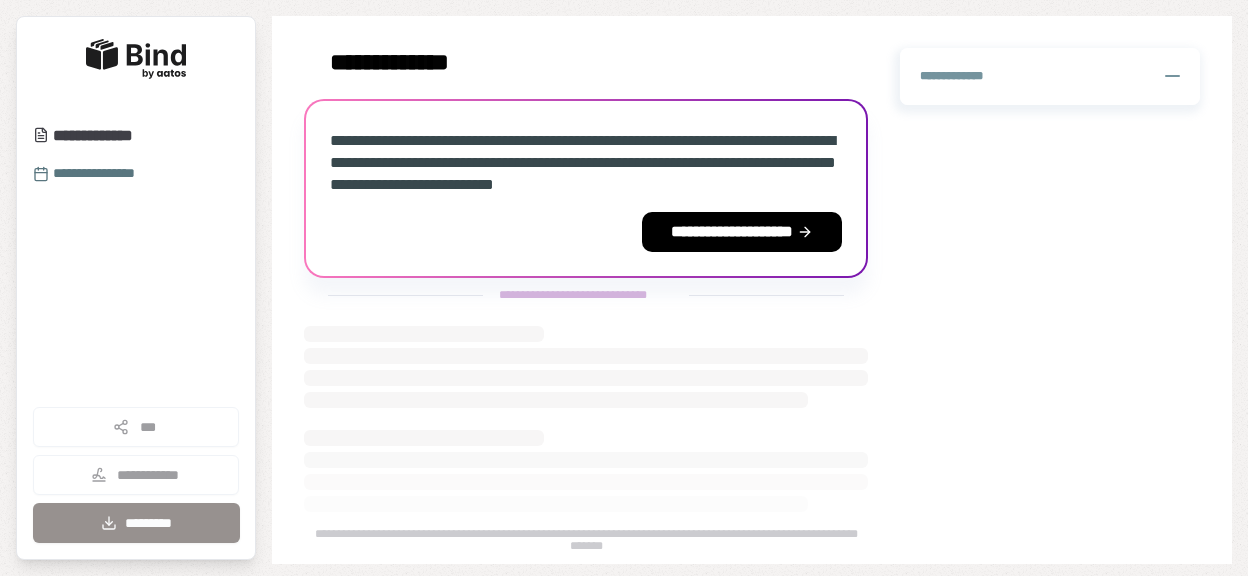 scroll, scrollTop: 0, scrollLeft: 0, axis: both 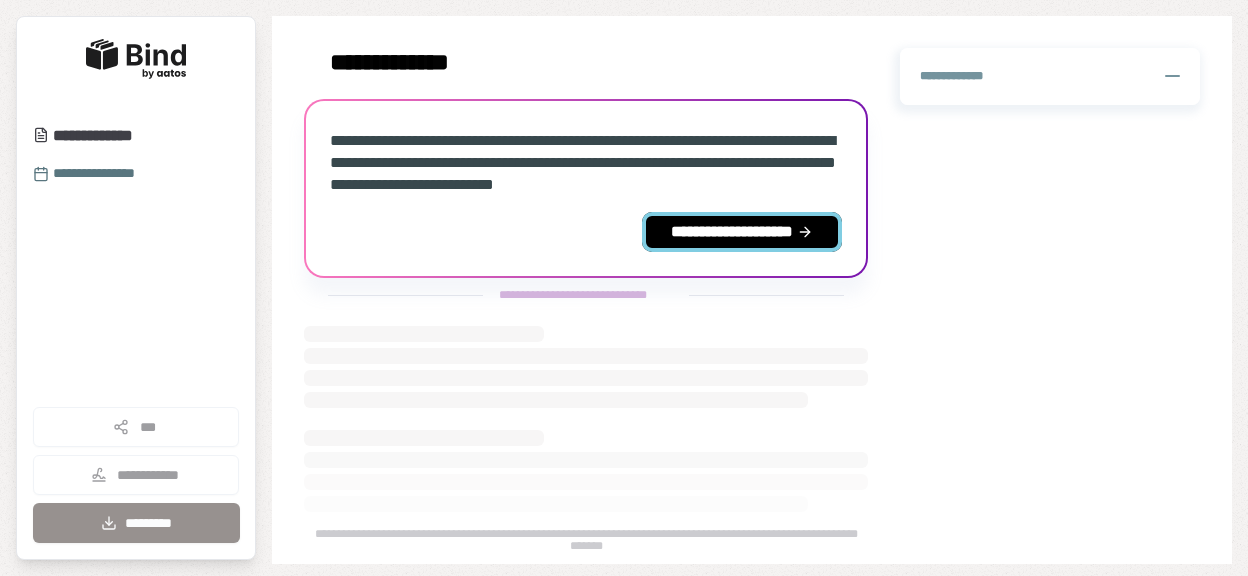 click on "**********" at bounding box center (742, 232) 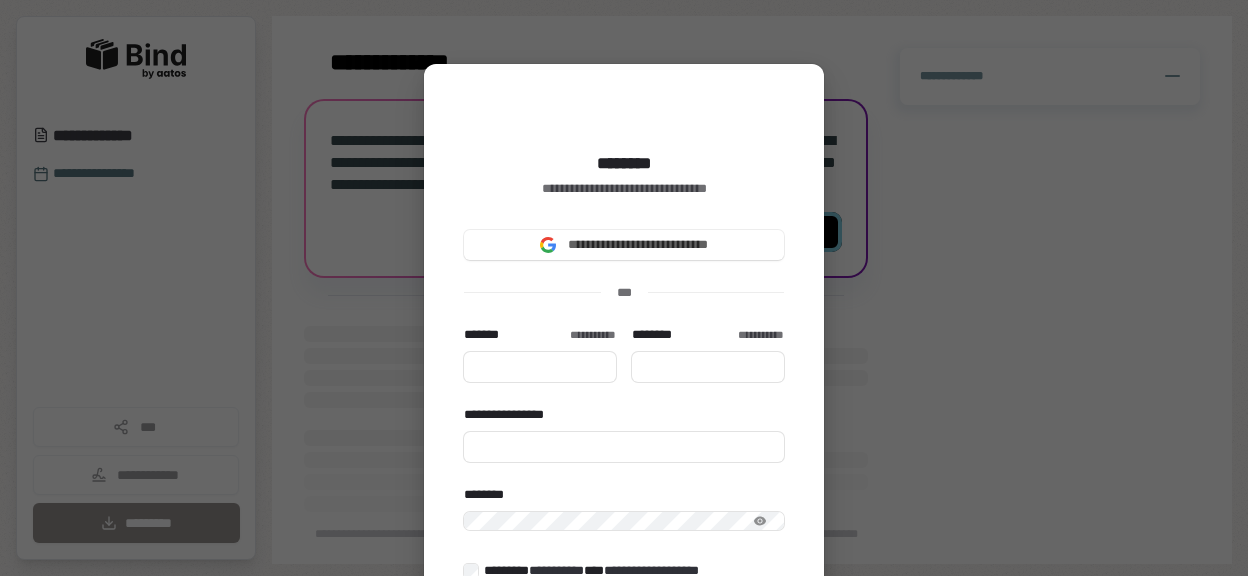 type 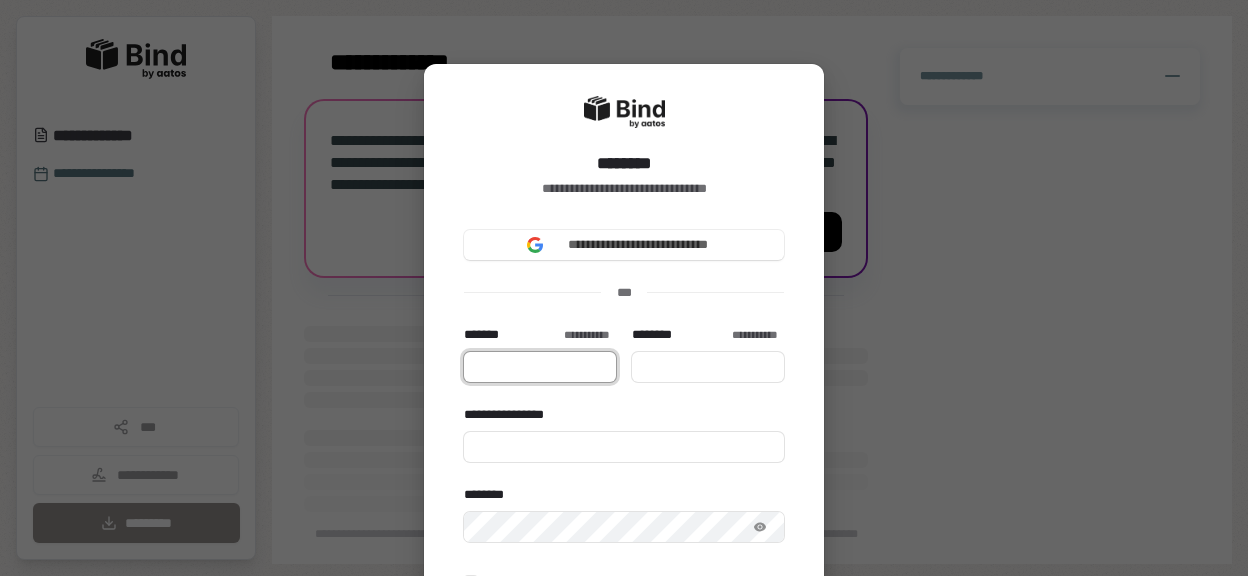 type 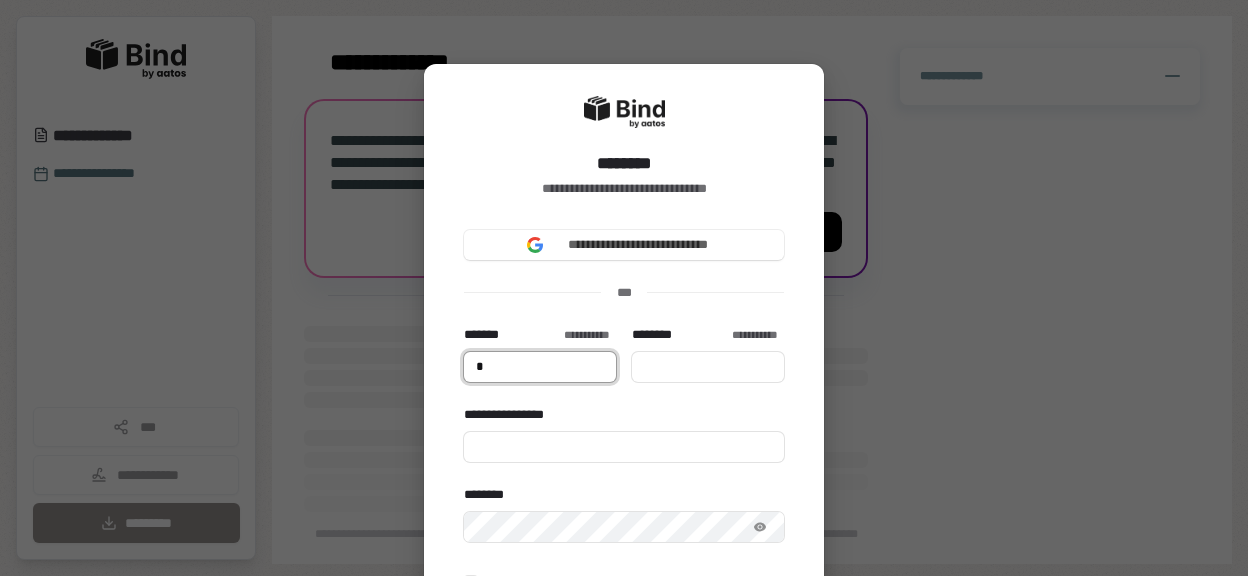 type on "**" 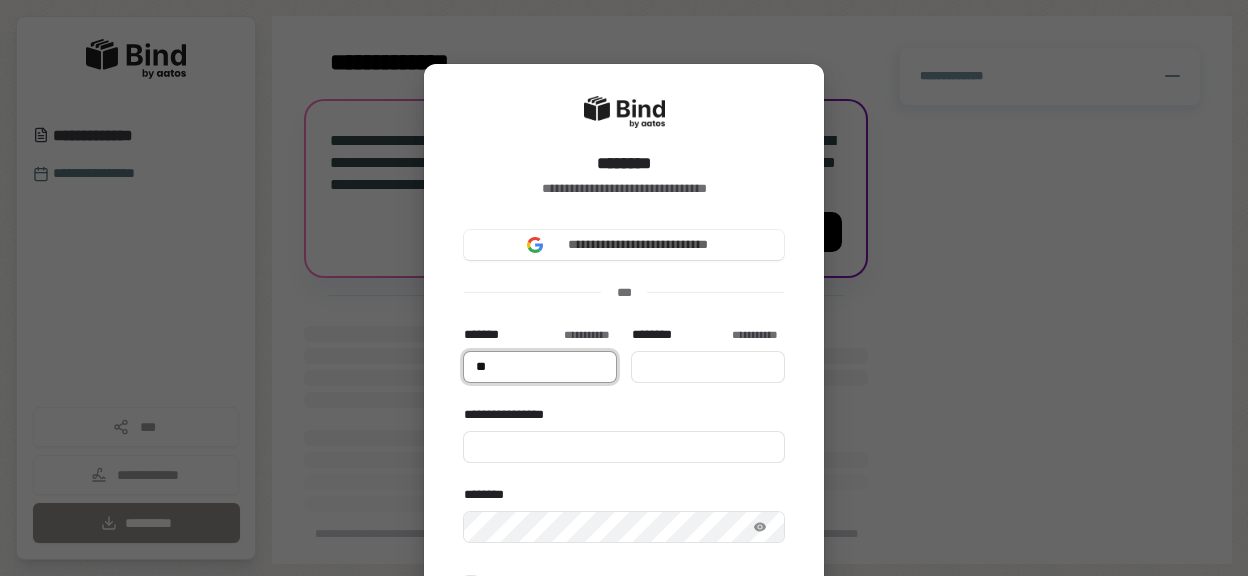 type on "***" 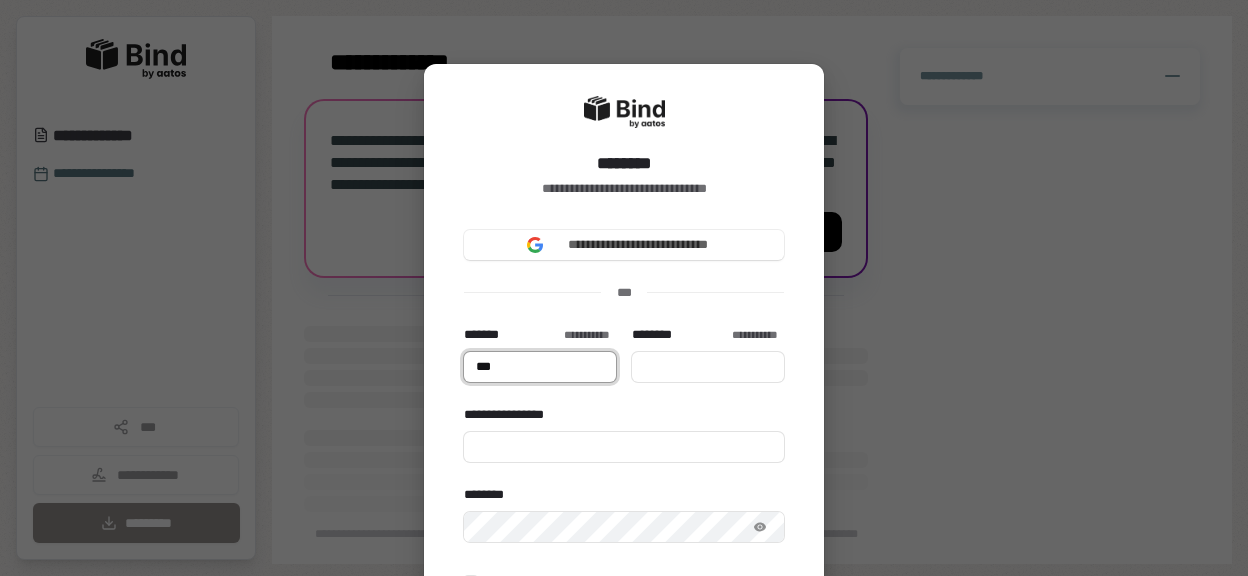 type on "****" 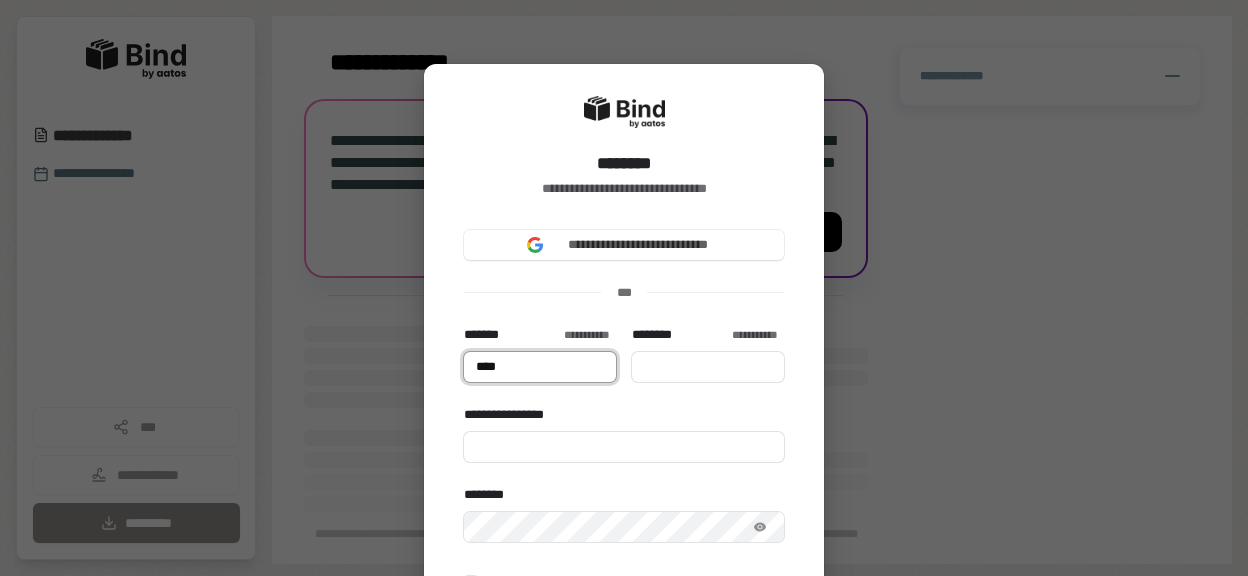 type on "*****" 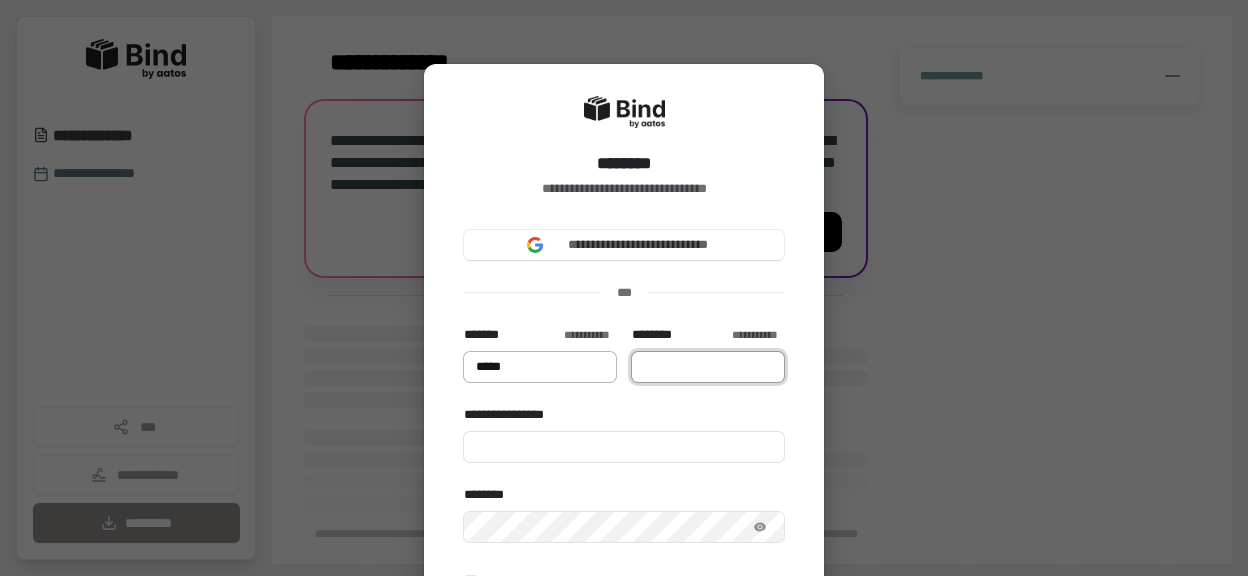 type on "*****" 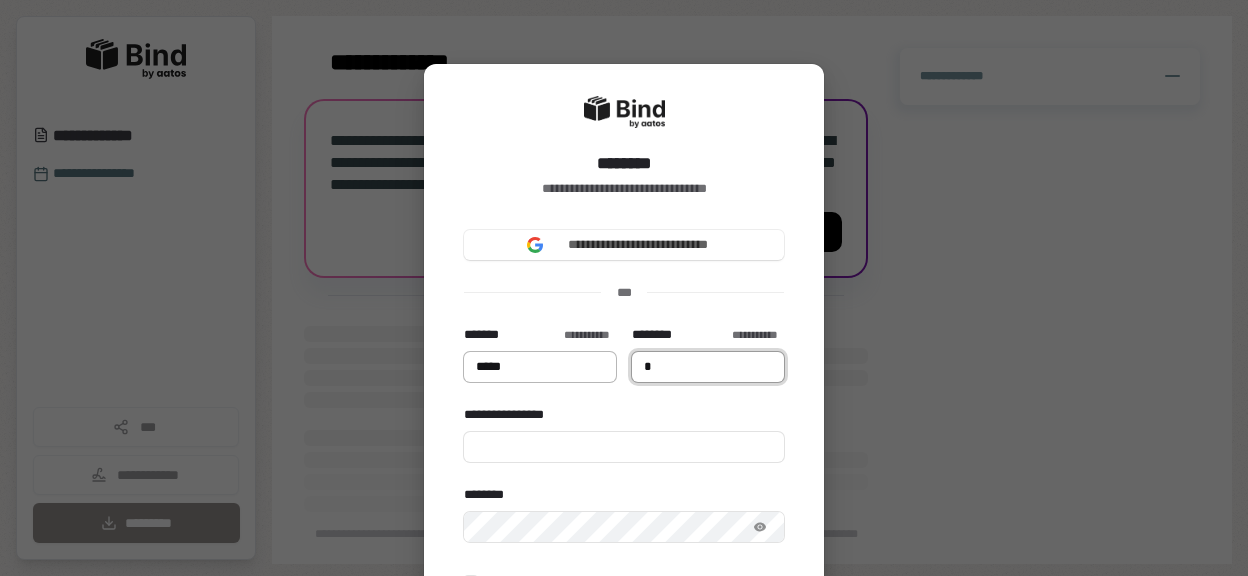 type on "*****" 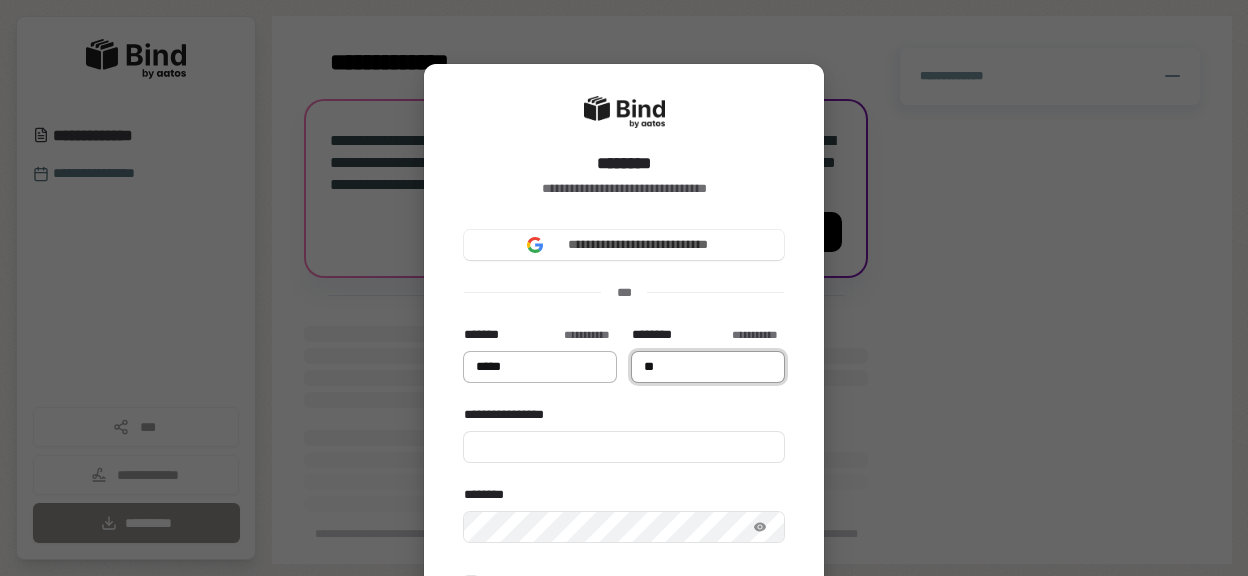type on "*****" 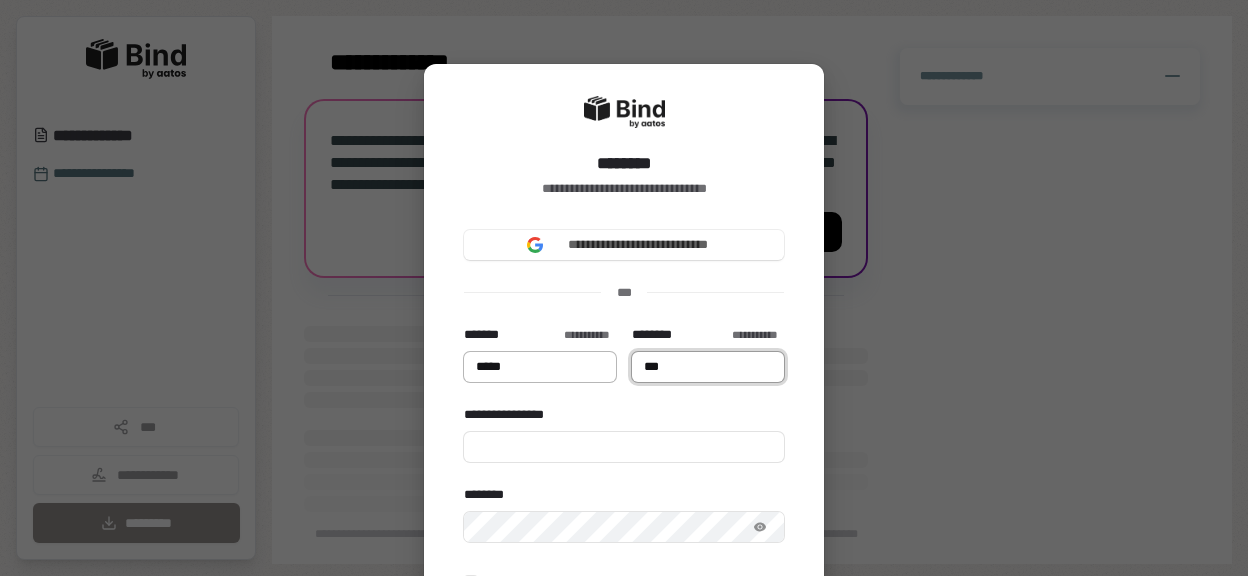 type on "*****" 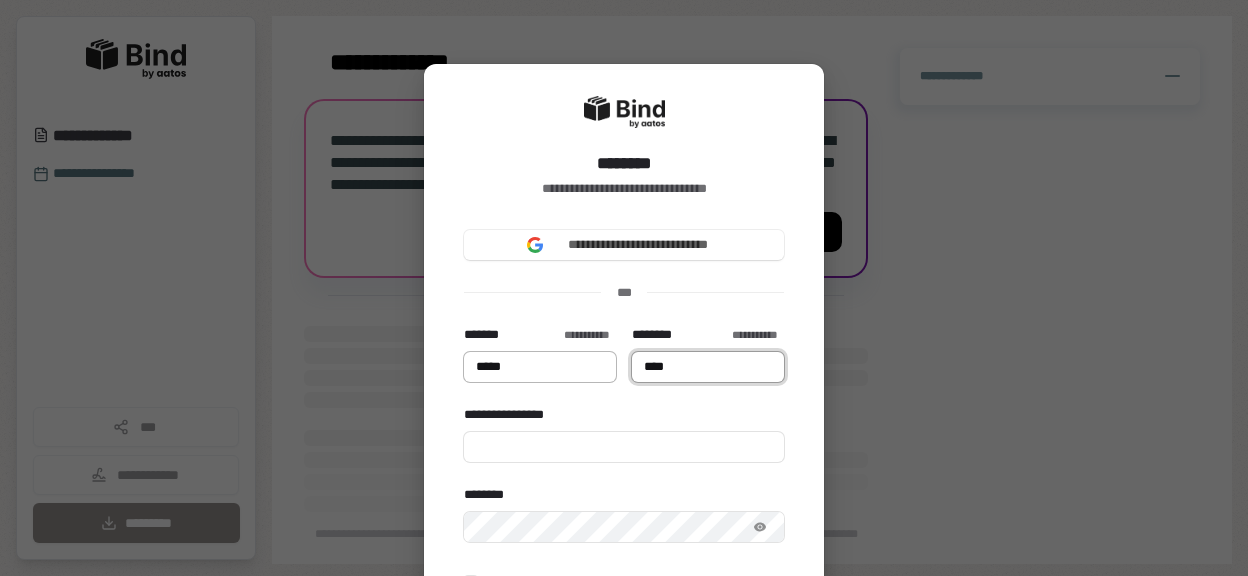 type 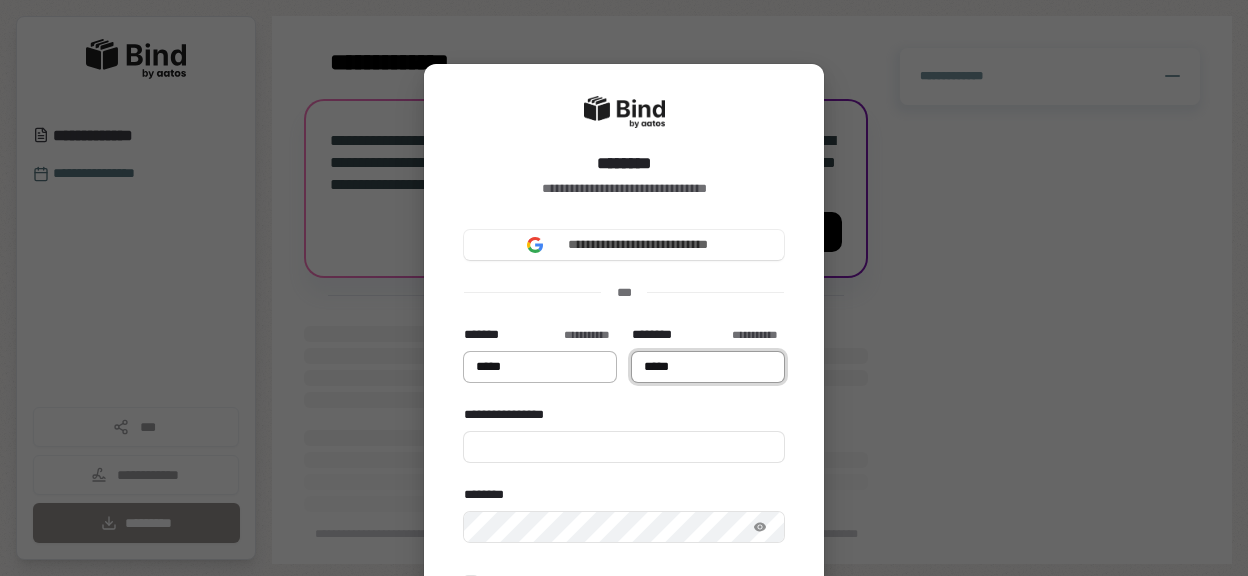 type on "*****" 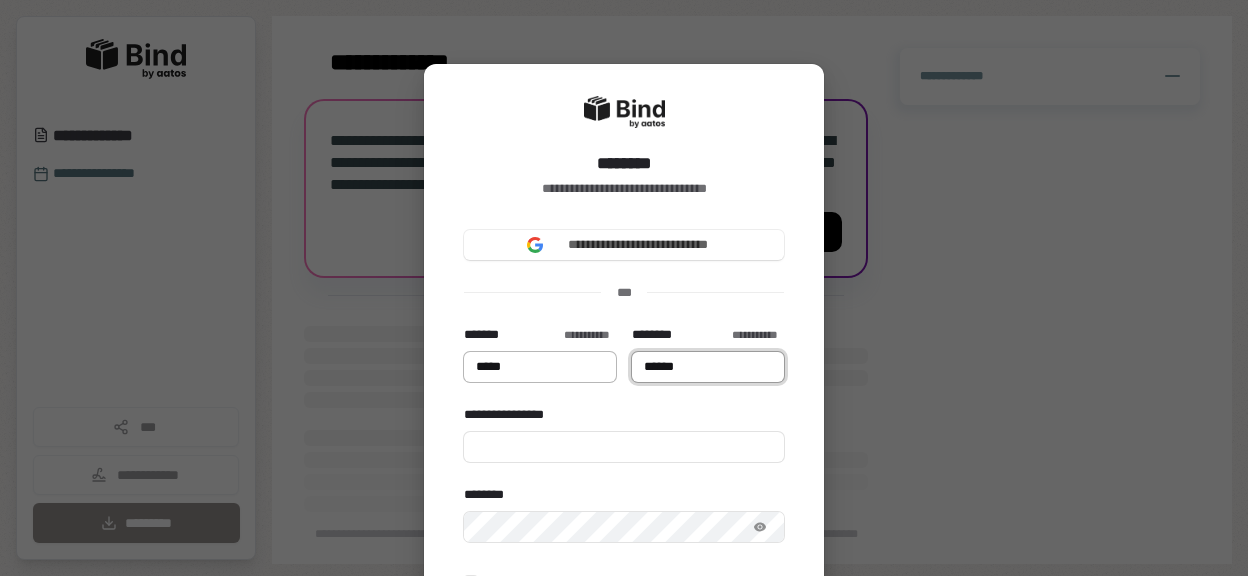 type on "*****" 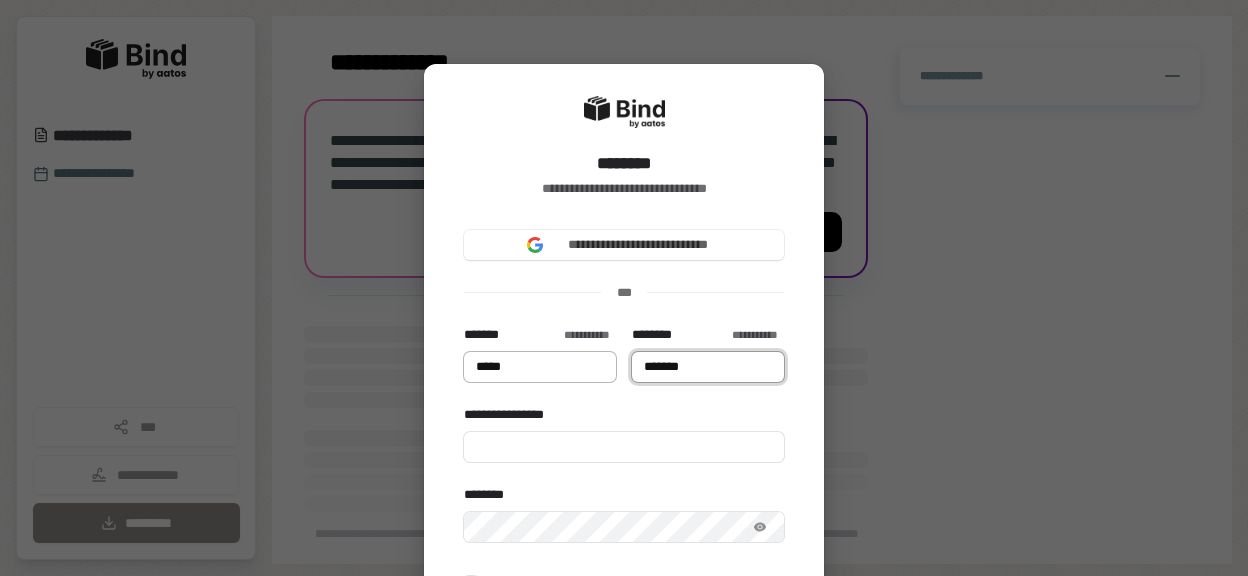 type on "*******" 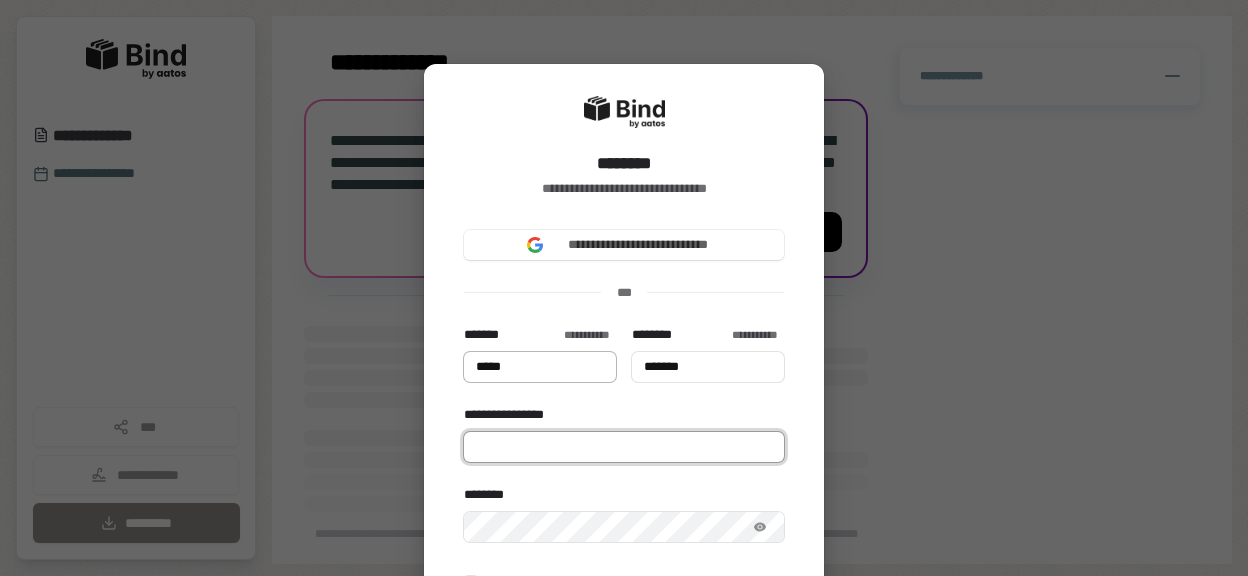 type on "*****" 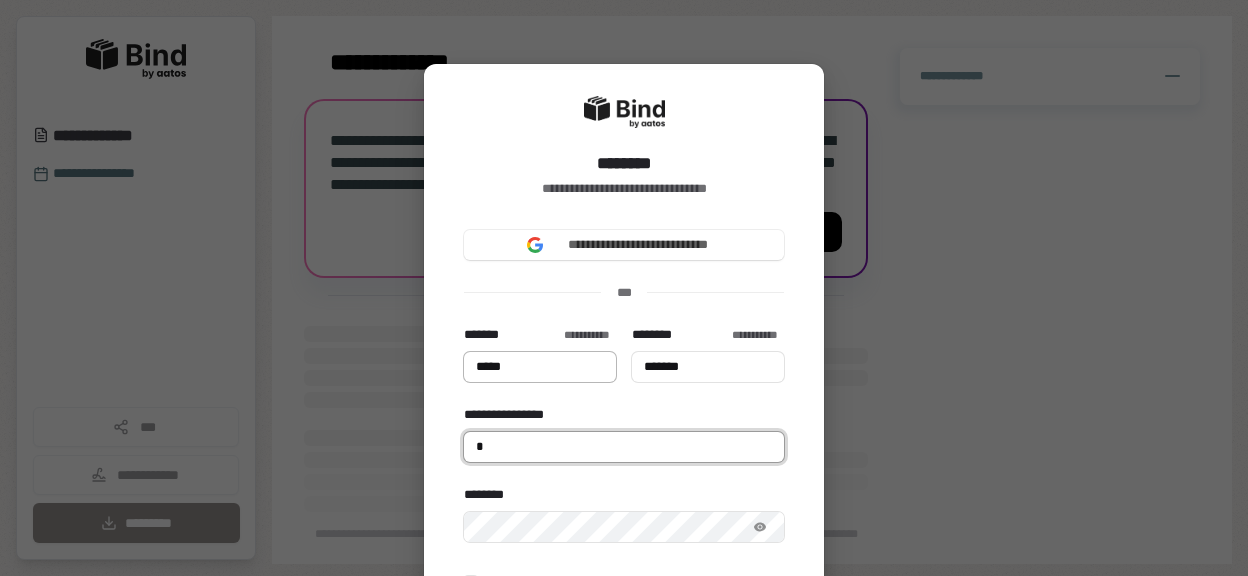 type on "*****" 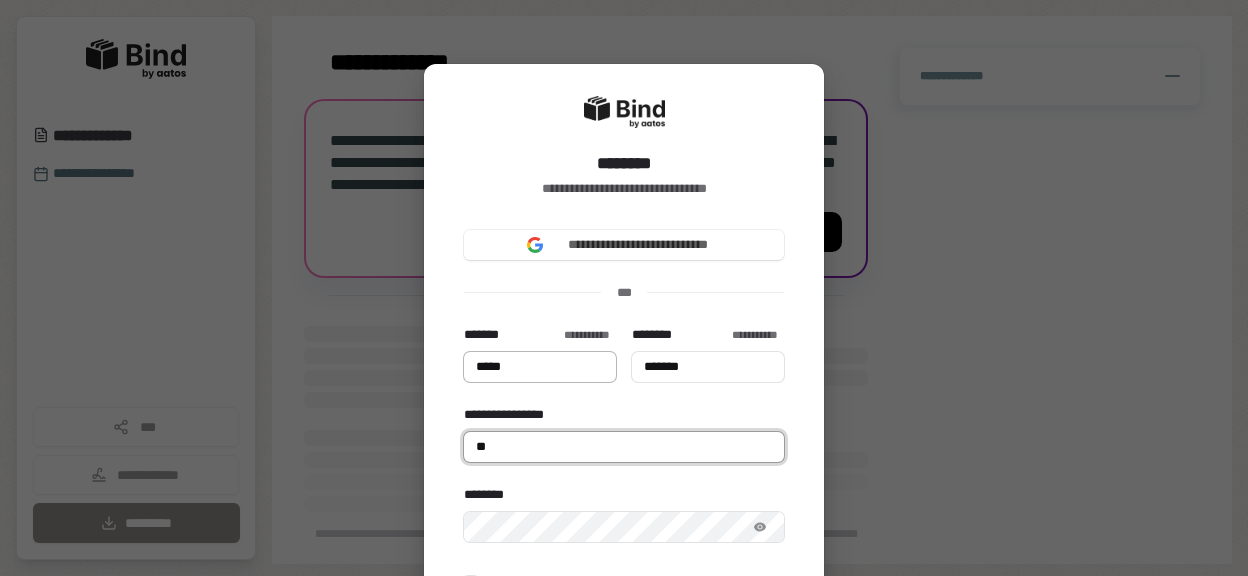 type on "*****" 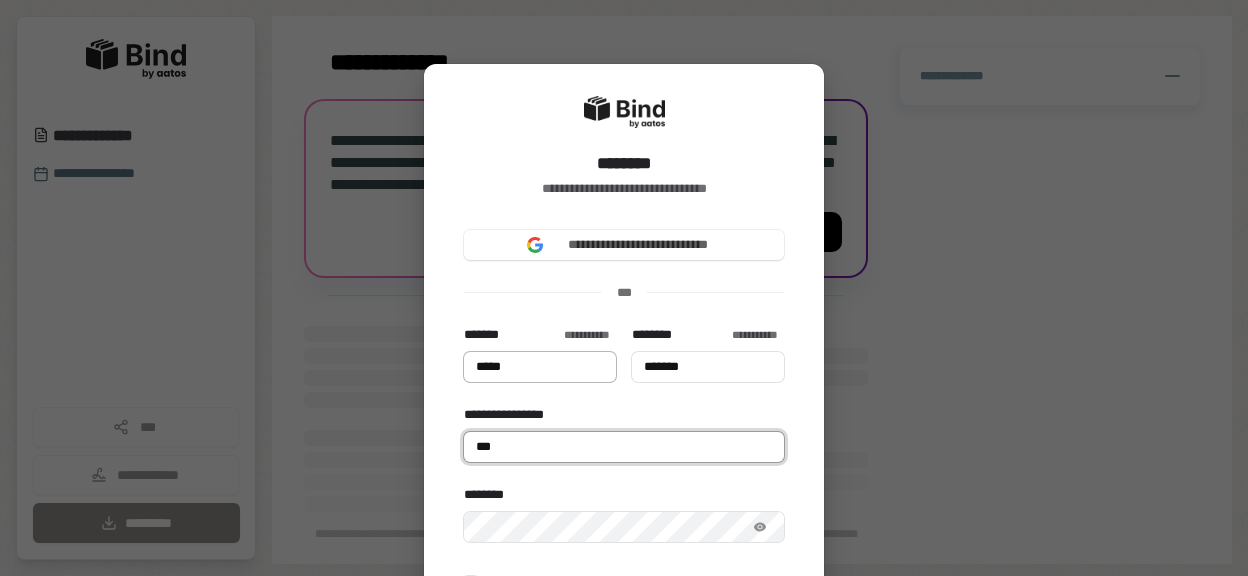 type on "*****" 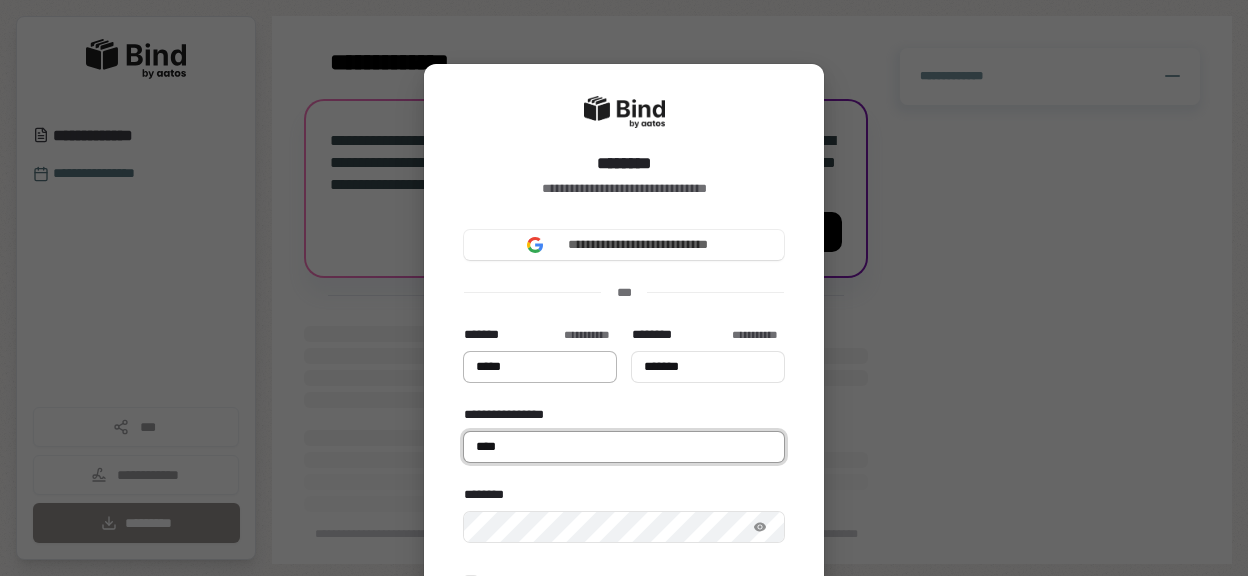 type on "*****" 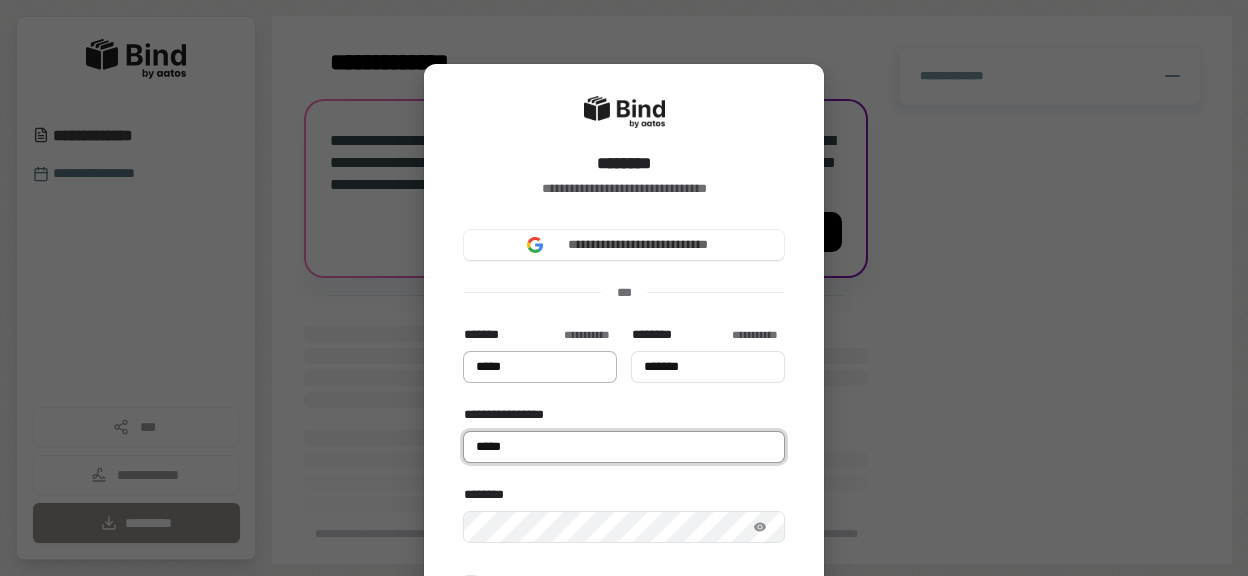 type on "*****" 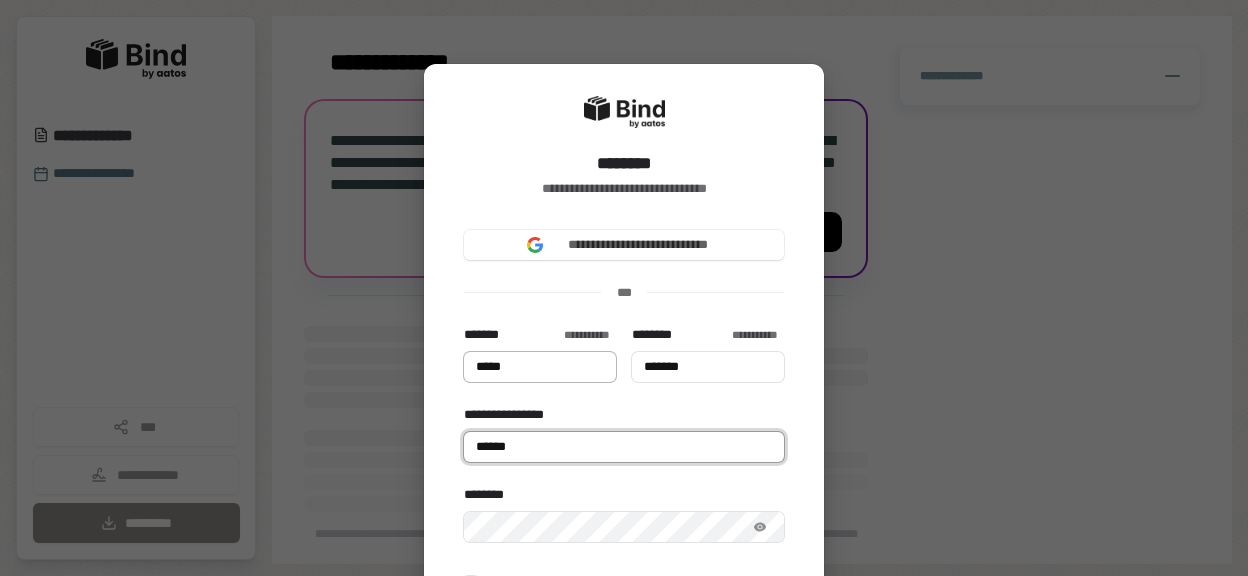 type on "*****" 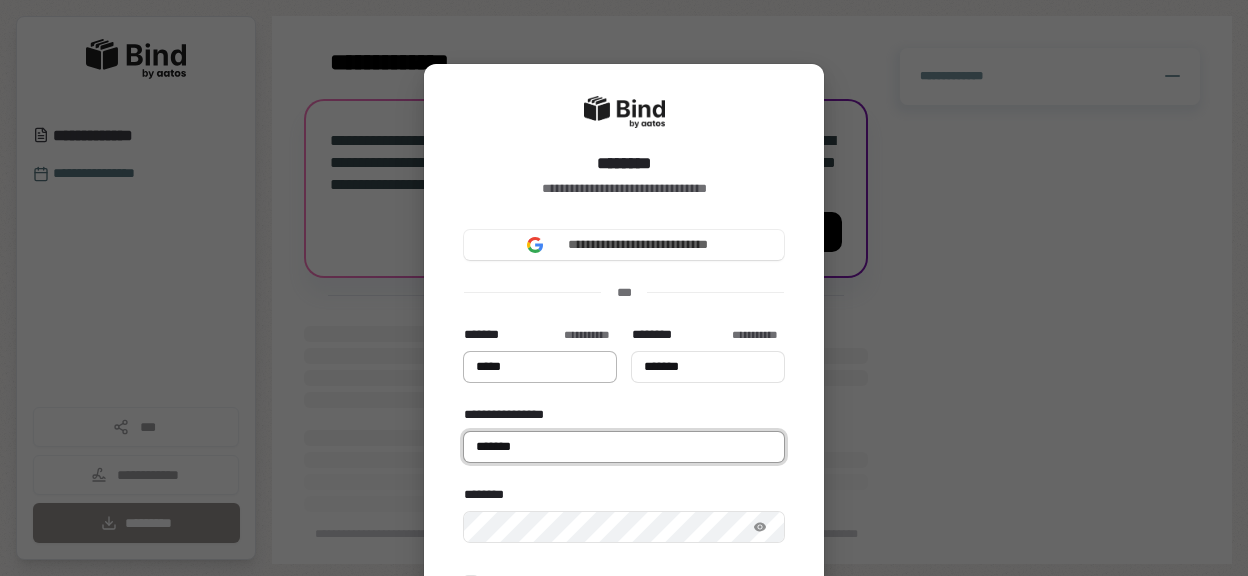 type on "*****" 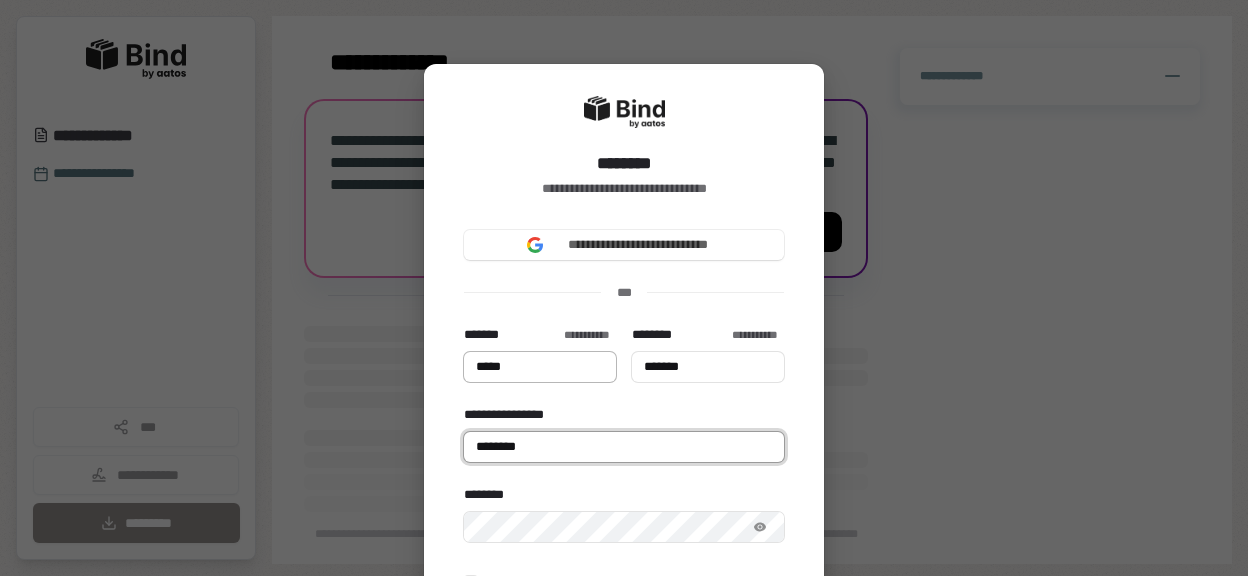 type on "*********" 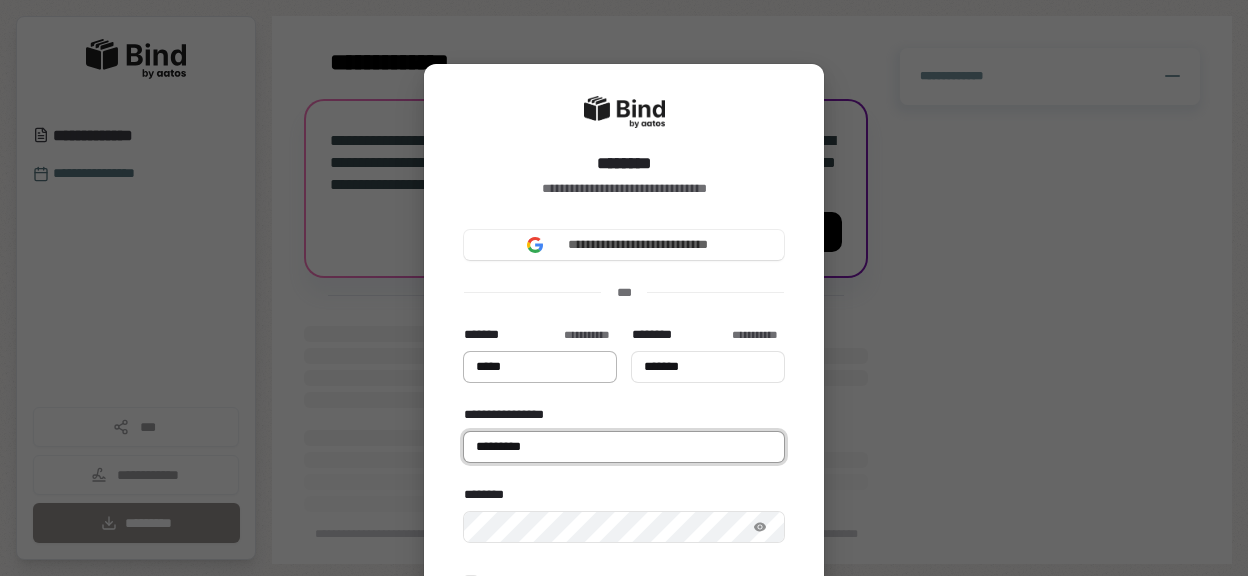 type on "*****" 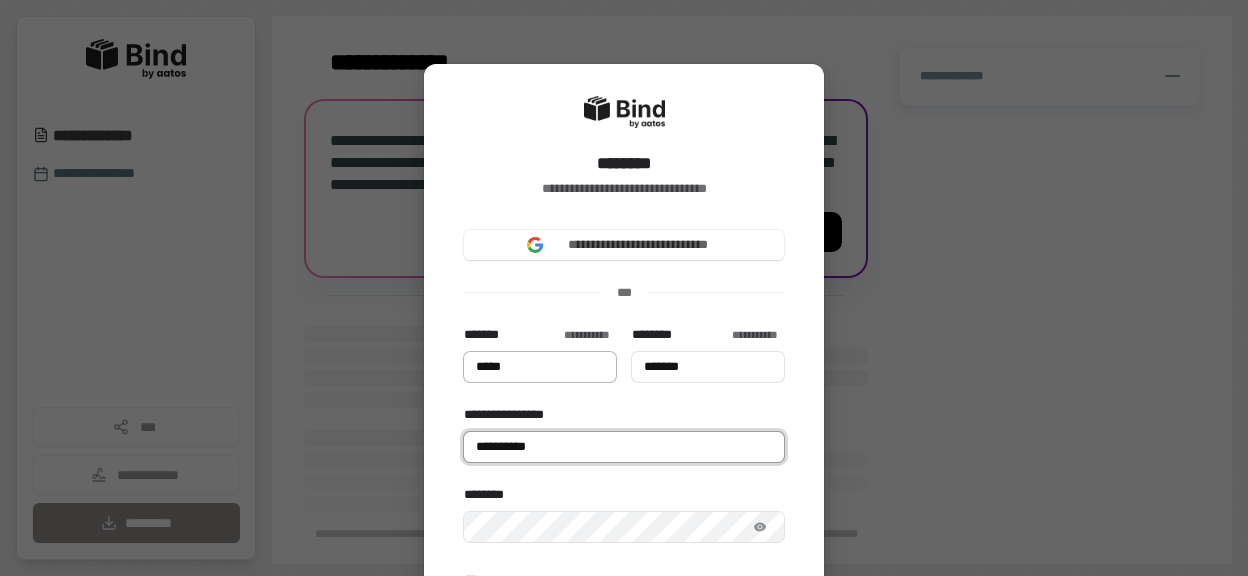 type on "**********" 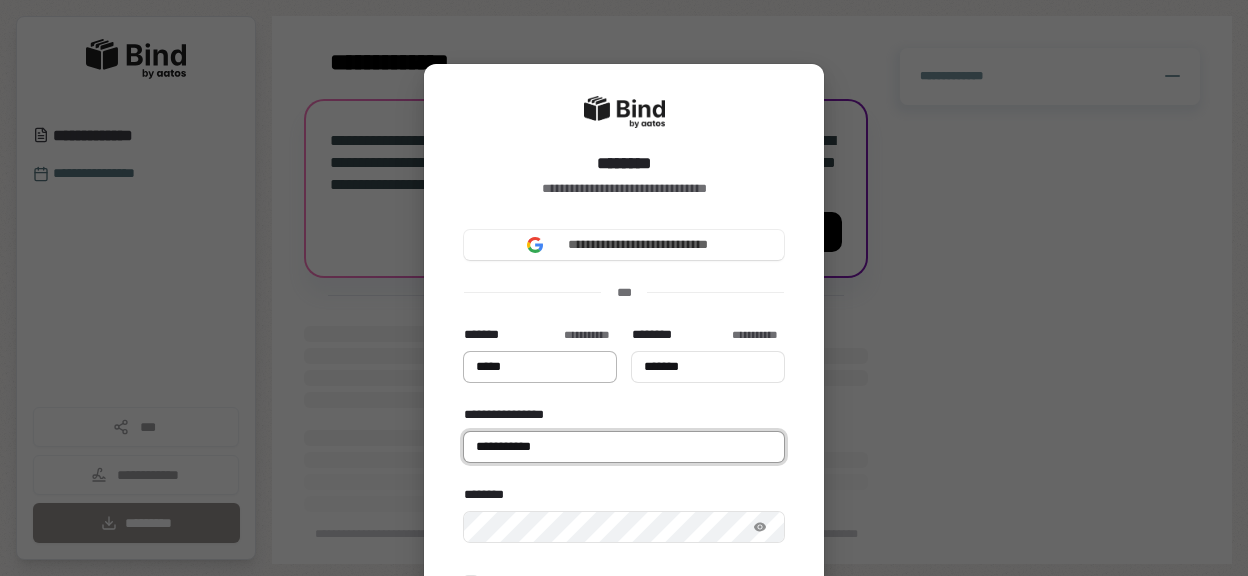 type on "*****" 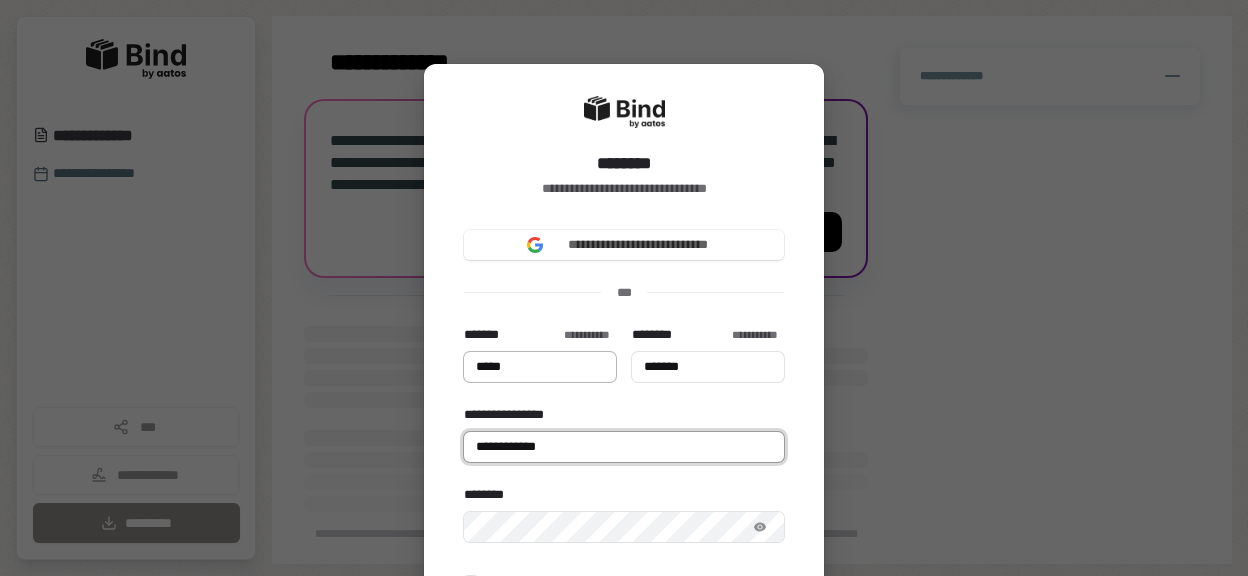 type on "*****" 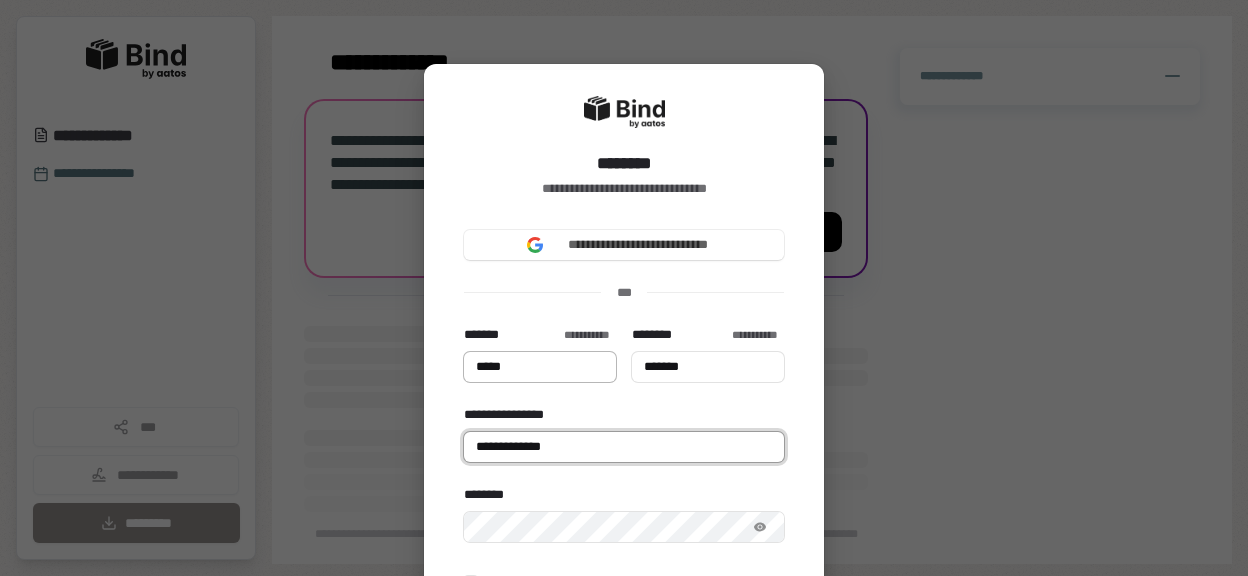 type on "*****" 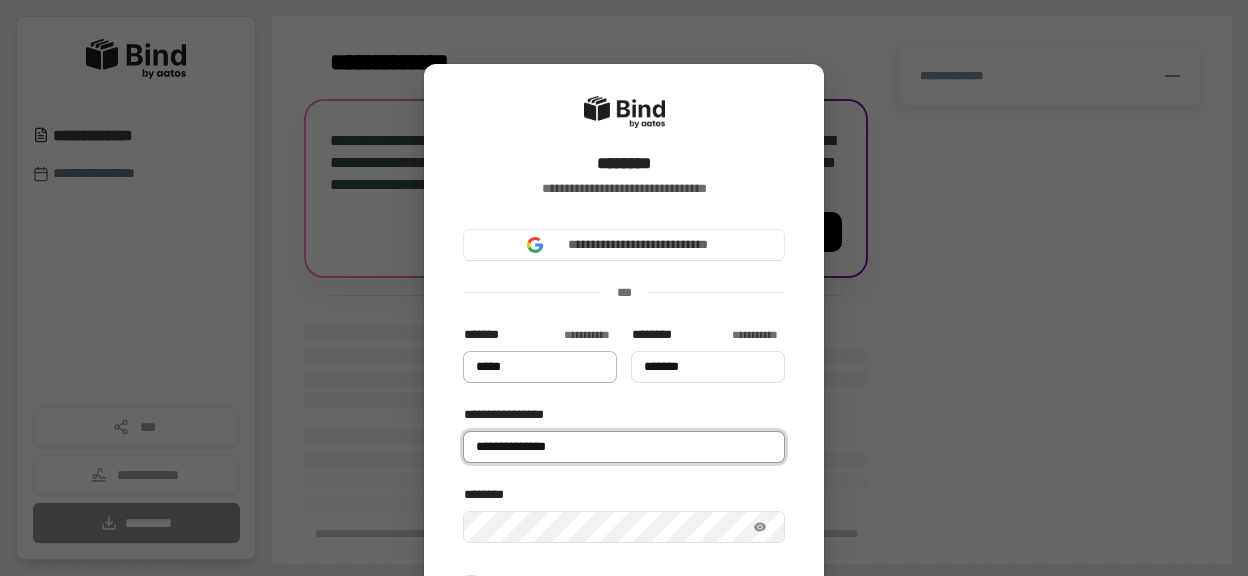 type on "*****" 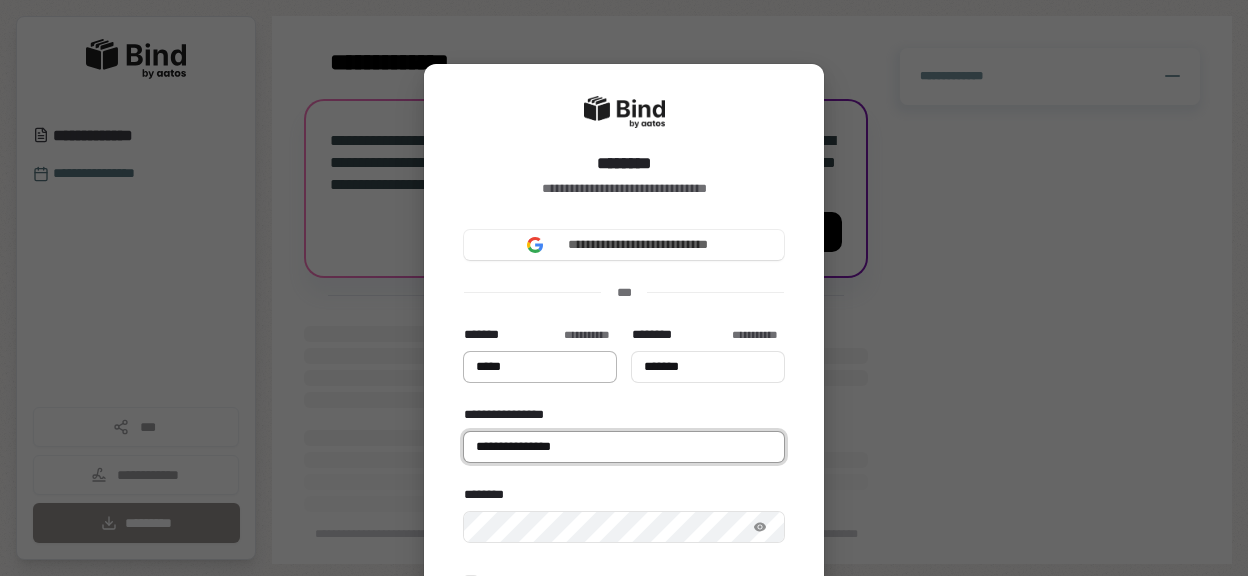 type on "**********" 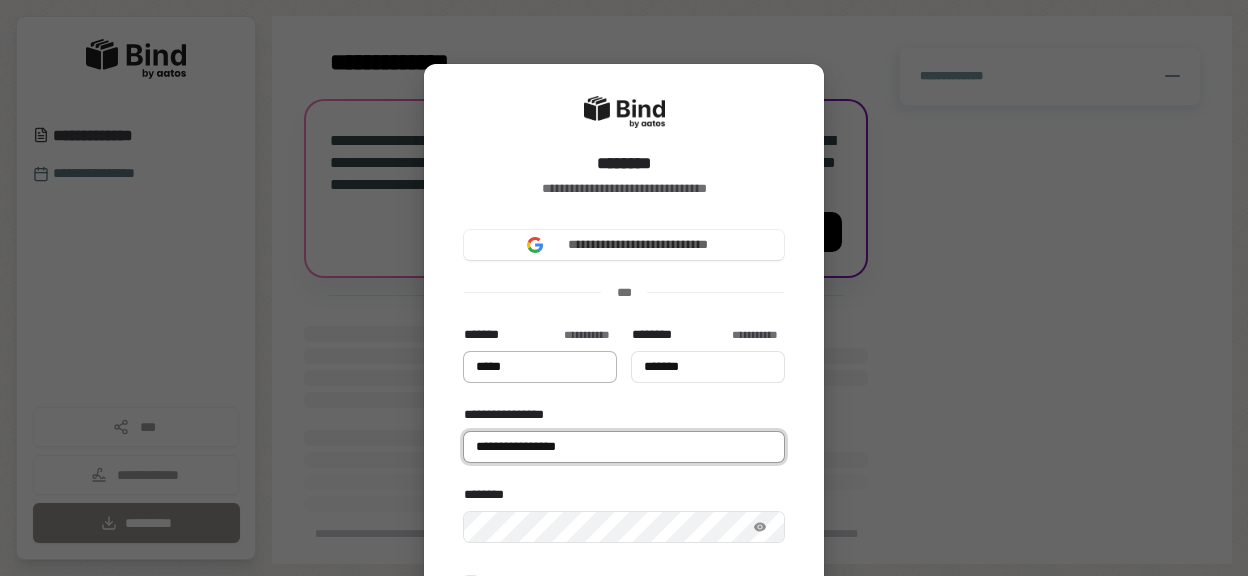 type on "*****" 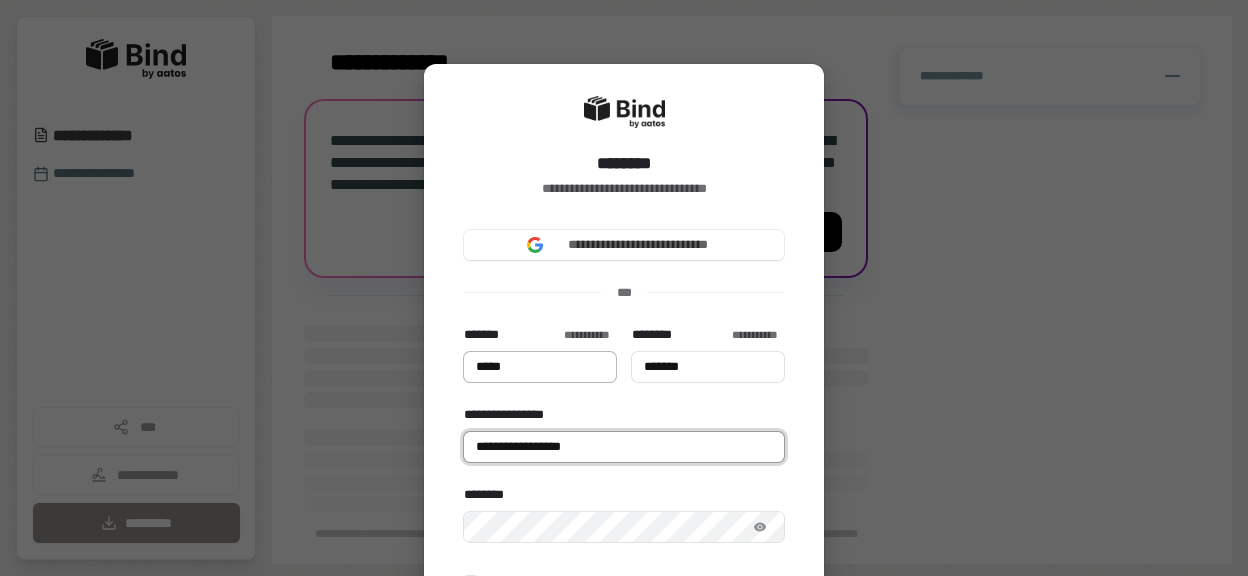 type on "**********" 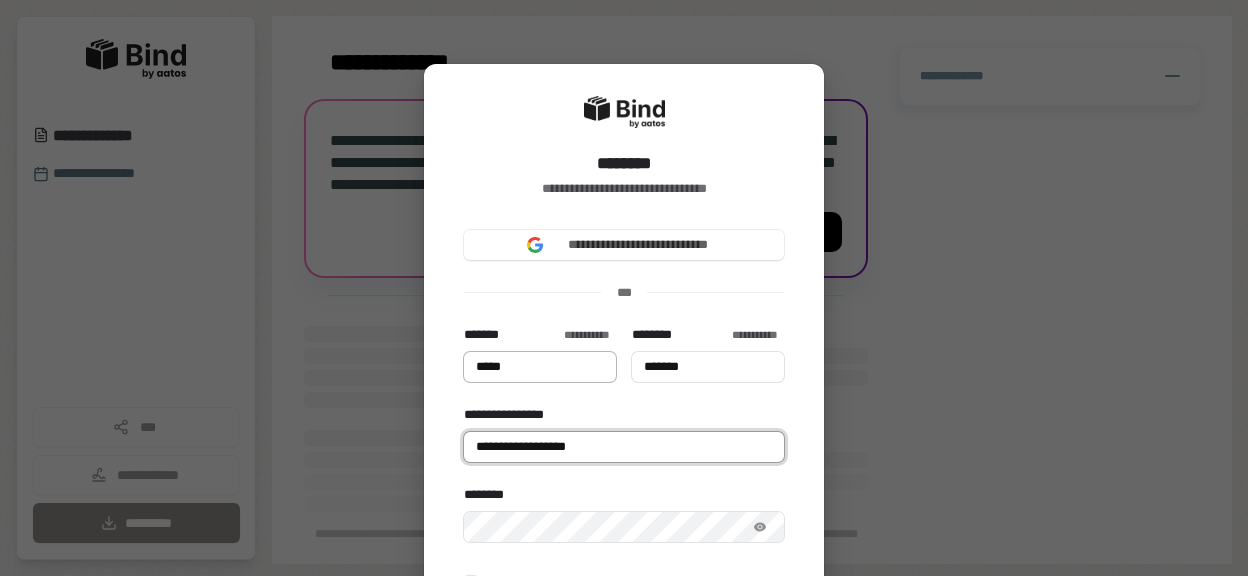 type on "*****" 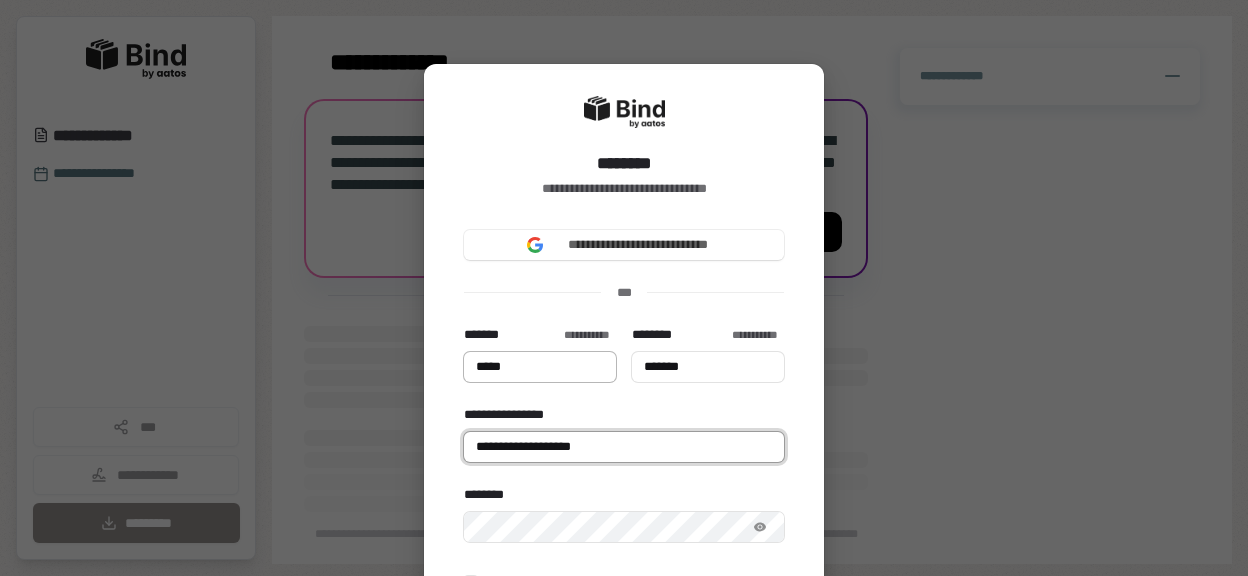 type on "*****" 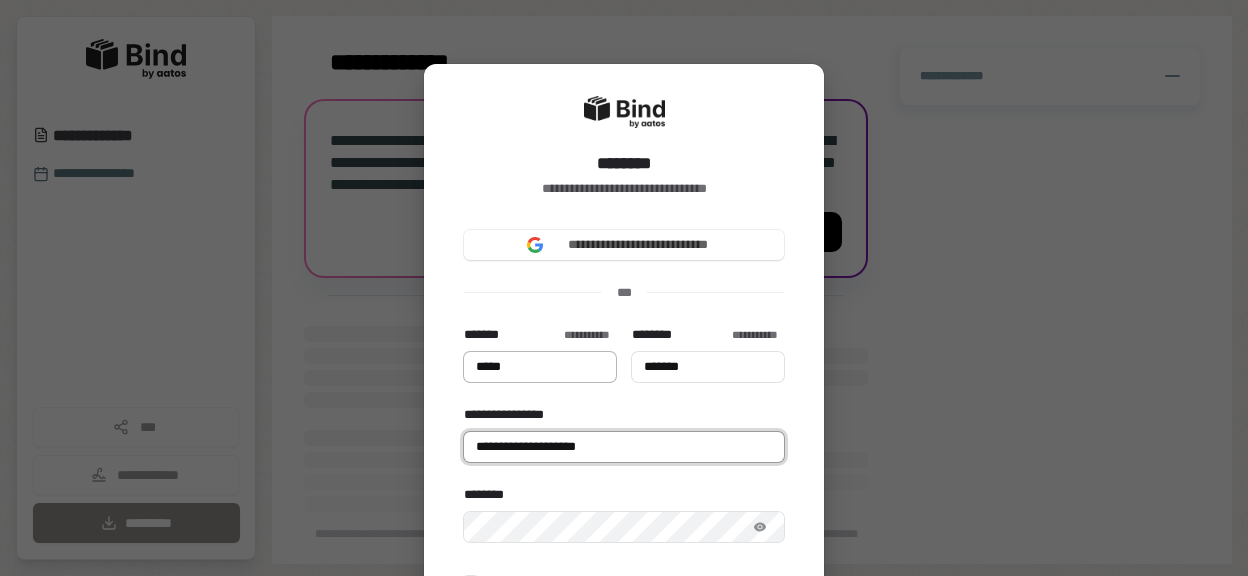 type on "*****" 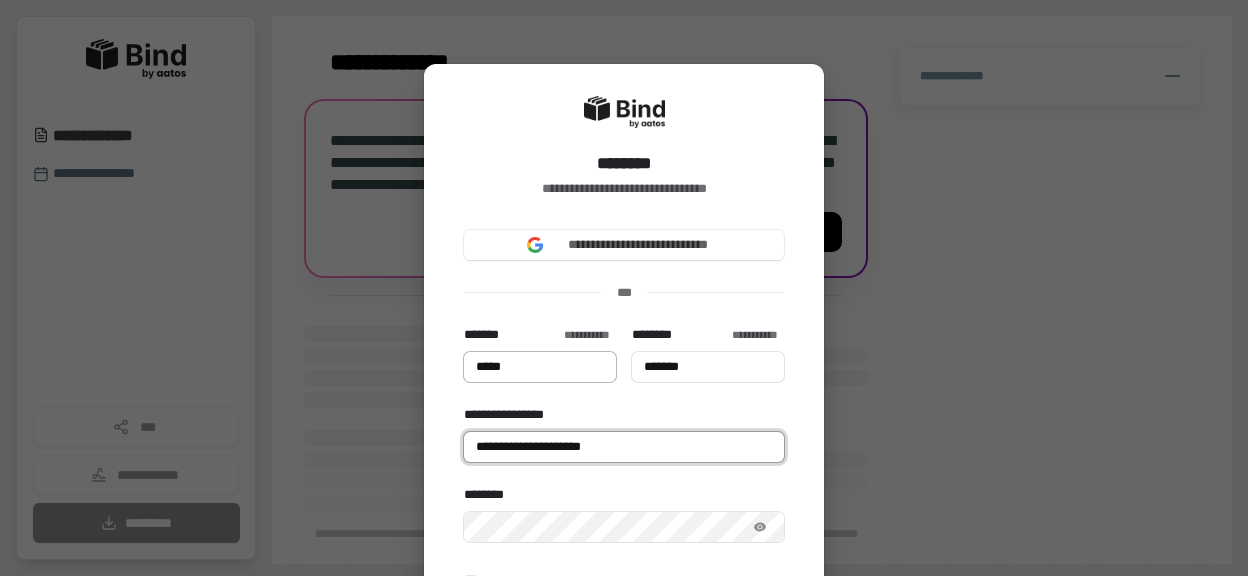 type on "**********" 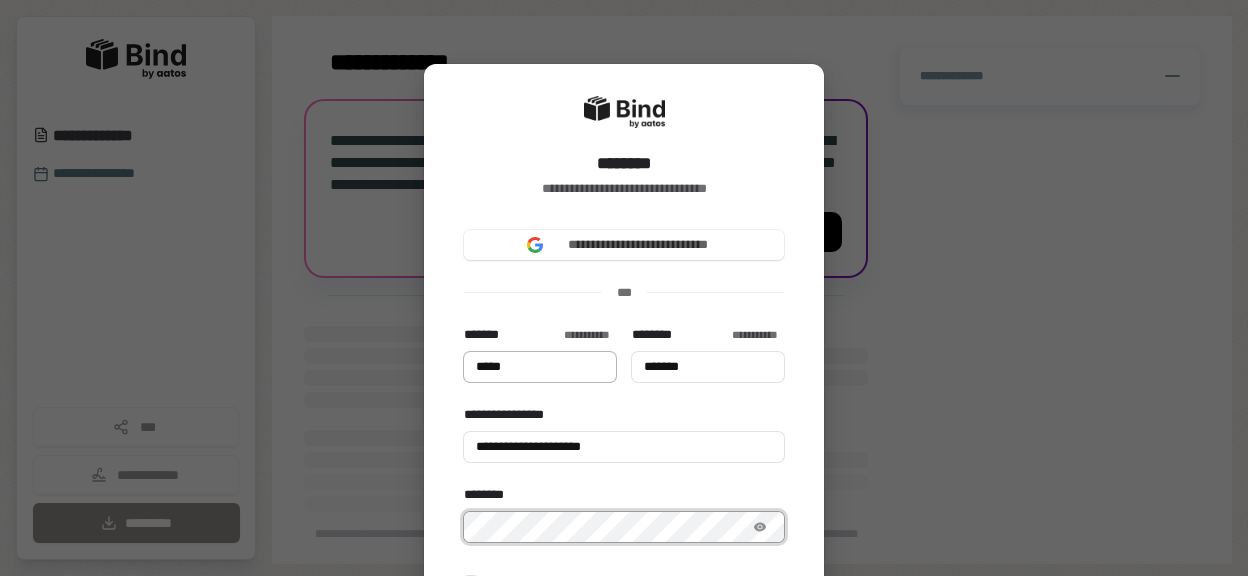 type on "*****" 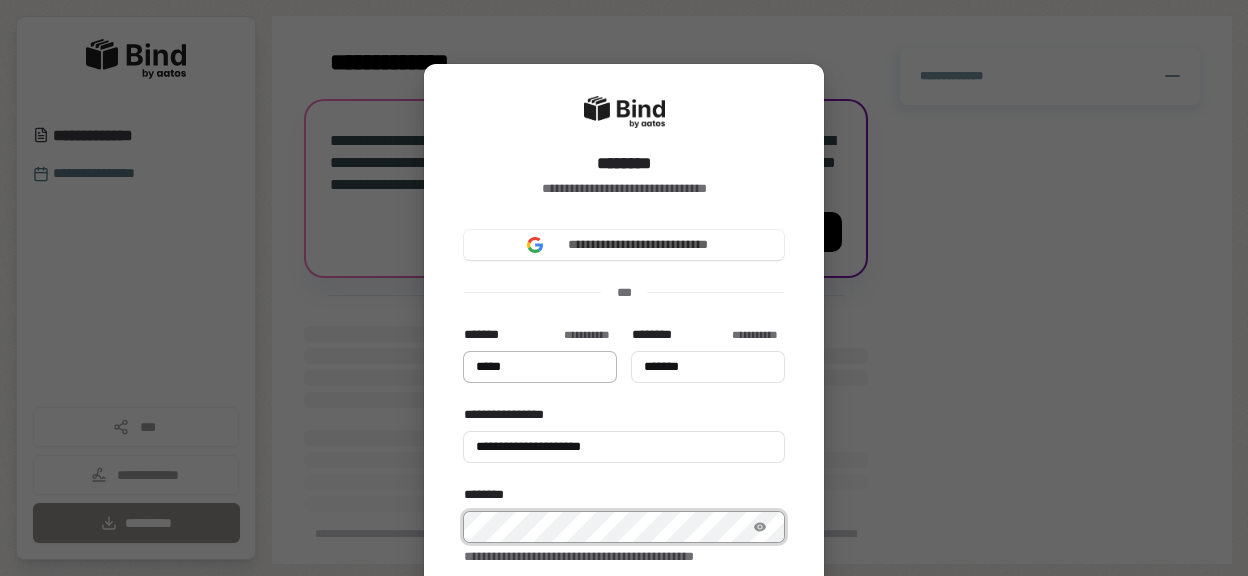type on "*****" 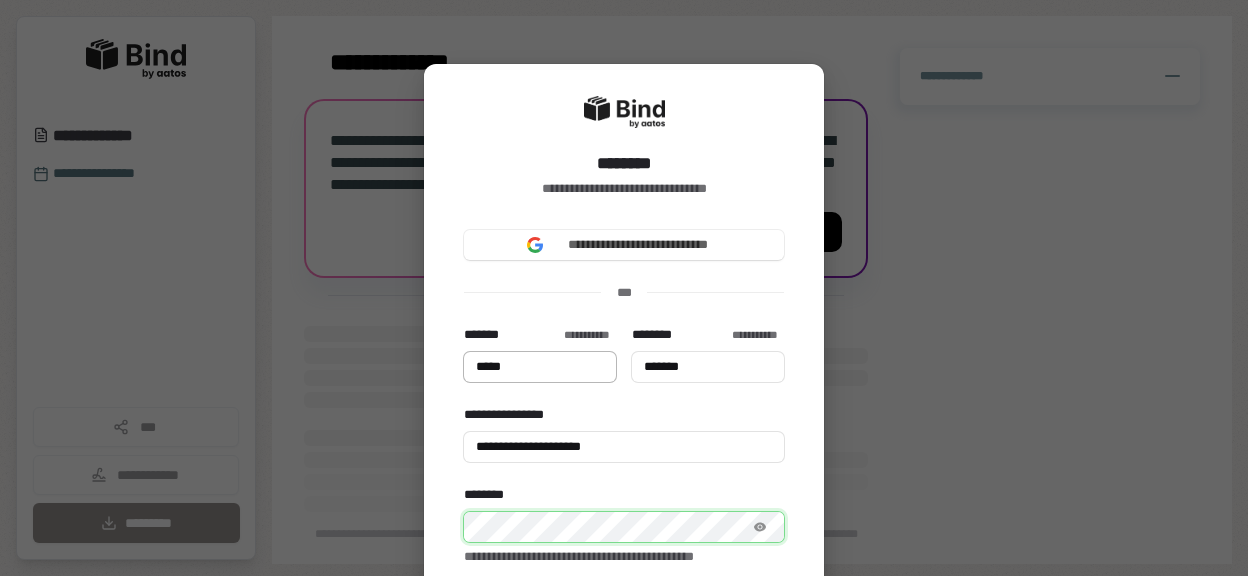 type on "*****" 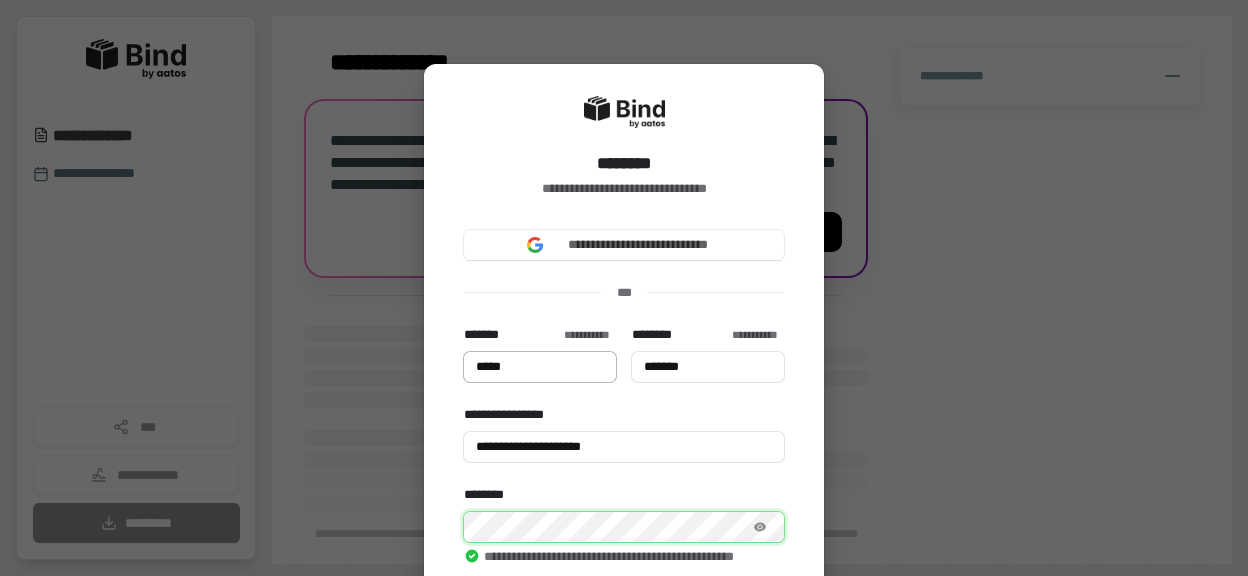 type on "*****" 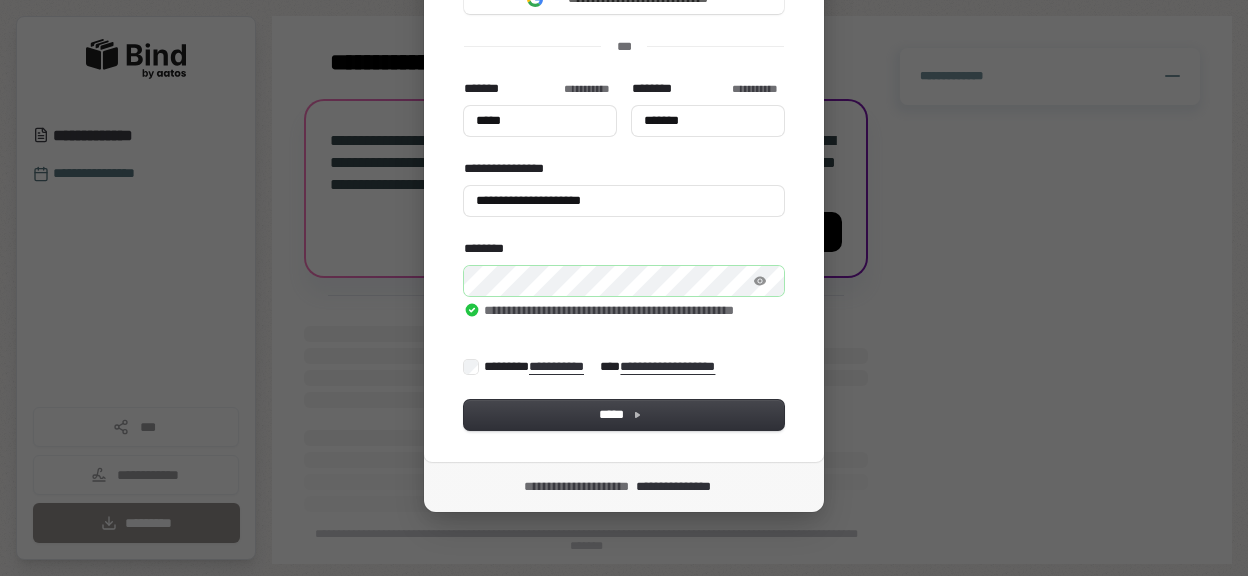 type on "*****" 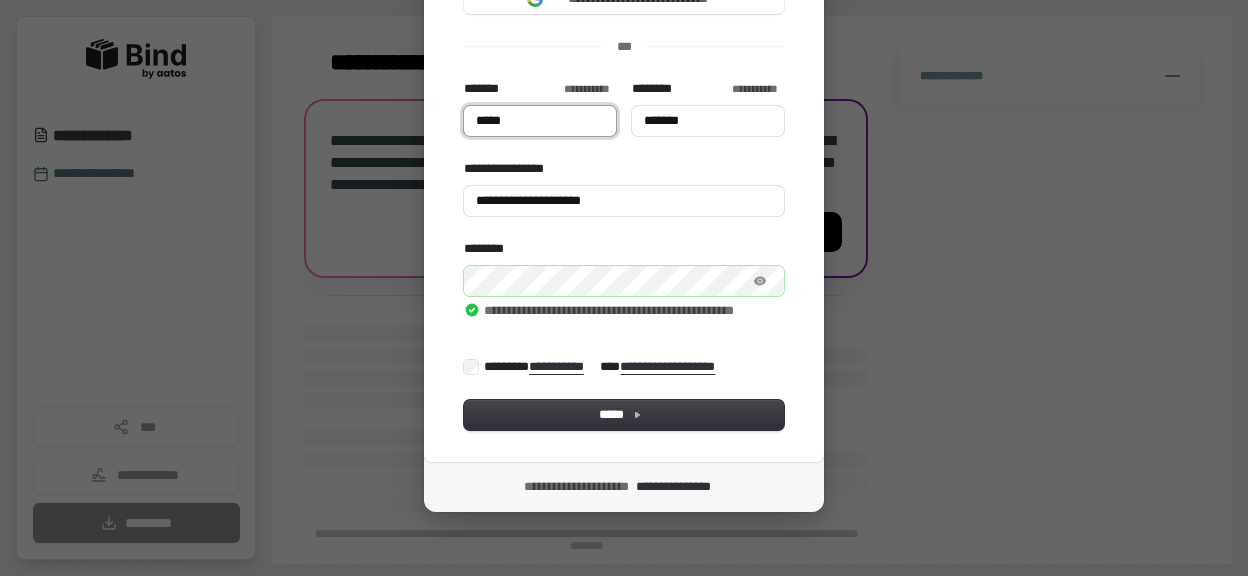 type on "*****" 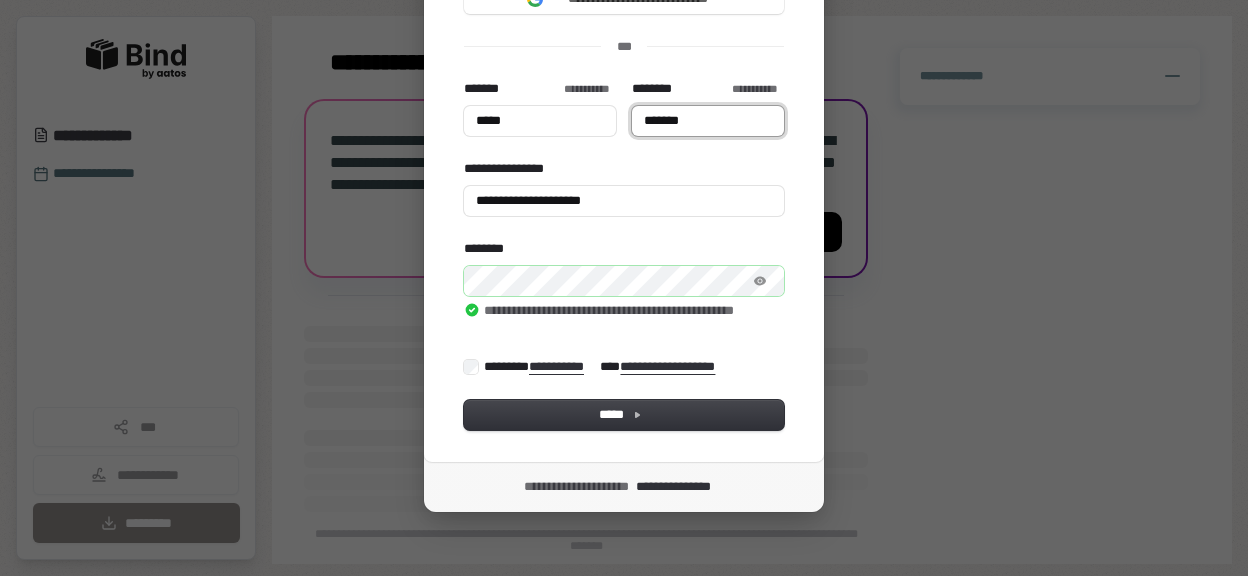 type on "*****" 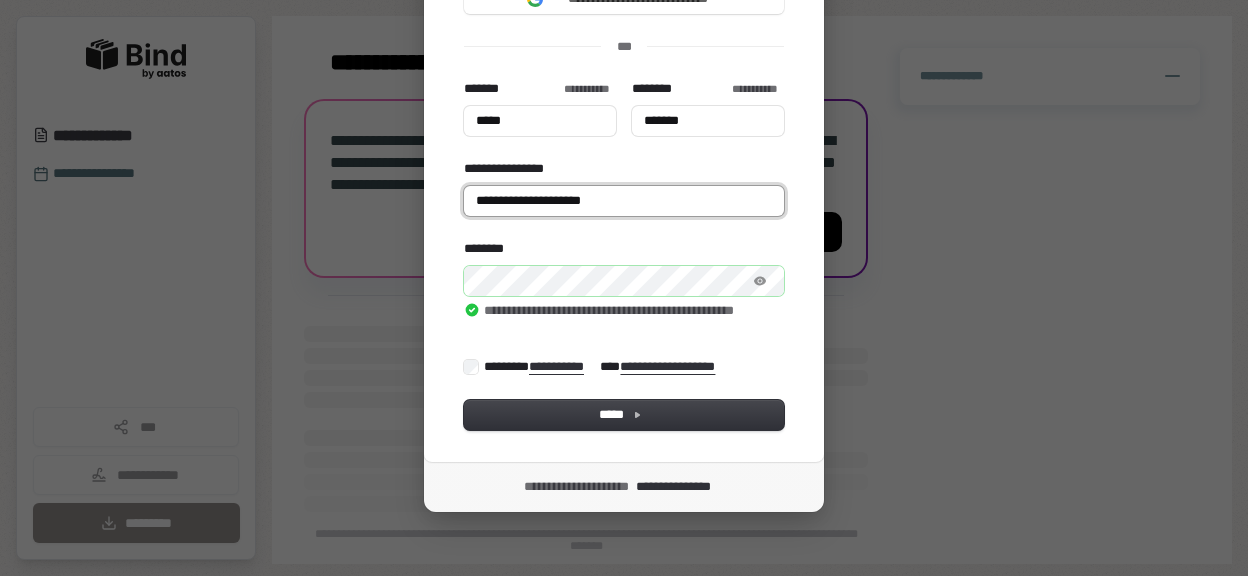 type on "*****" 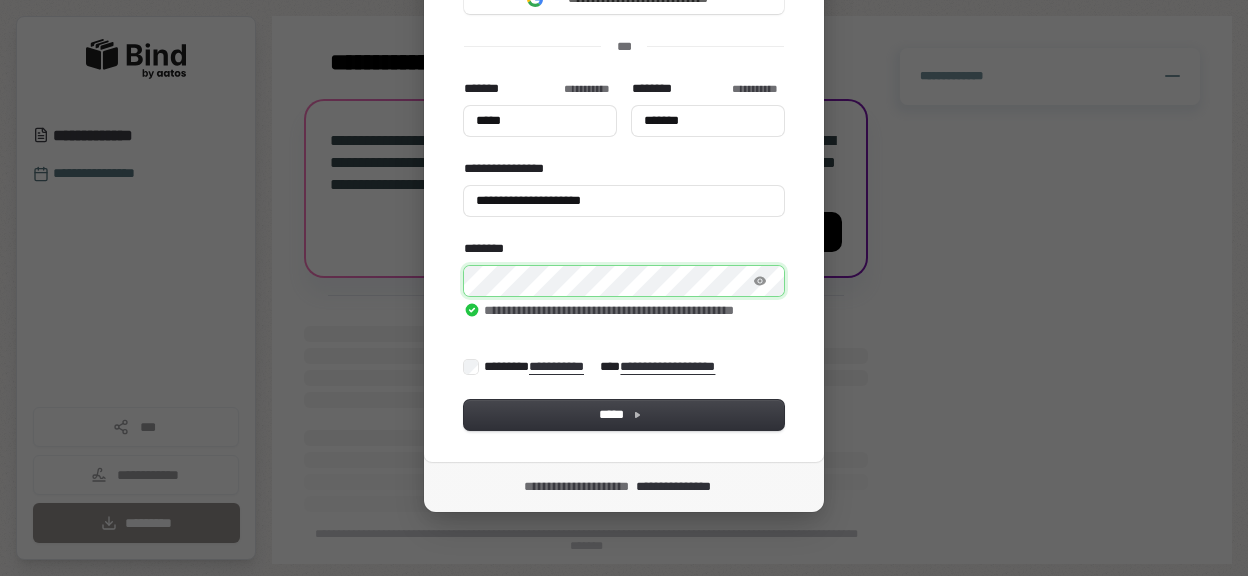 type on "*****" 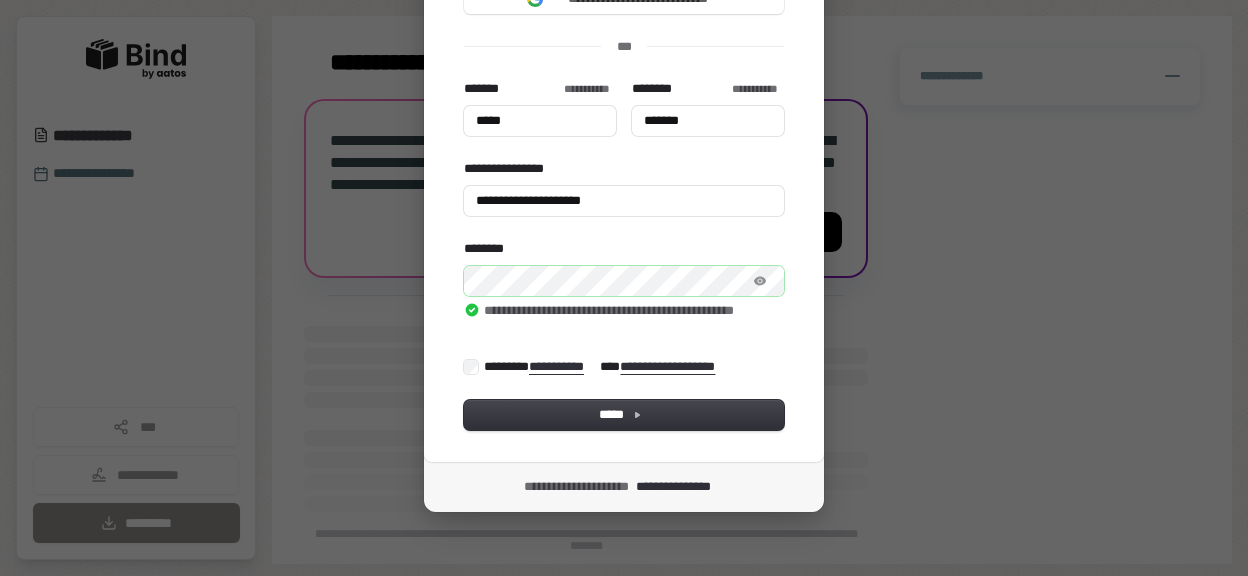 type on "*****" 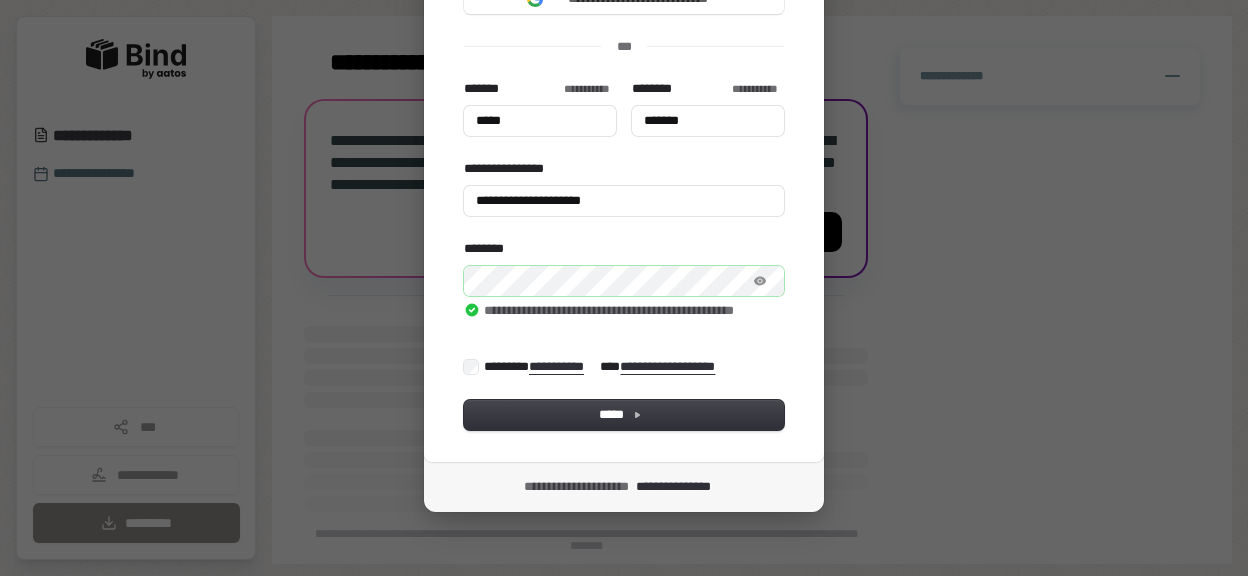 type on "*****" 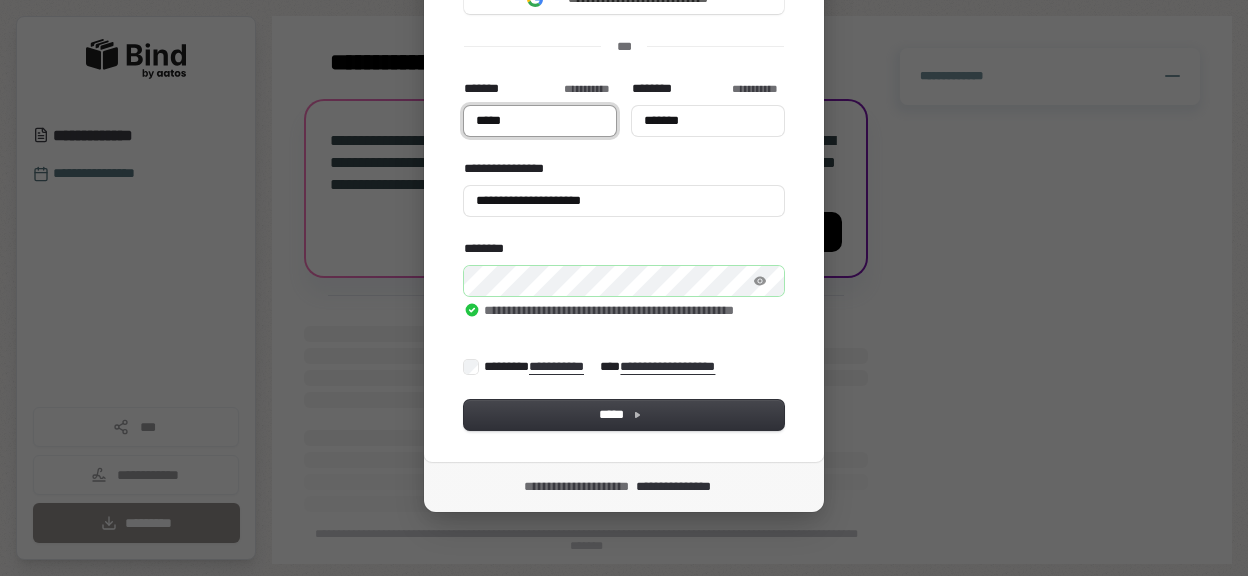 click on "*****" at bounding box center [540, 121] 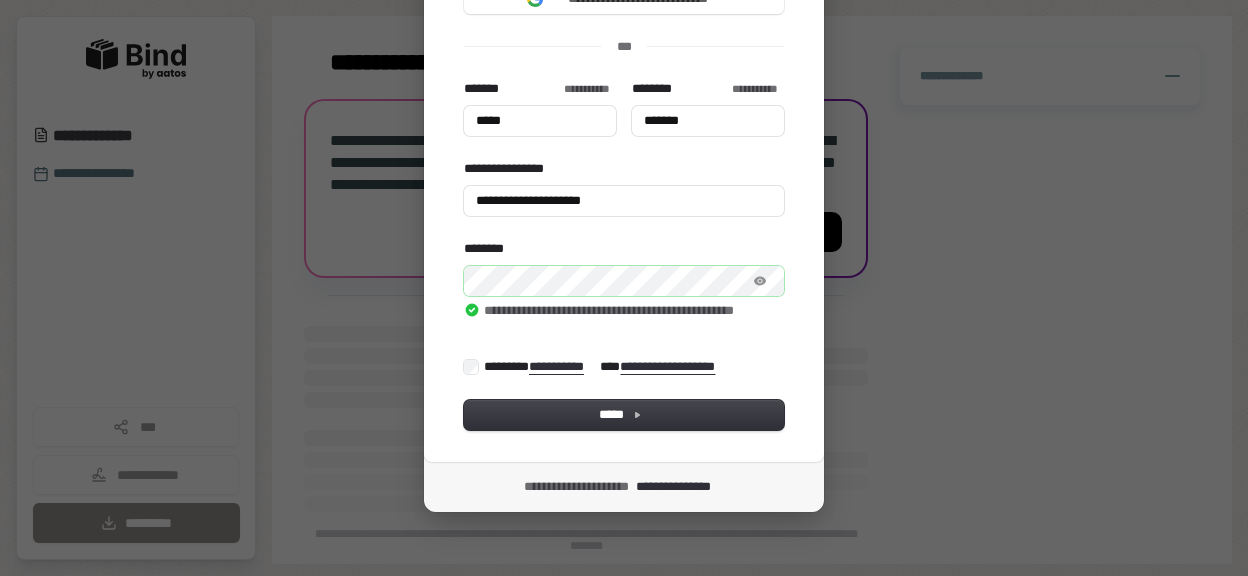 click at bounding box center [464, 80] 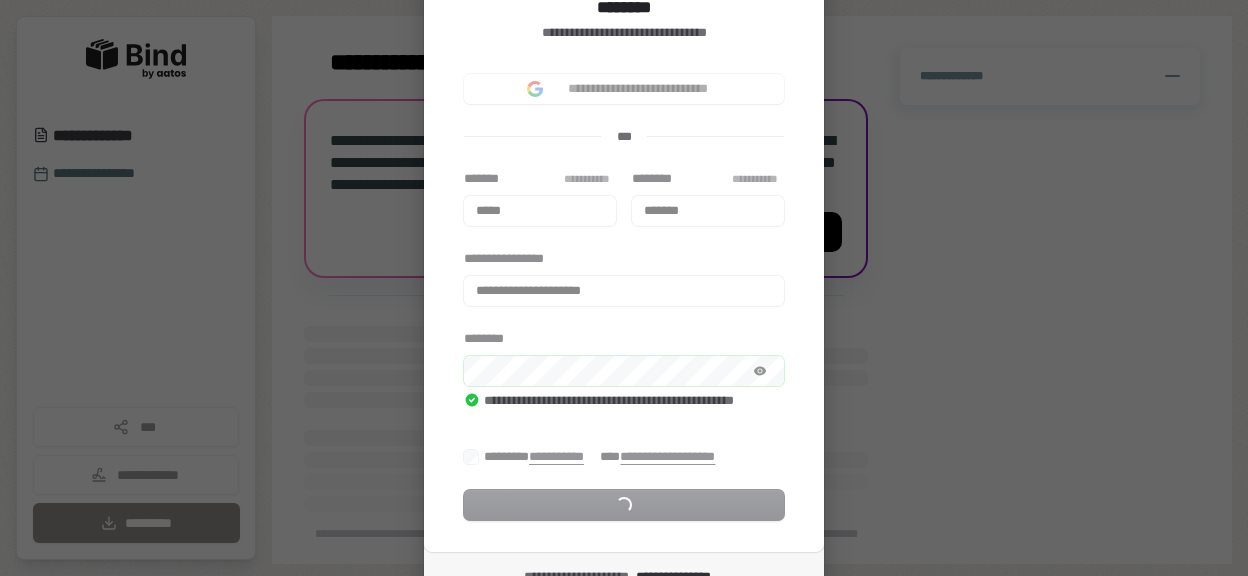 scroll, scrollTop: 193, scrollLeft: 0, axis: vertical 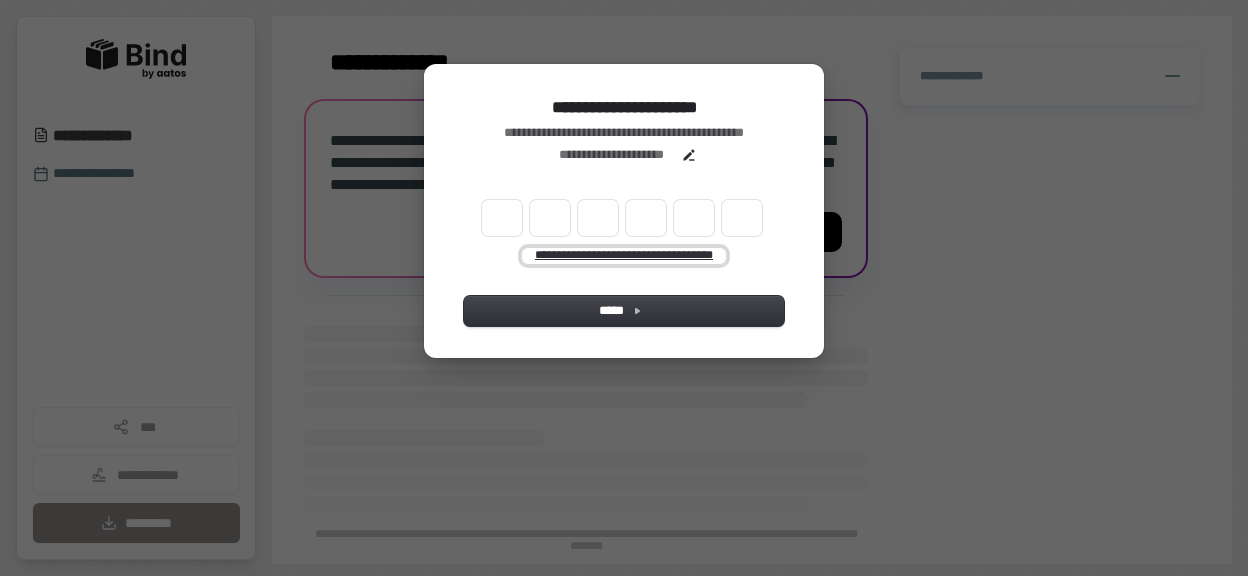 click on "**********" at bounding box center (623, 256) 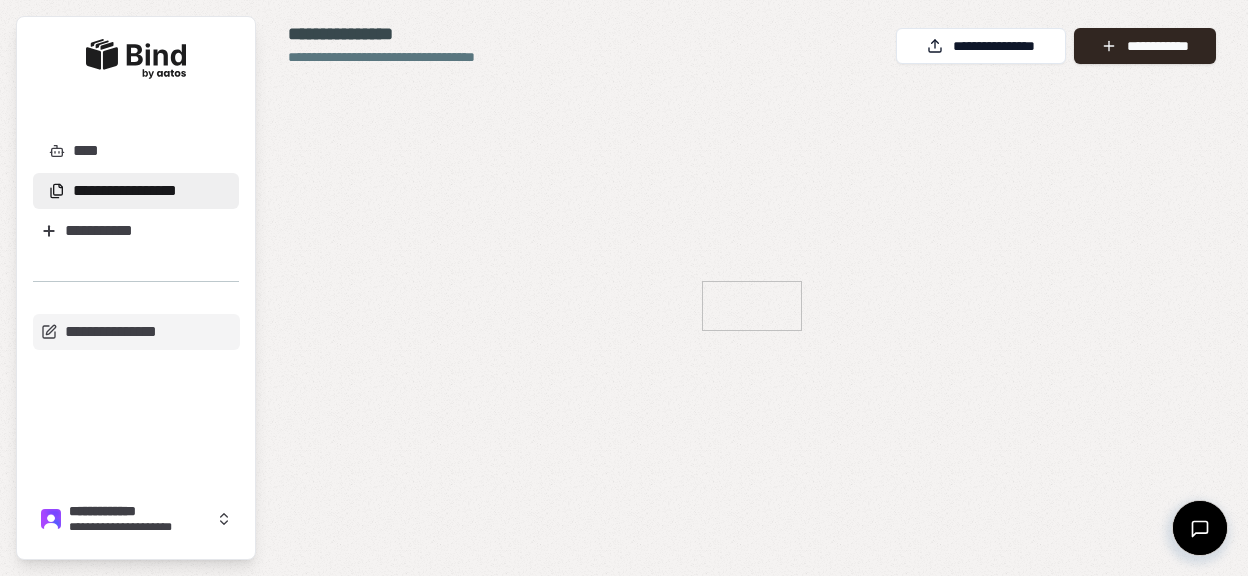 scroll, scrollTop: 0, scrollLeft: 0, axis: both 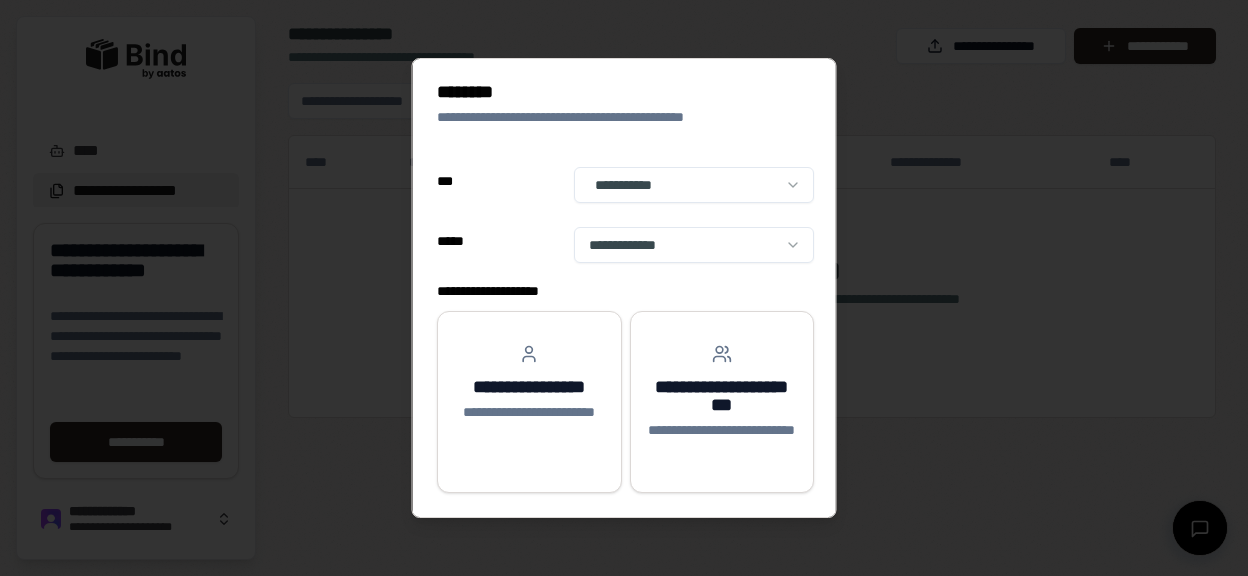 select on "**" 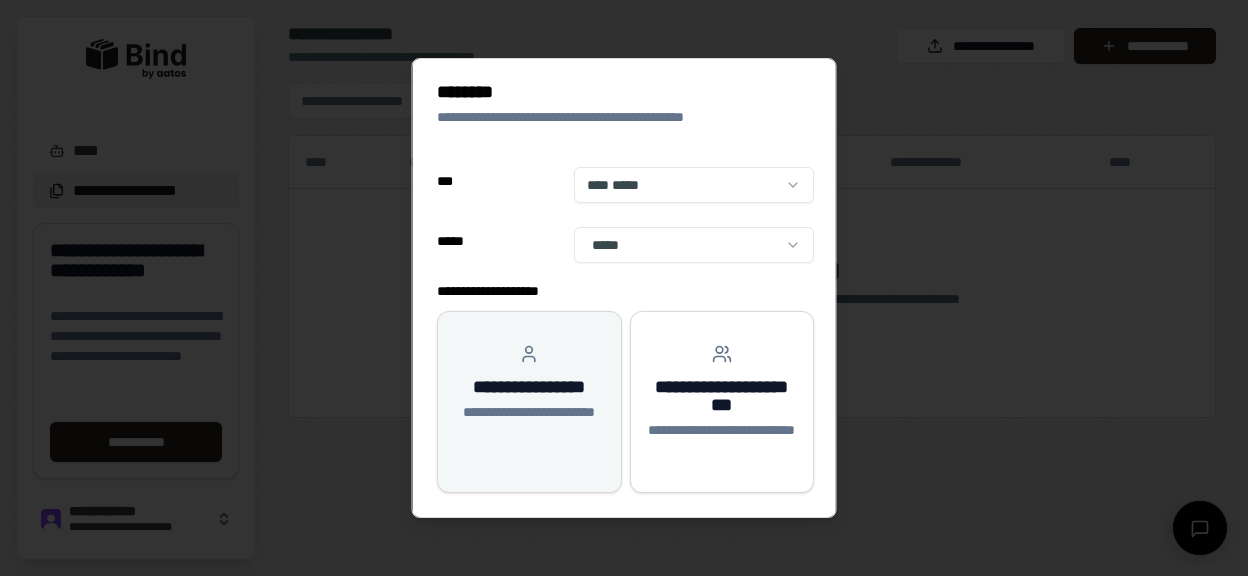 click on "**********" at bounding box center (529, 393) 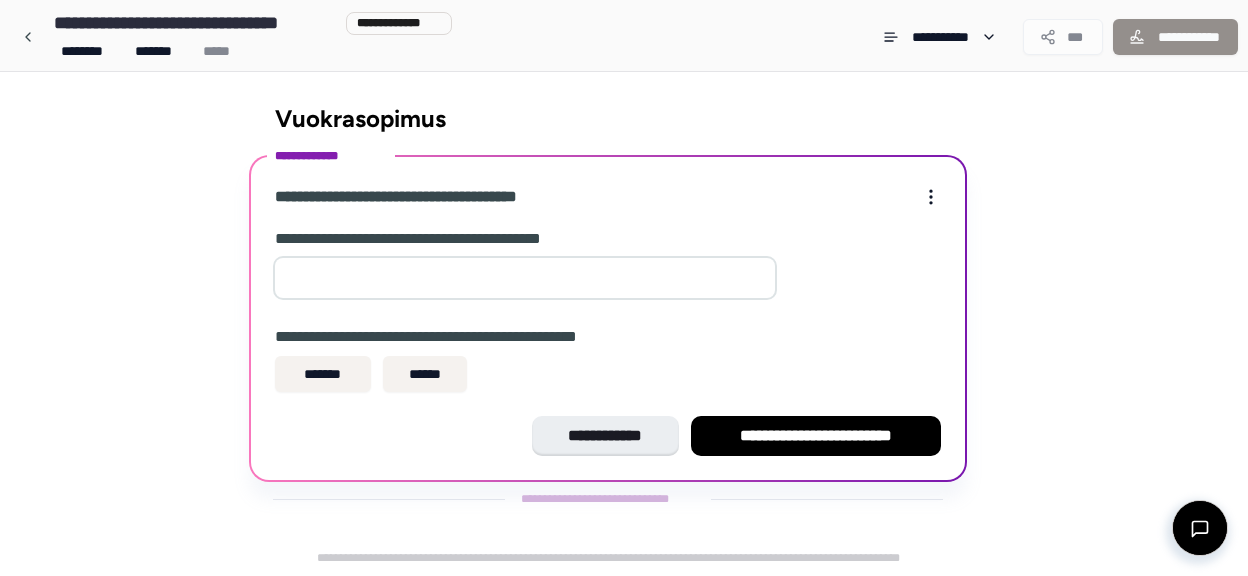 click at bounding box center (525, 278) 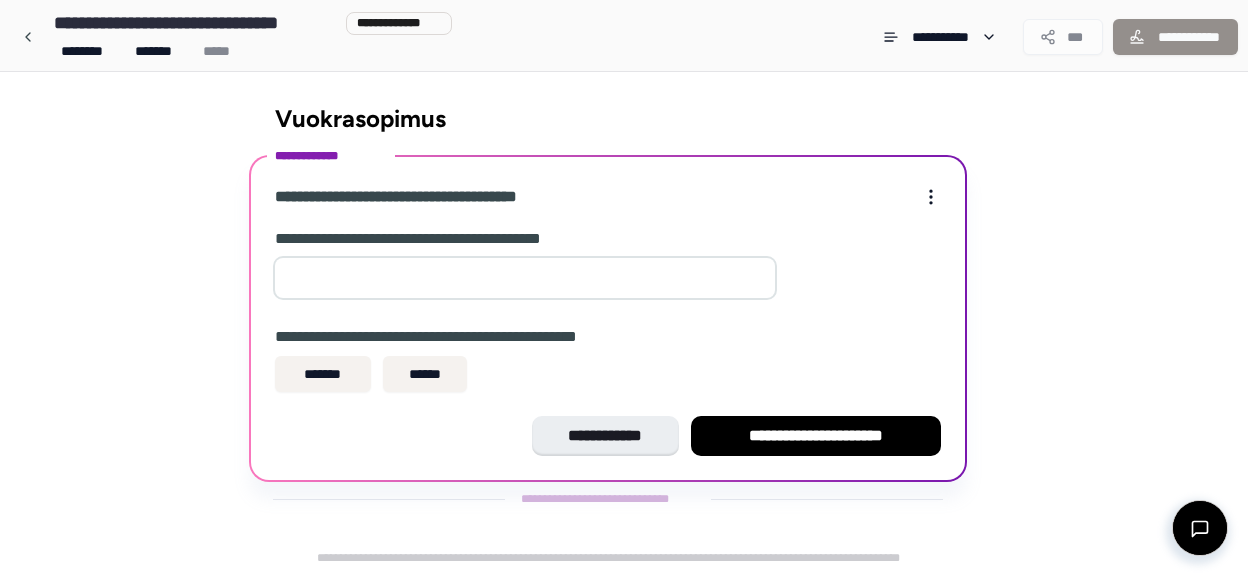 click on "*" at bounding box center [525, 278] 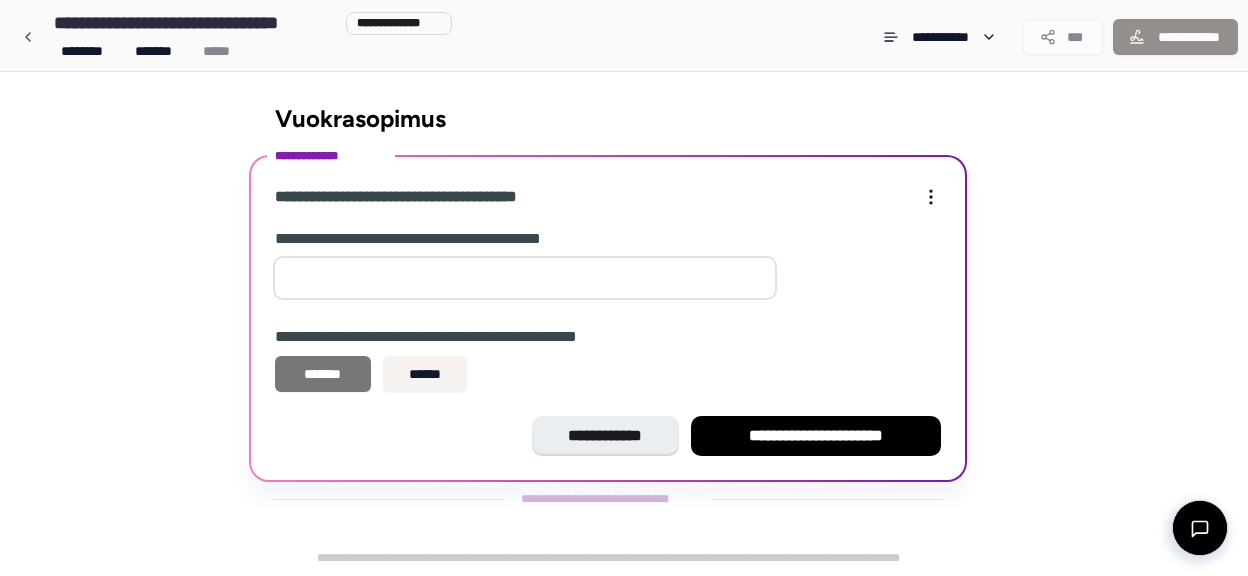 click on "*******" at bounding box center [323, 374] 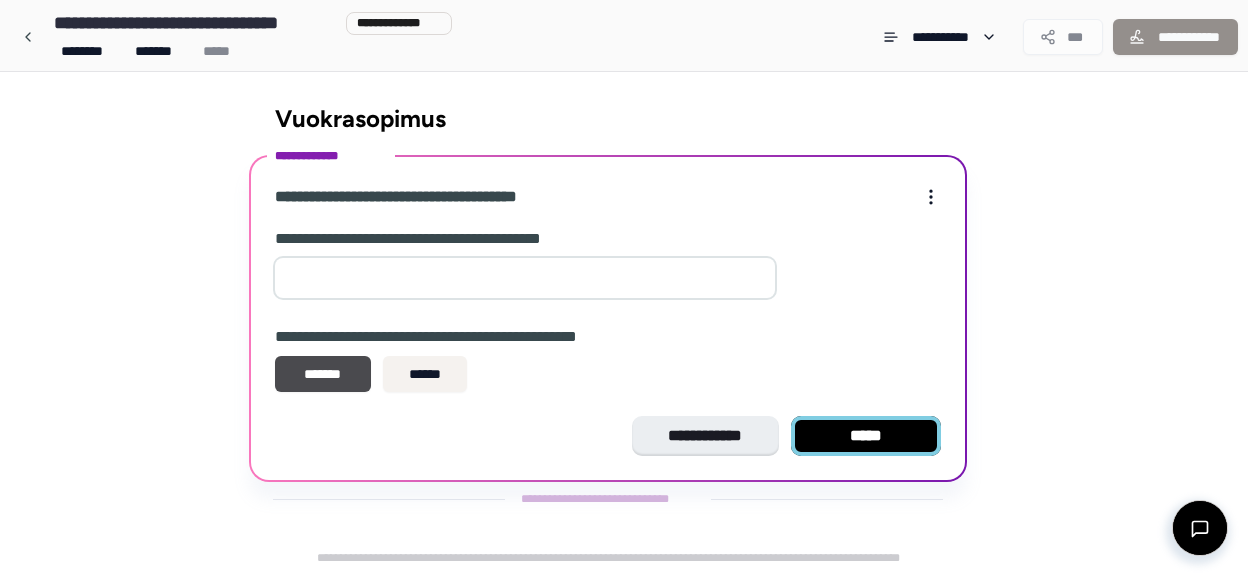 click on "*****" at bounding box center (866, 436) 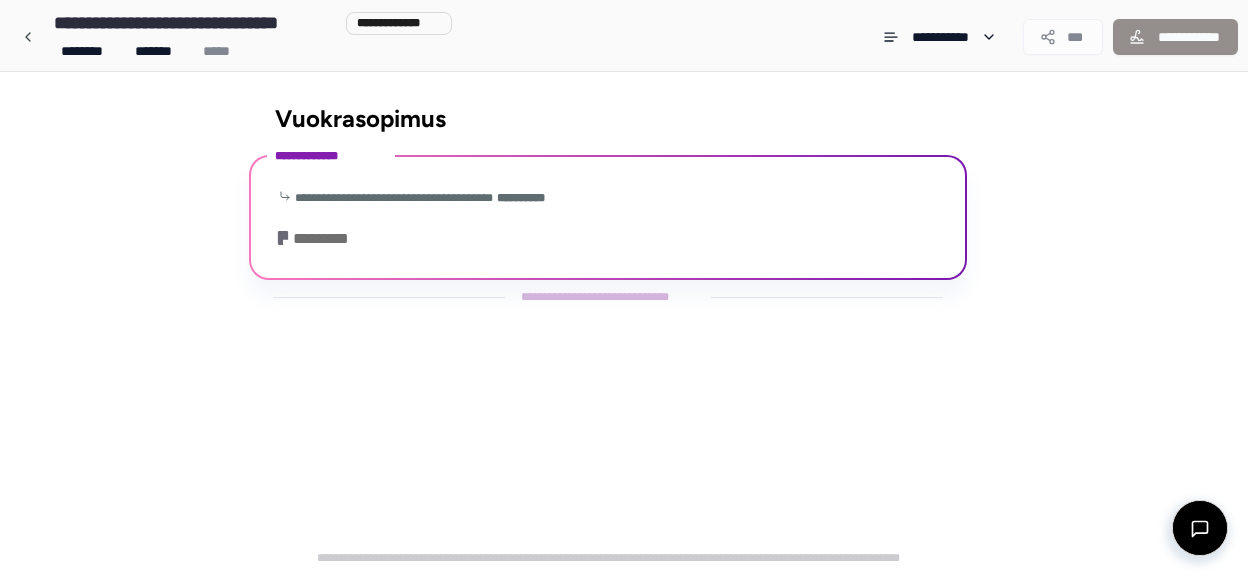 click on "*********" at bounding box center [316, 239] 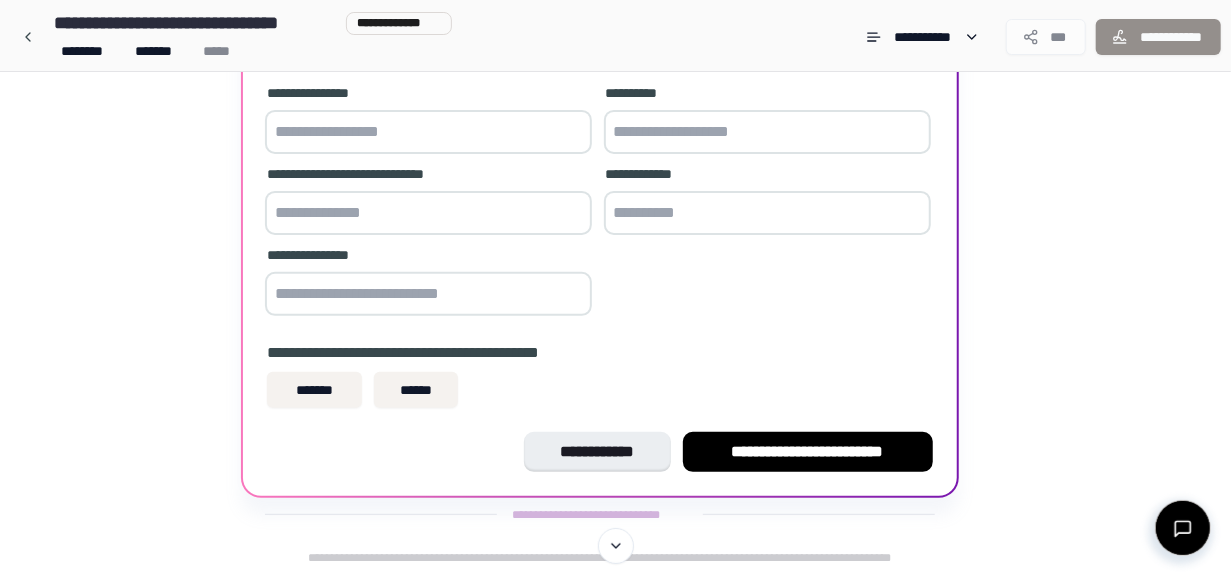 scroll, scrollTop: 38, scrollLeft: 0, axis: vertical 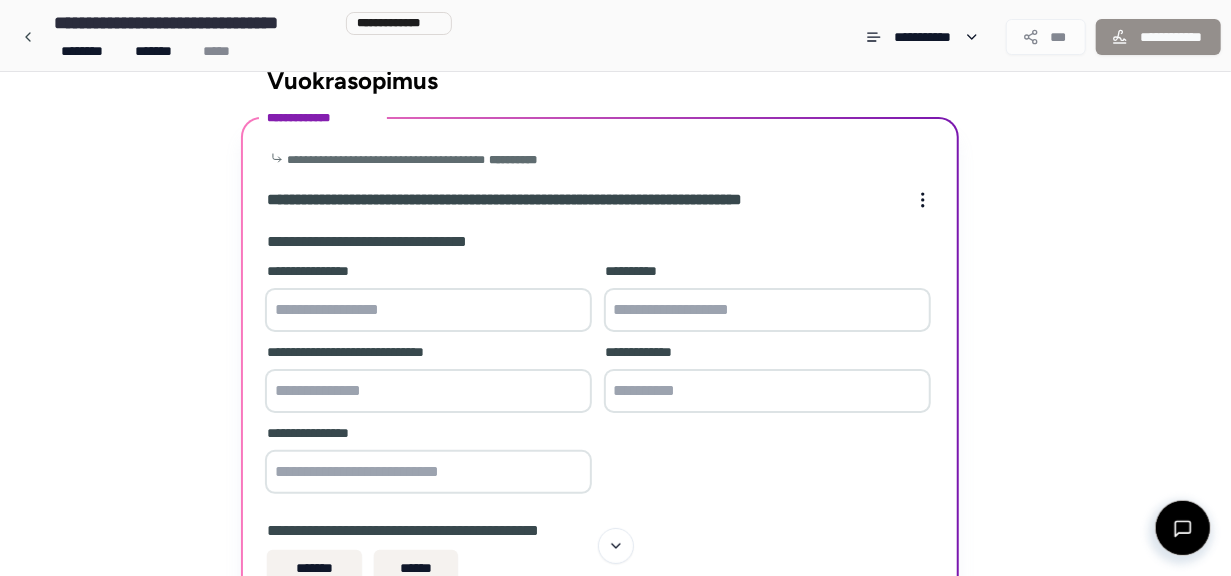 click at bounding box center (428, 310) 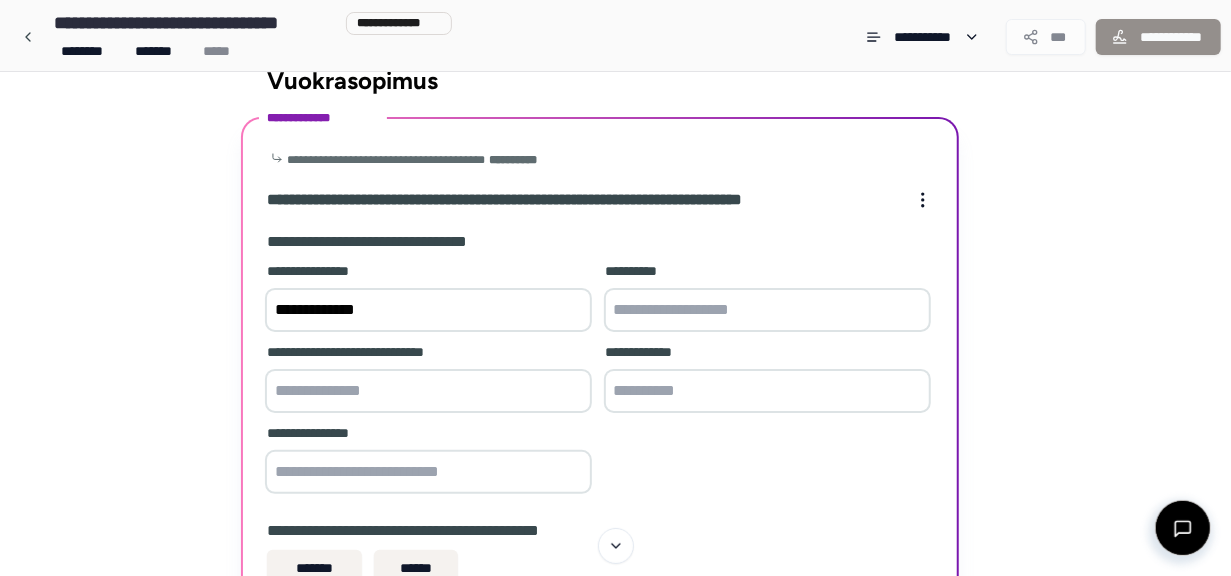 type on "**********" 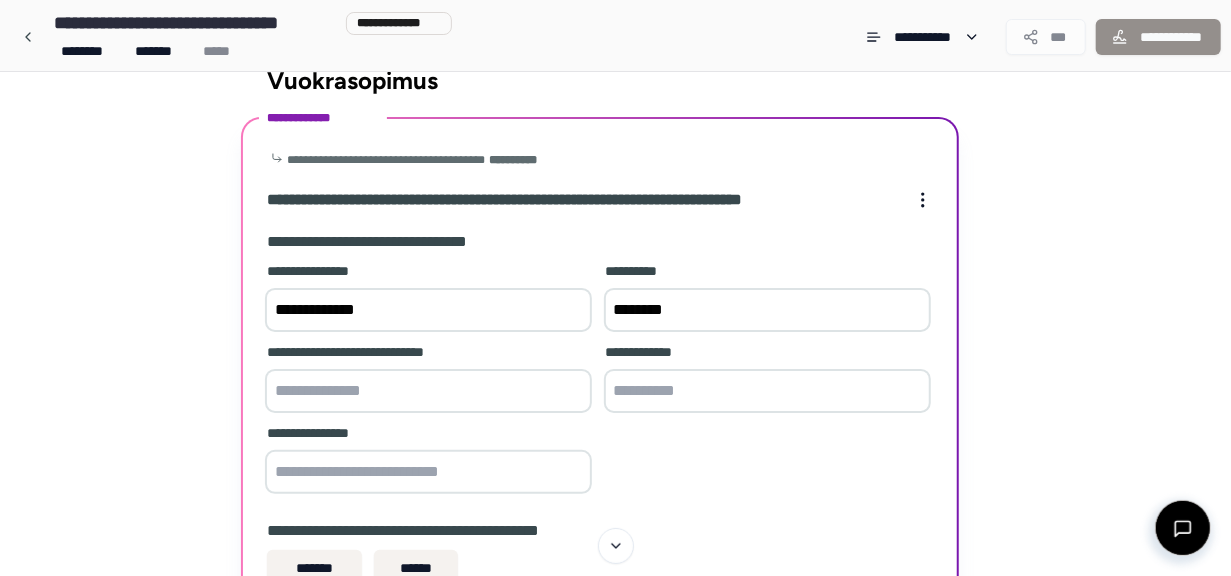 type on "********" 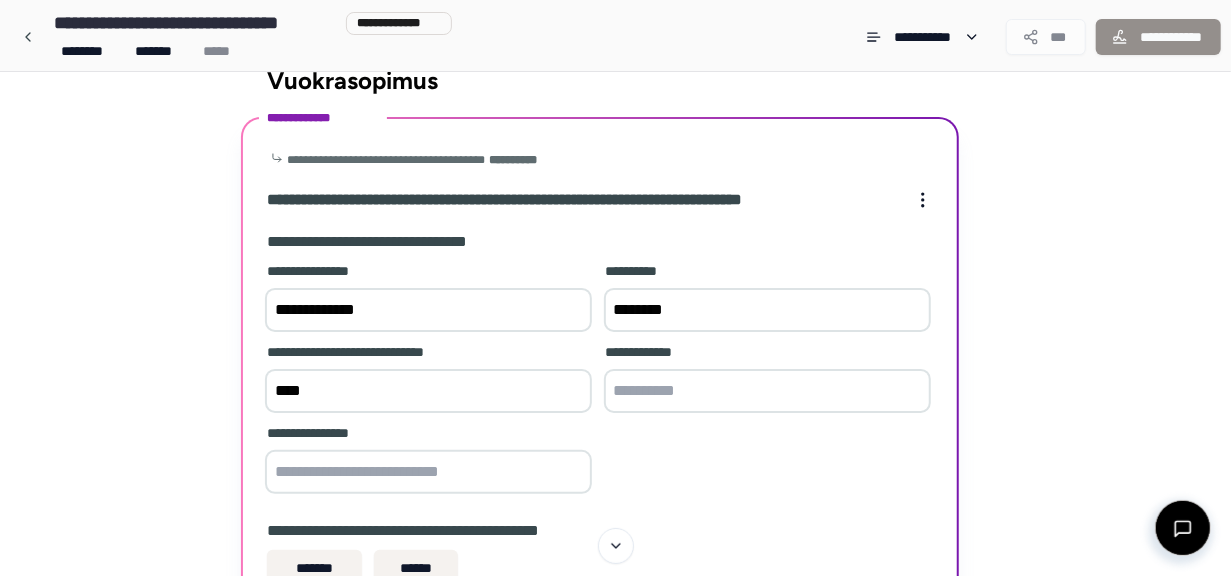 click on "****" at bounding box center (428, 391) 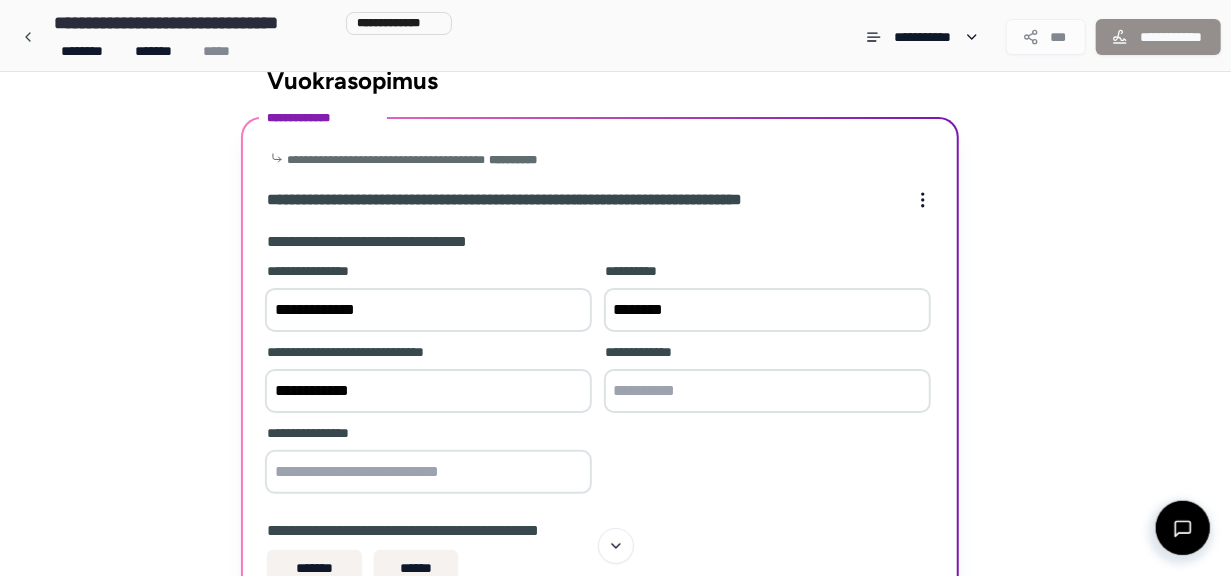 type on "**********" 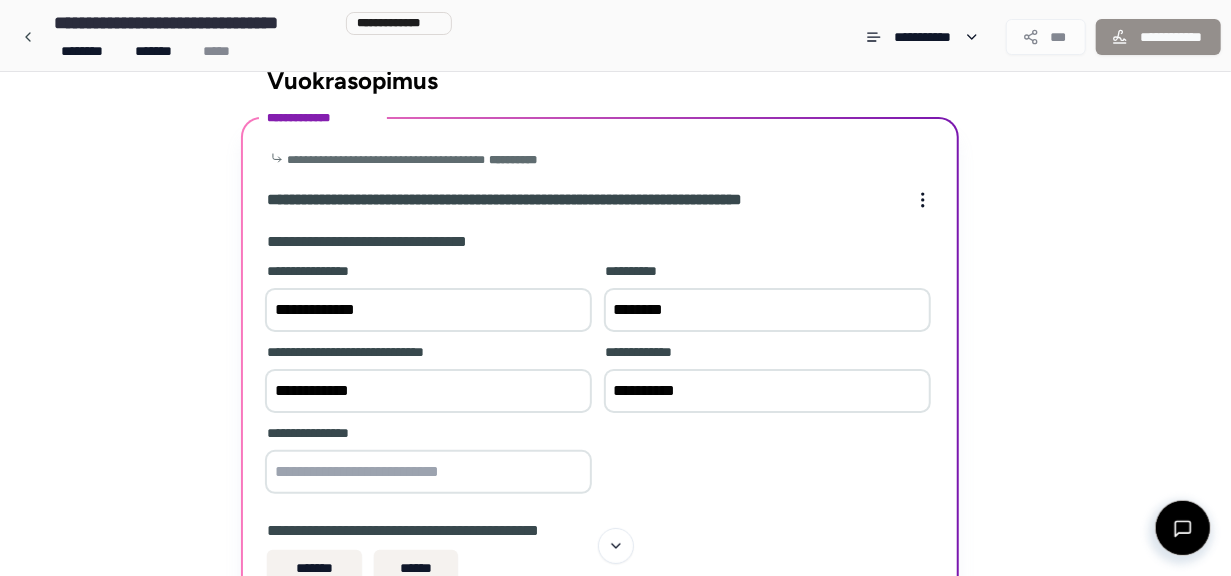 type on "**********" 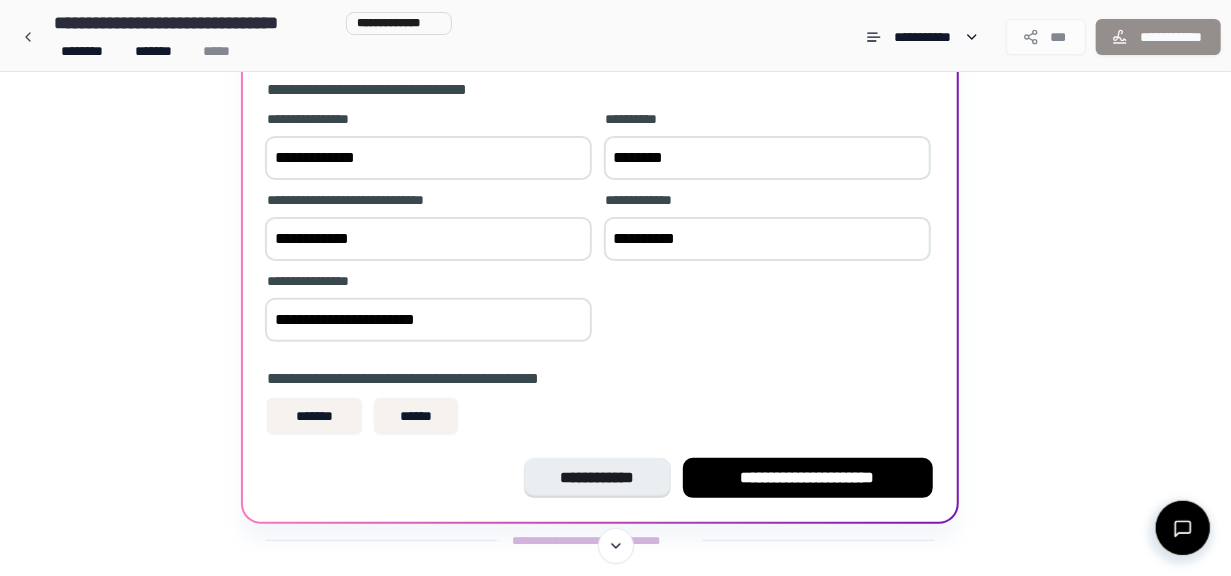 scroll, scrollTop: 191, scrollLeft: 0, axis: vertical 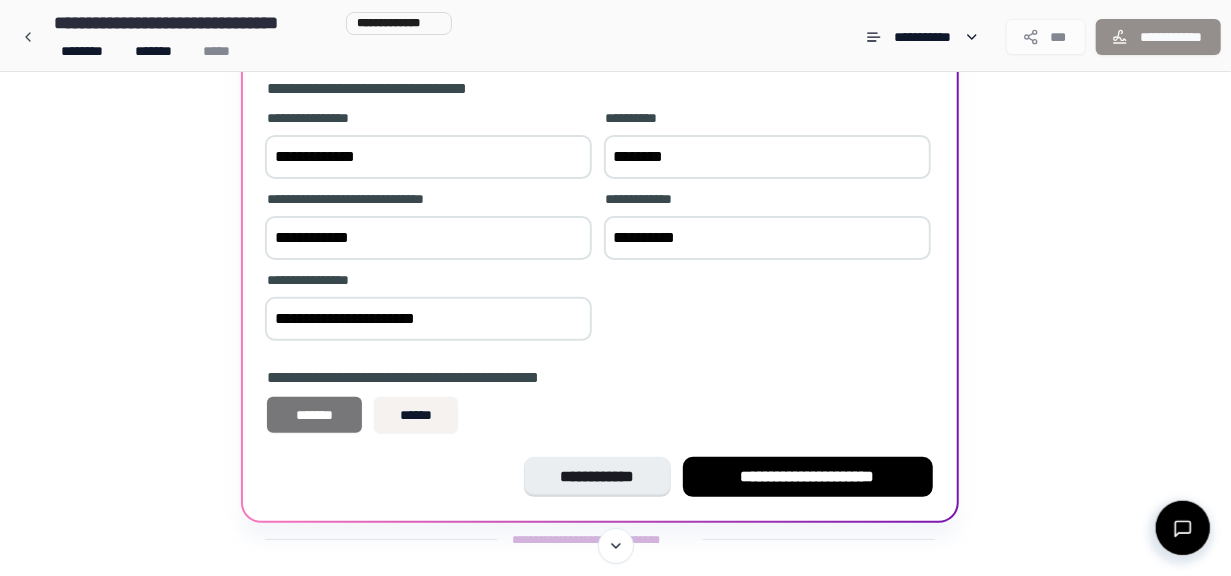 type on "**********" 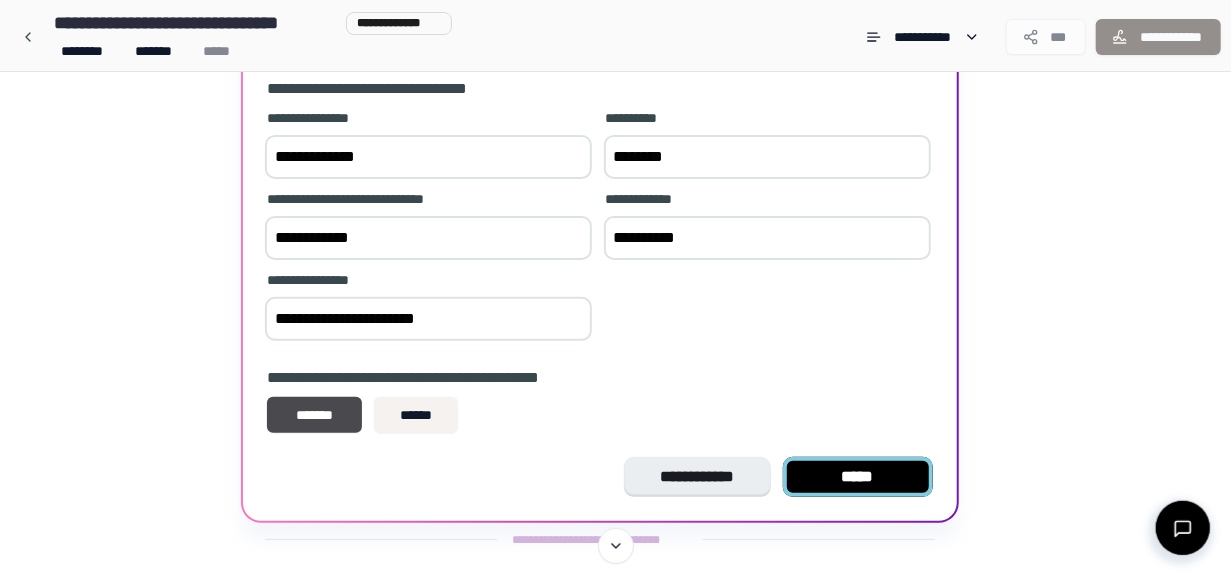 click on "*****" at bounding box center (858, 477) 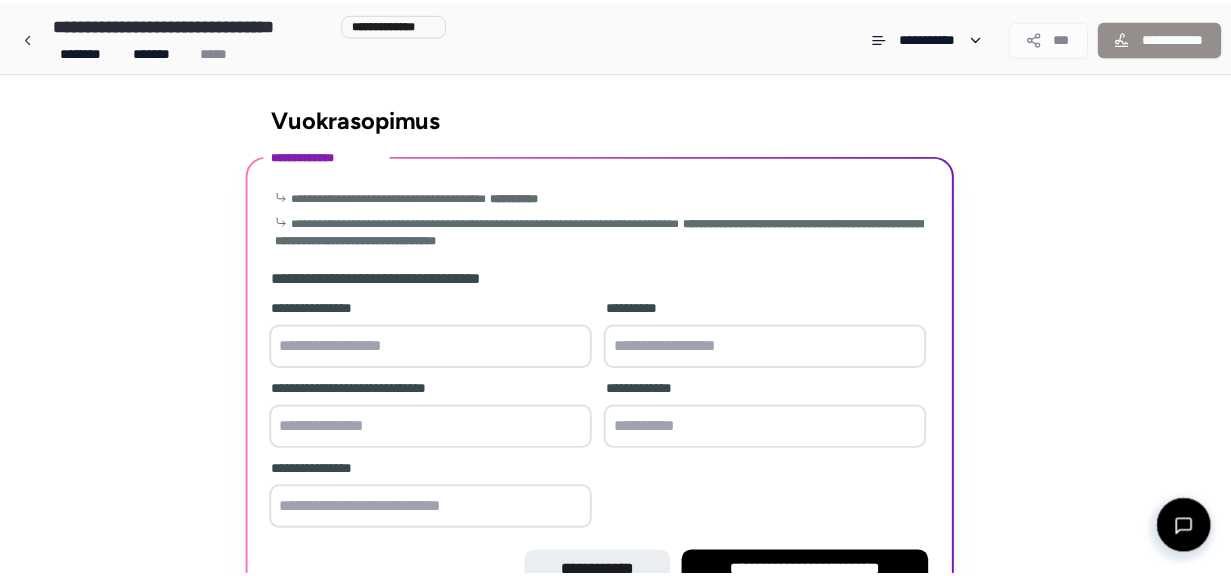 scroll, scrollTop: 121, scrollLeft: 0, axis: vertical 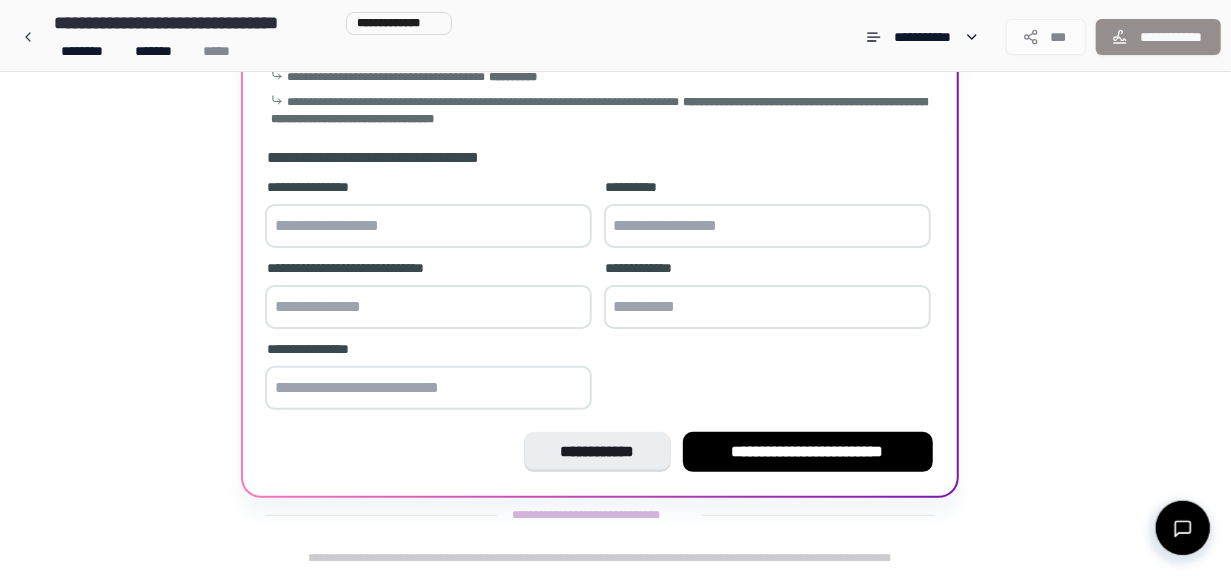 click at bounding box center (428, 226) 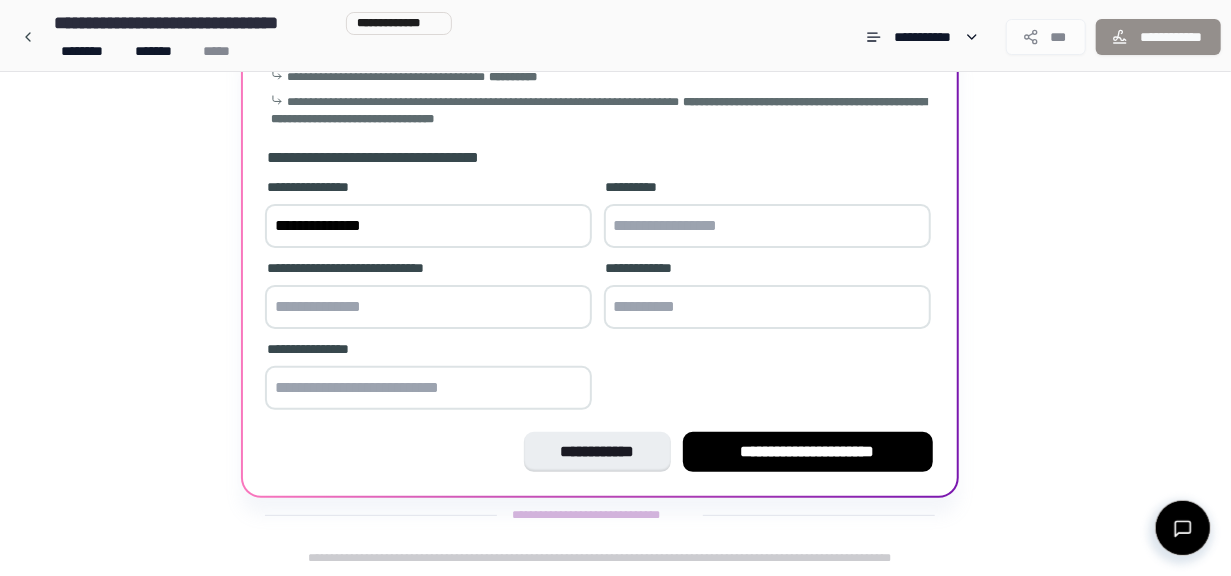 type on "**********" 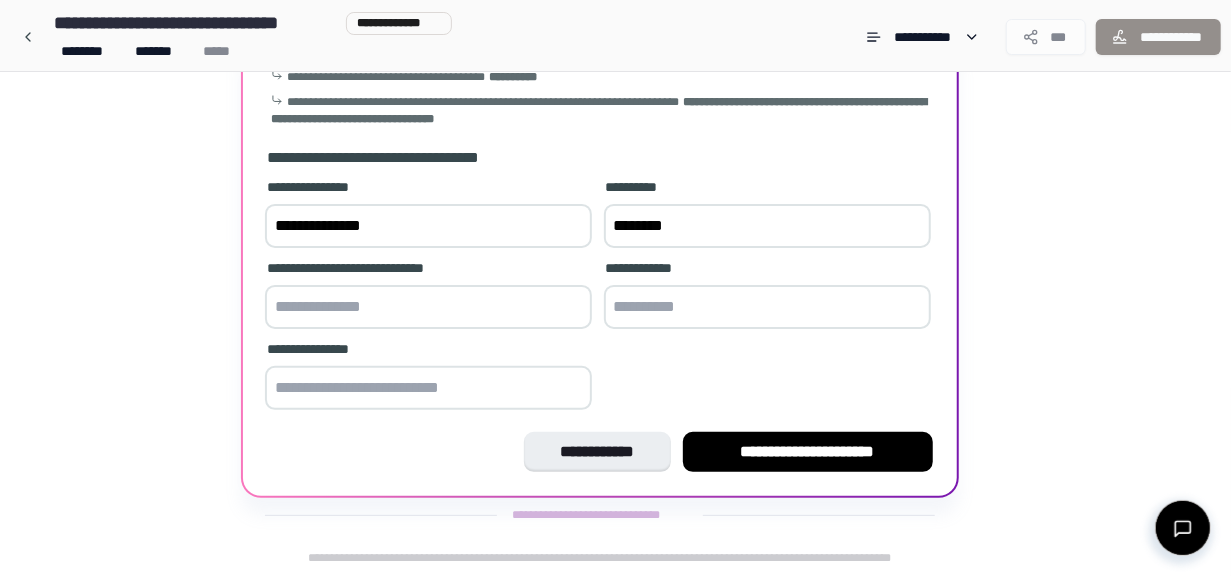type on "********" 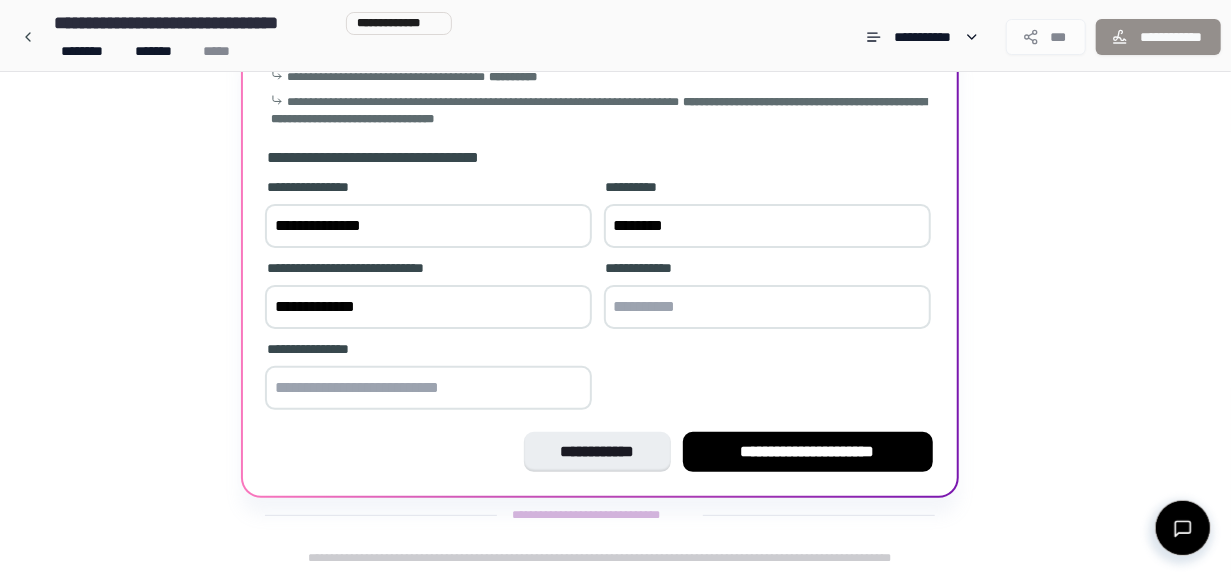 type on "**********" 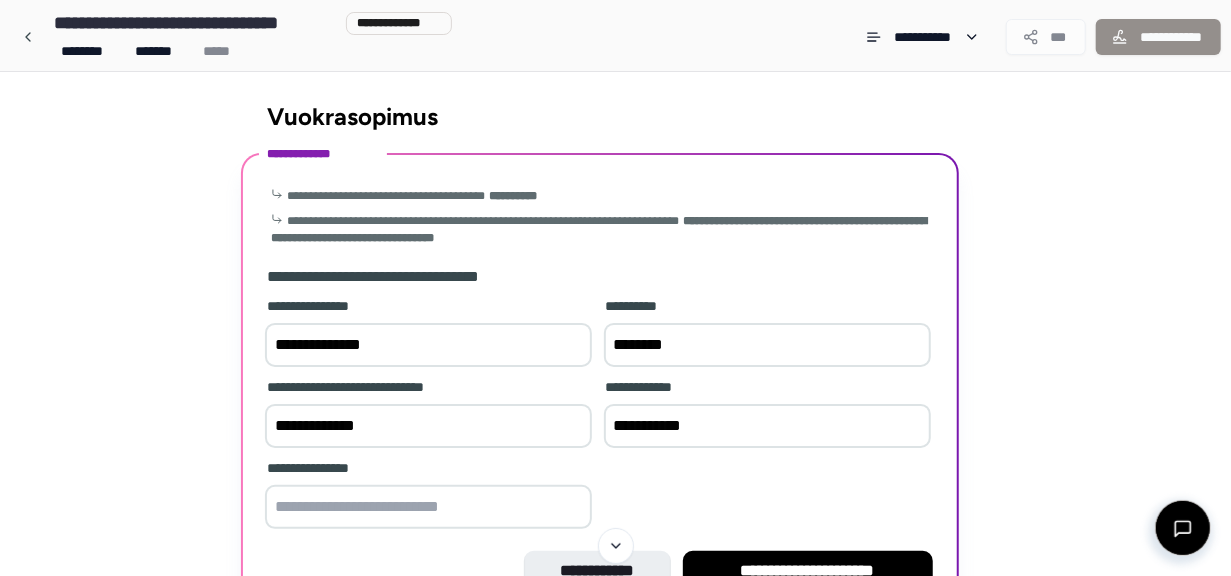 scroll, scrollTop: 0, scrollLeft: 0, axis: both 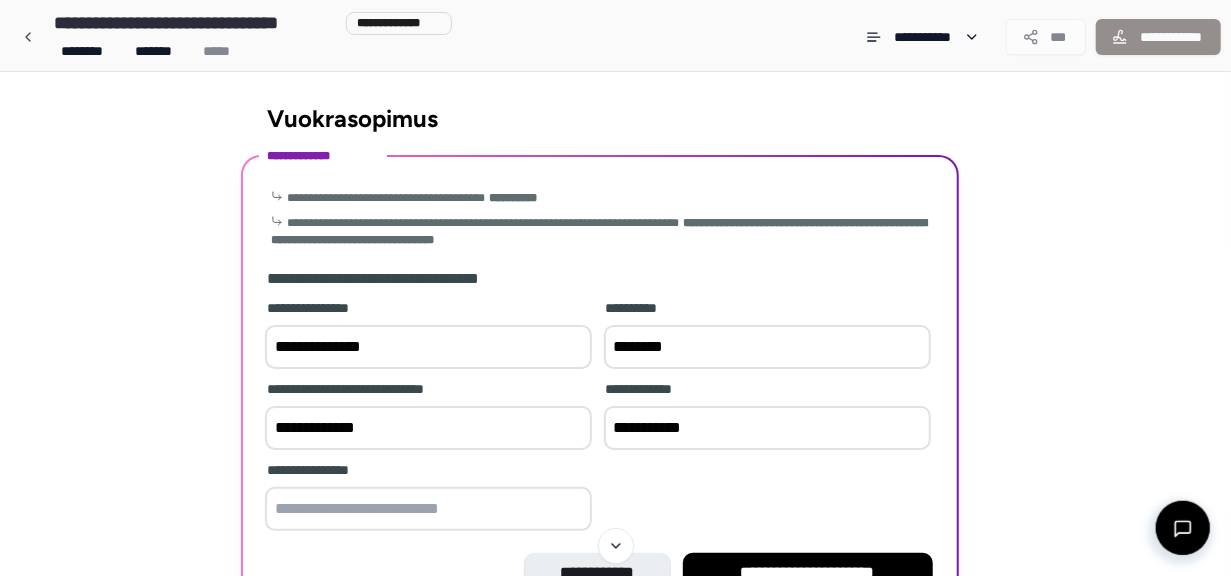 type on "**********" 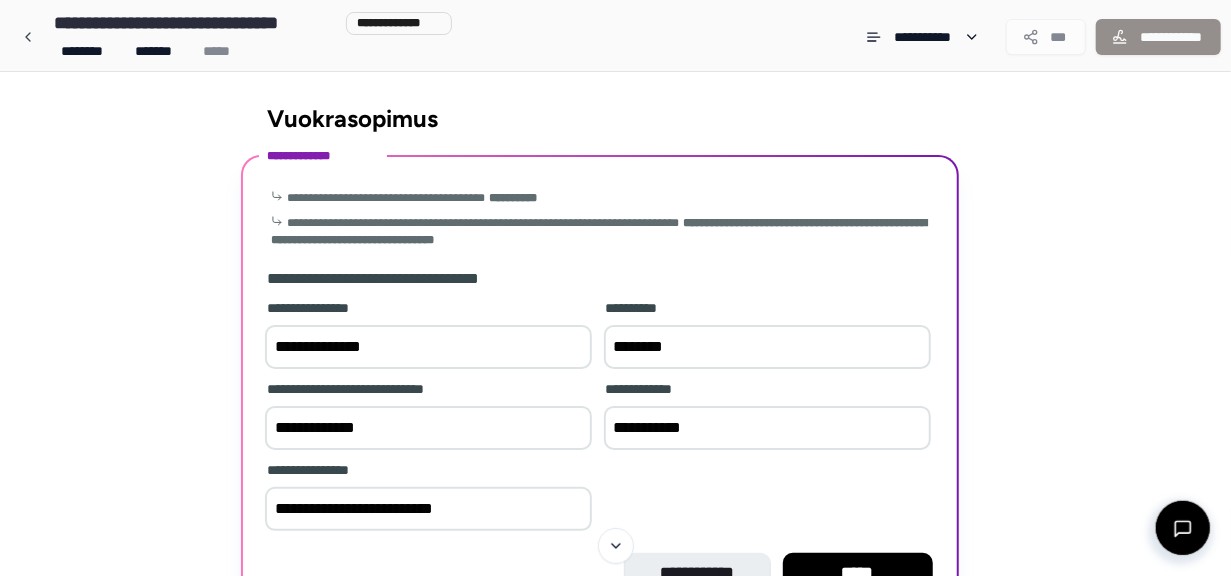 scroll, scrollTop: 121, scrollLeft: 0, axis: vertical 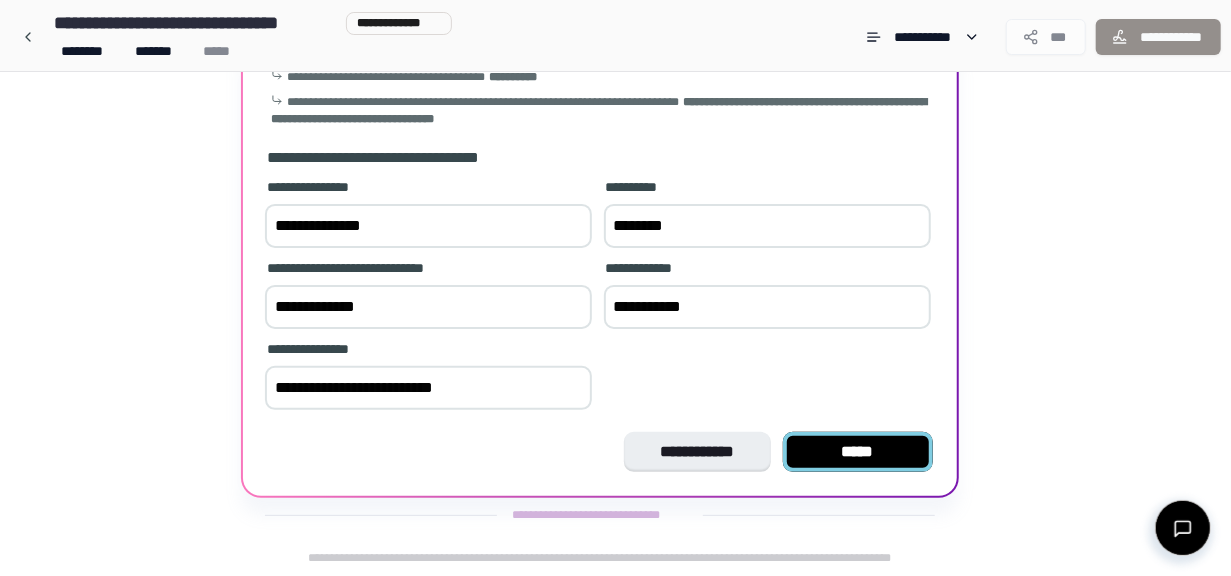 type on "**********" 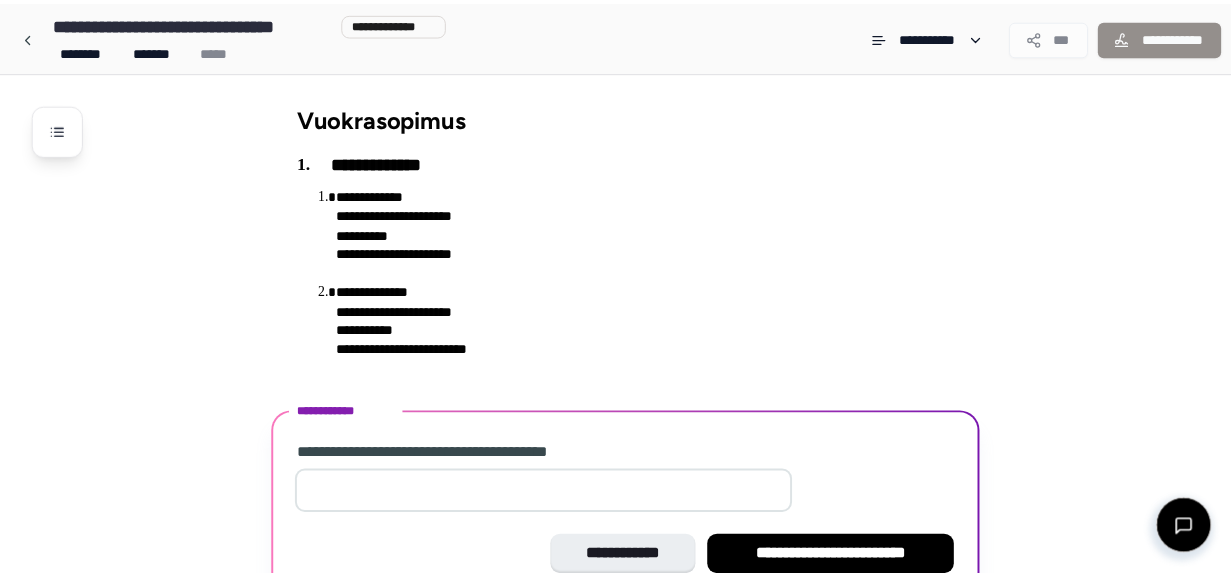 scroll, scrollTop: 105, scrollLeft: 0, axis: vertical 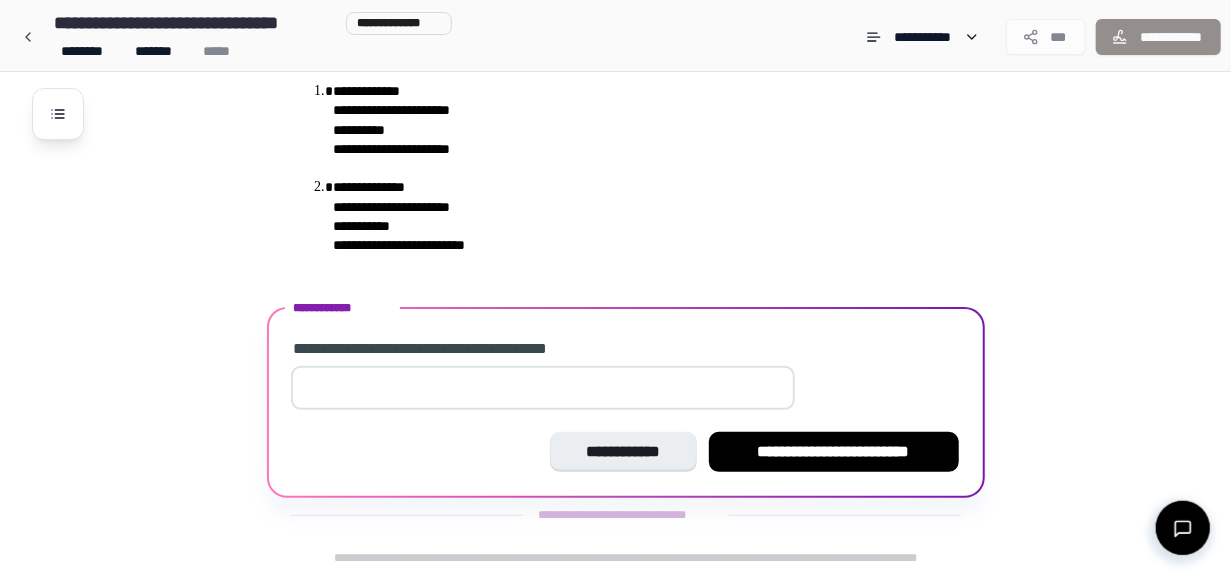 click at bounding box center (543, 388) 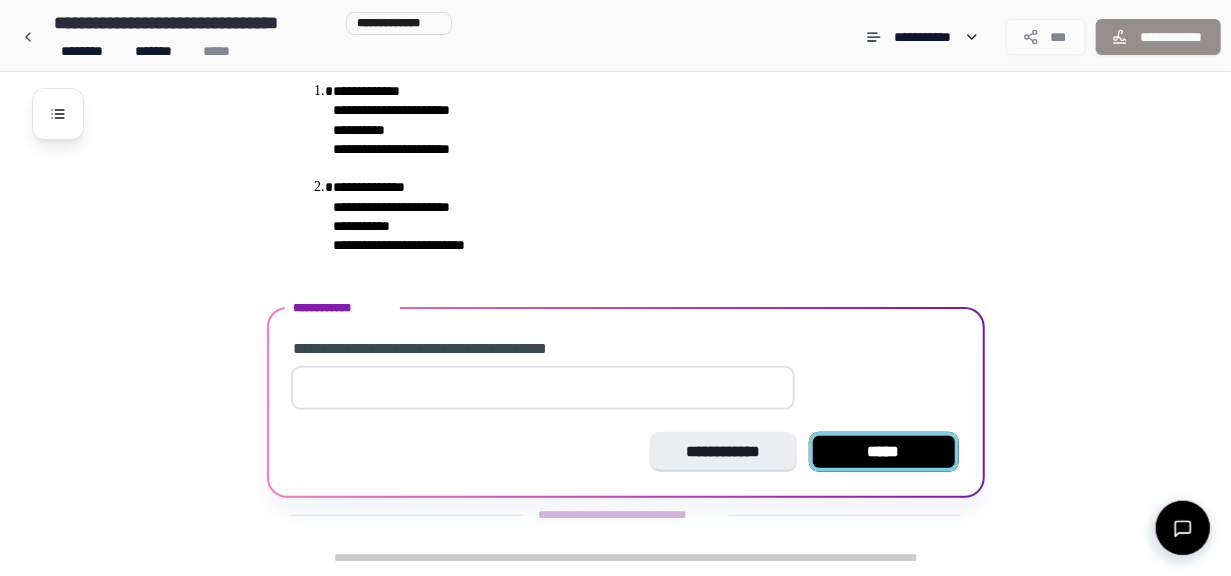 type on "*" 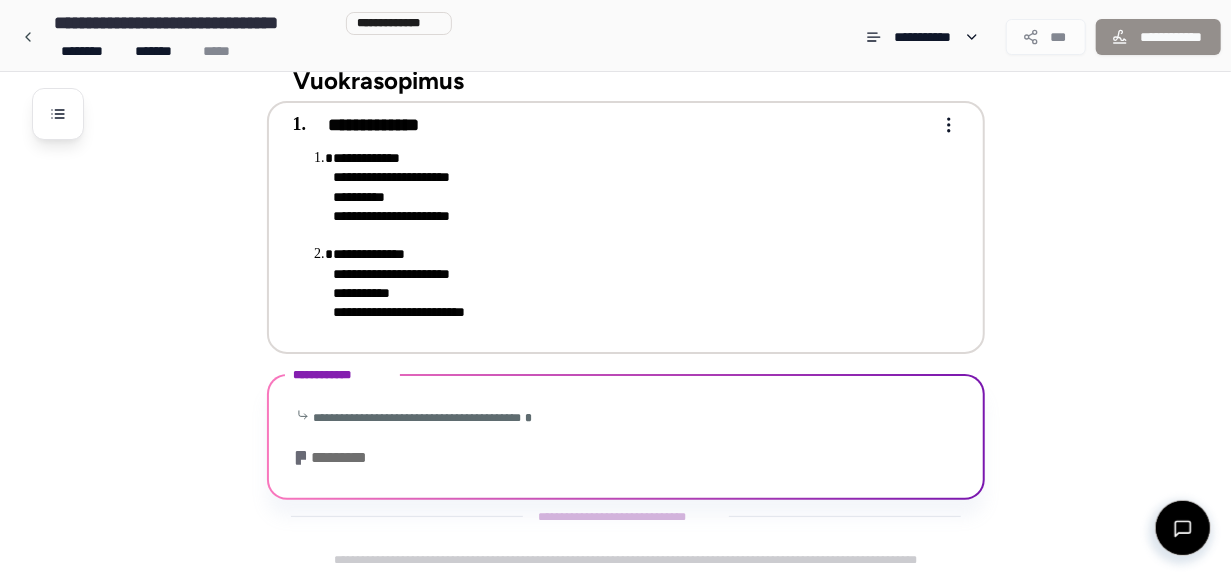 scroll, scrollTop: 82, scrollLeft: 0, axis: vertical 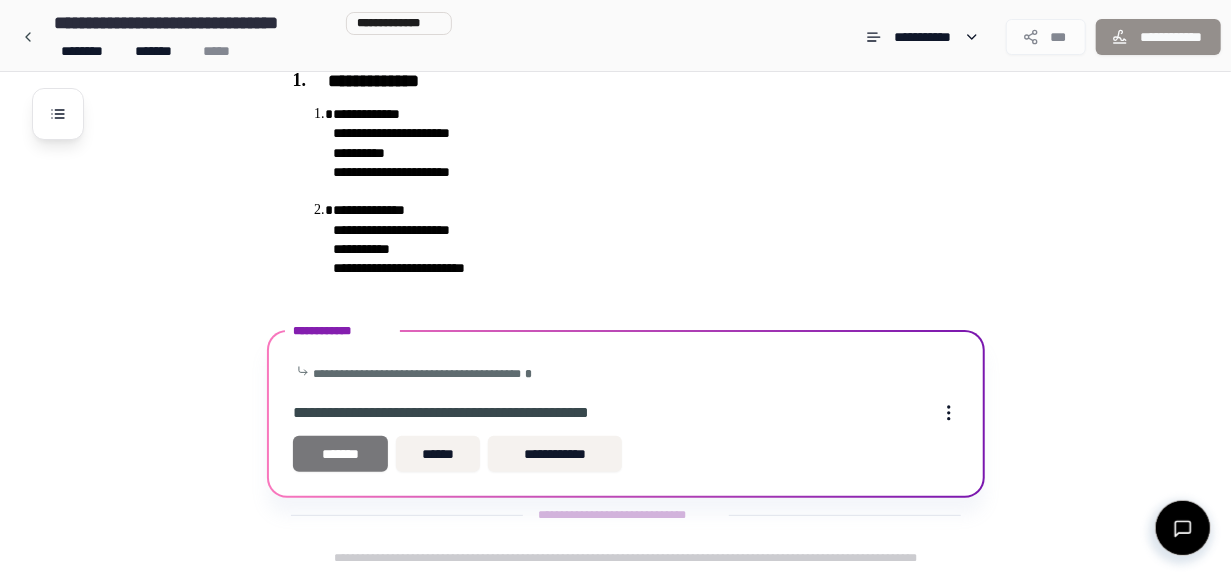 click on "*******" at bounding box center [341, 454] 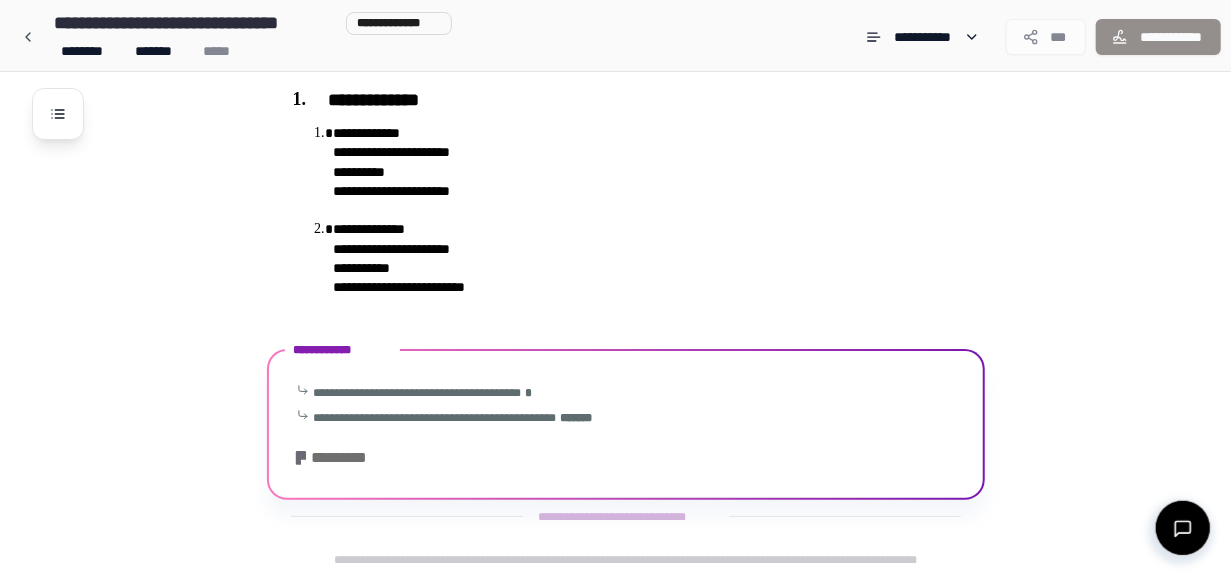 scroll, scrollTop: 362, scrollLeft: 0, axis: vertical 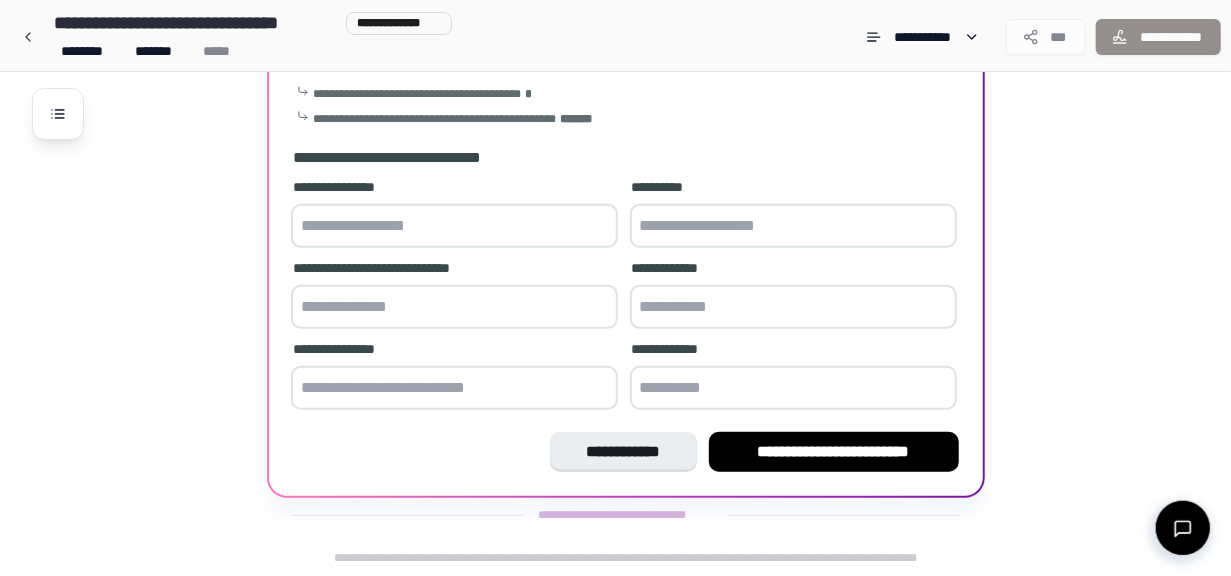 click at bounding box center [454, 226] 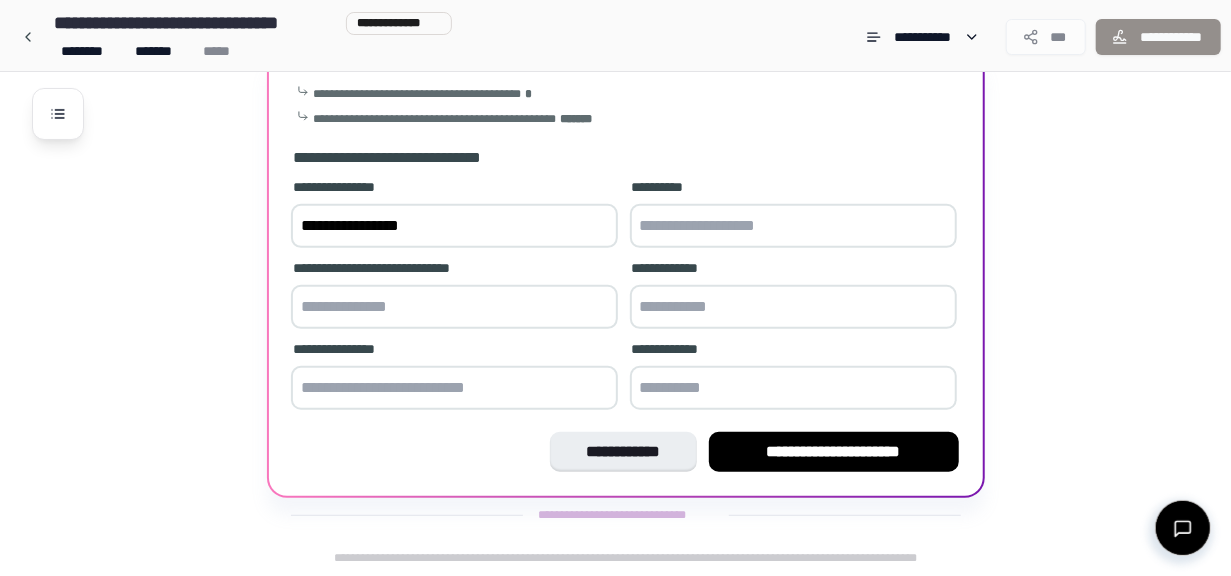 type on "**********" 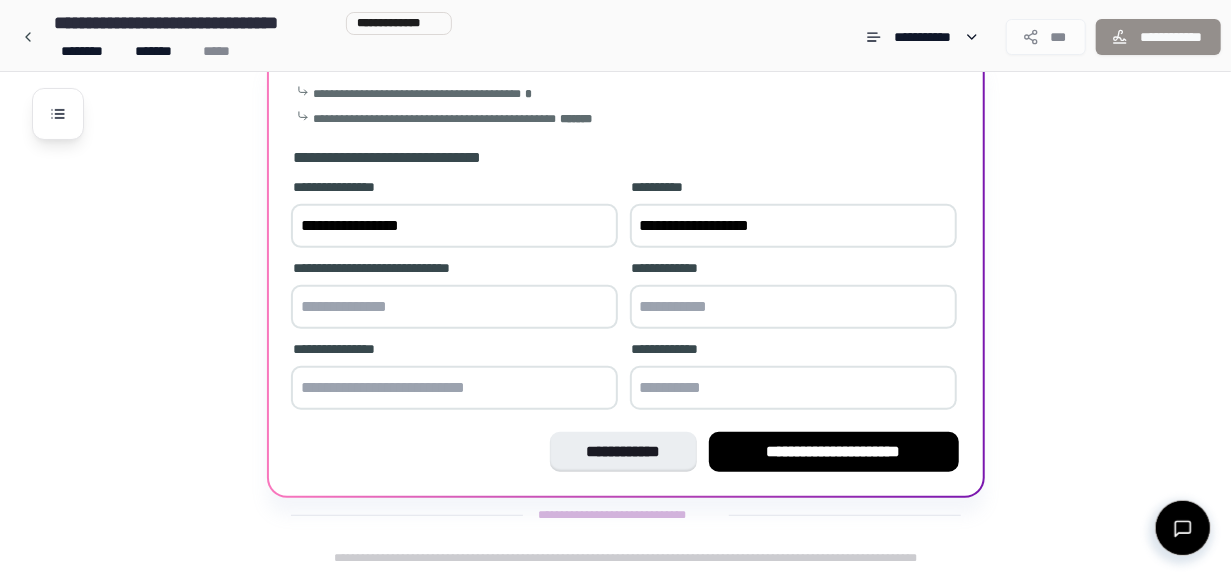type on "**********" 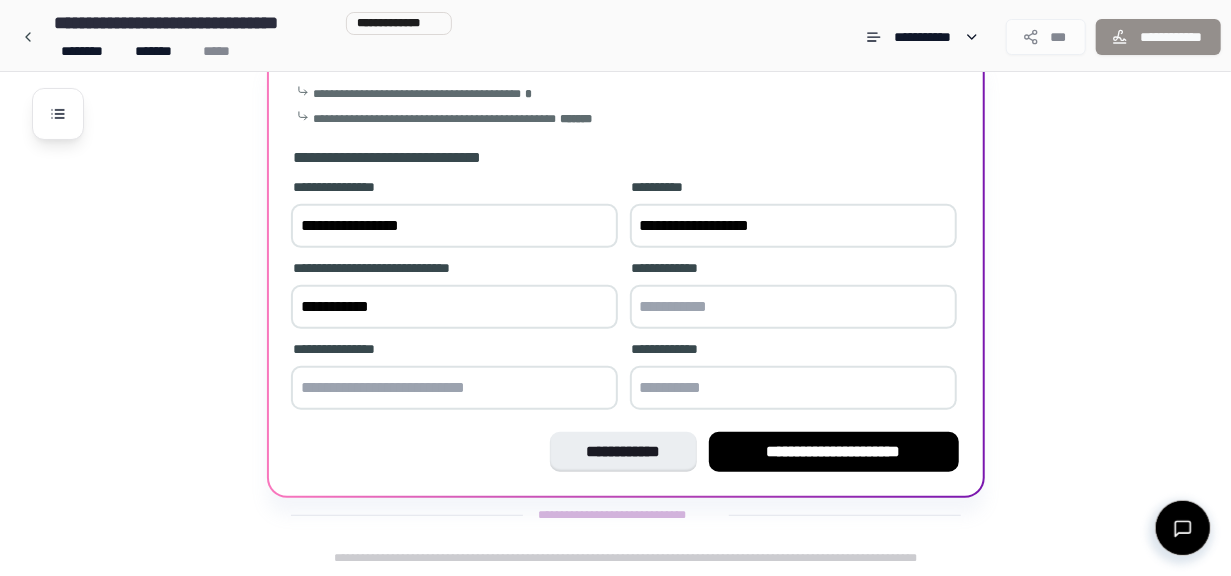 type on "**********" 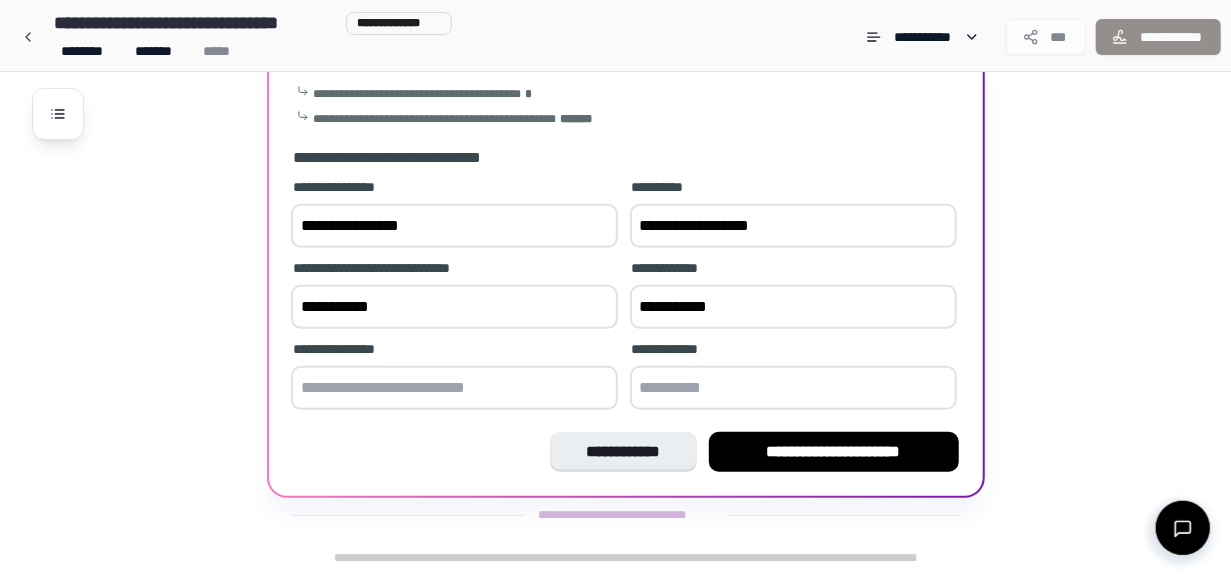 type on "**********" 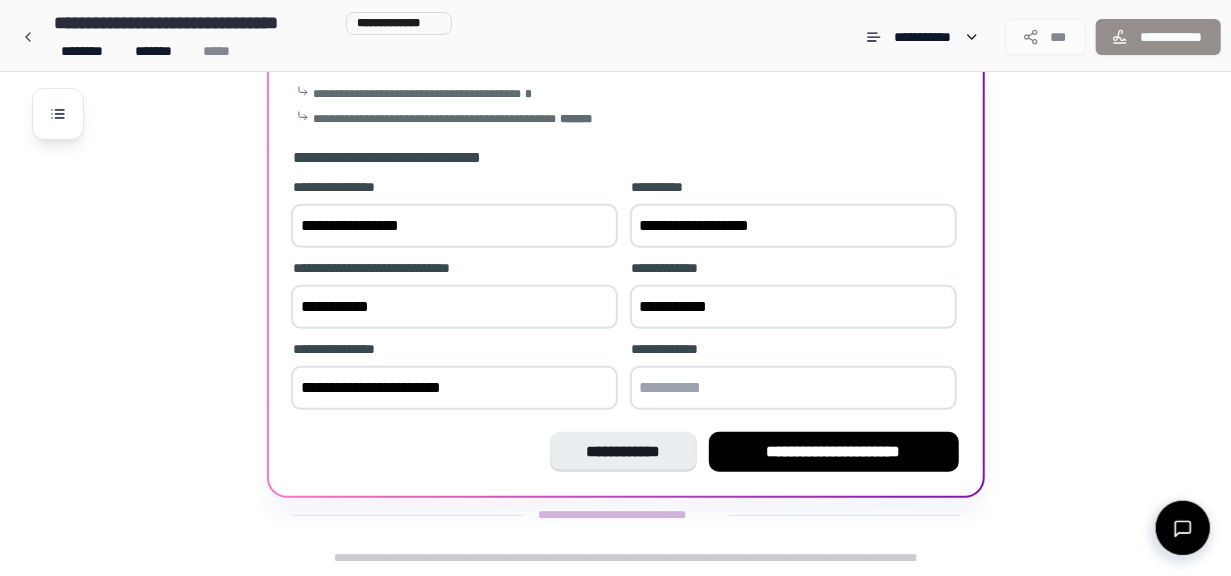 type on "**********" 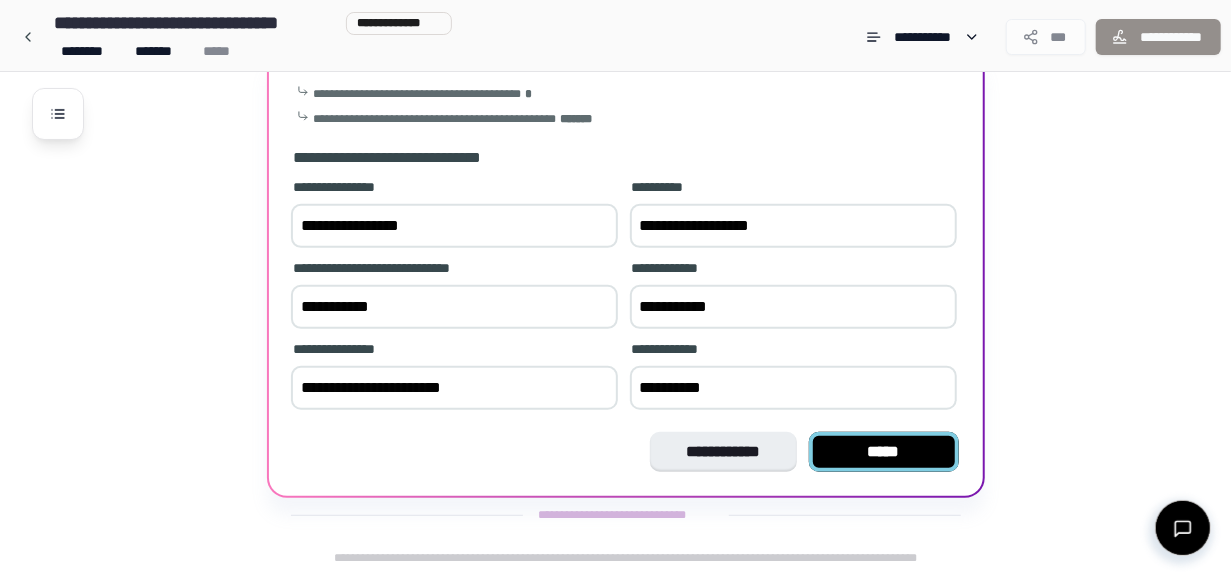 type on "**********" 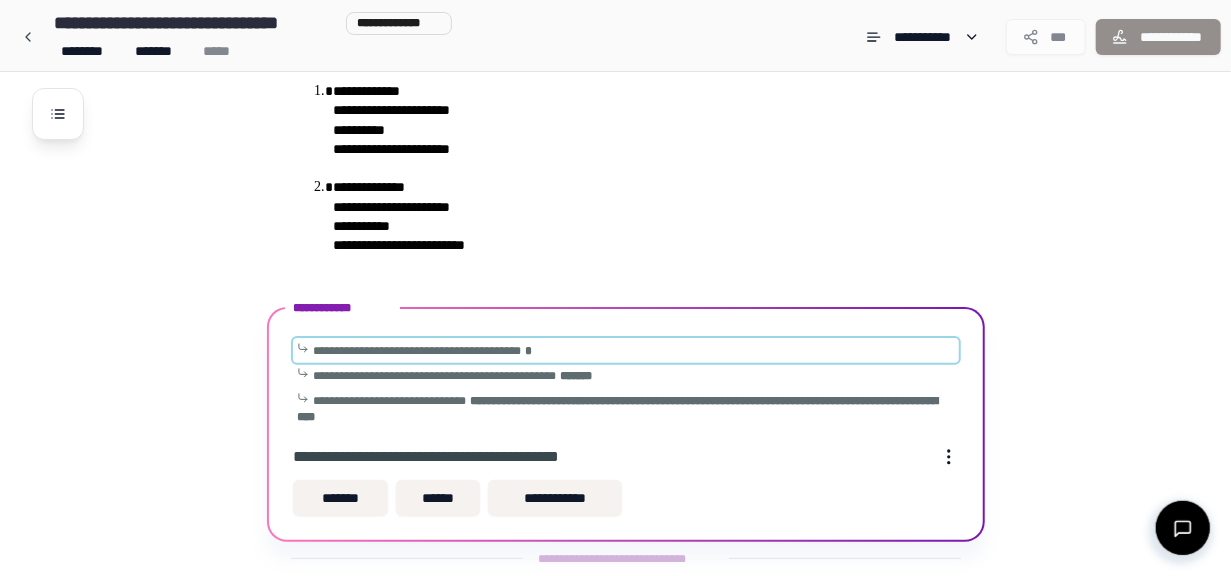 scroll, scrollTop: 148, scrollLeft: 0, axis: vertical 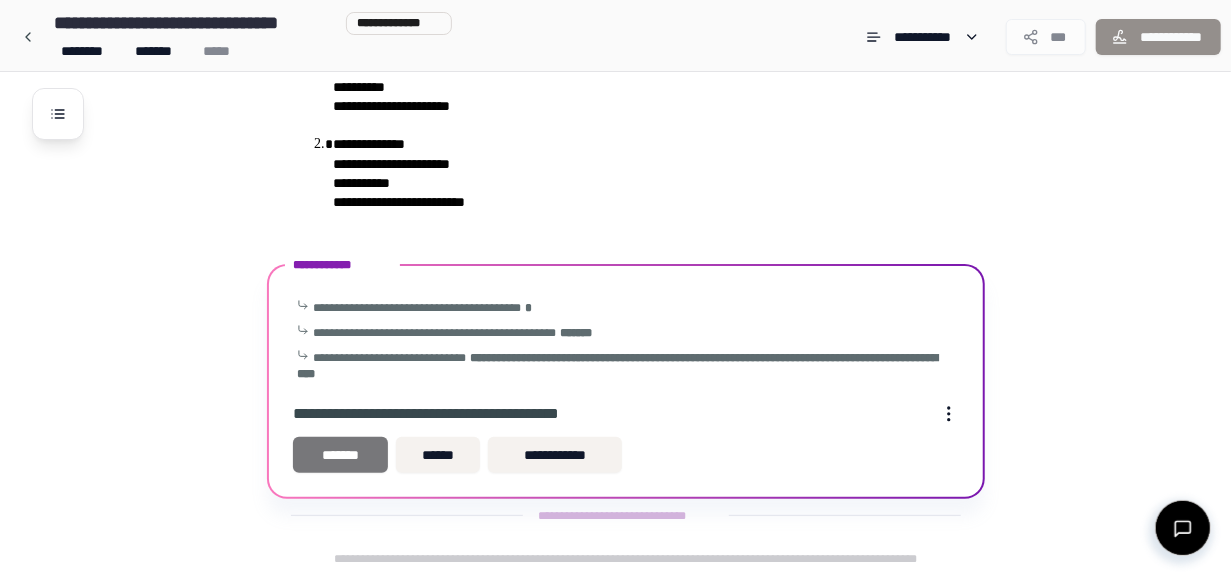 click on "*******" at bounding box center (341, 455) 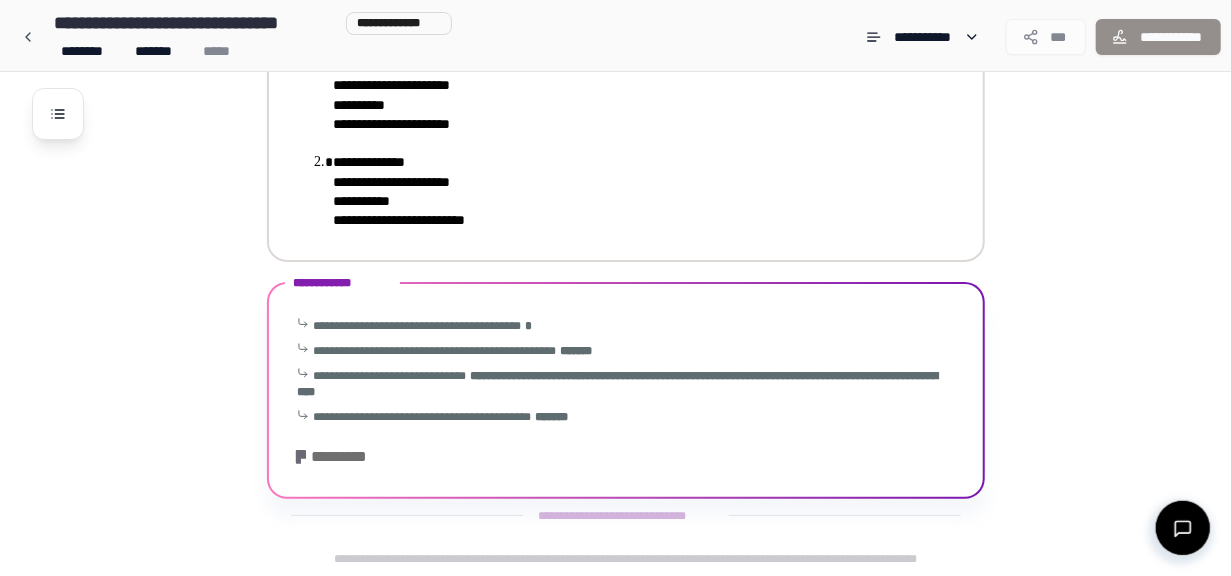 scroll, scrollTop: 428, scrollLeft: 0, axis: vertical 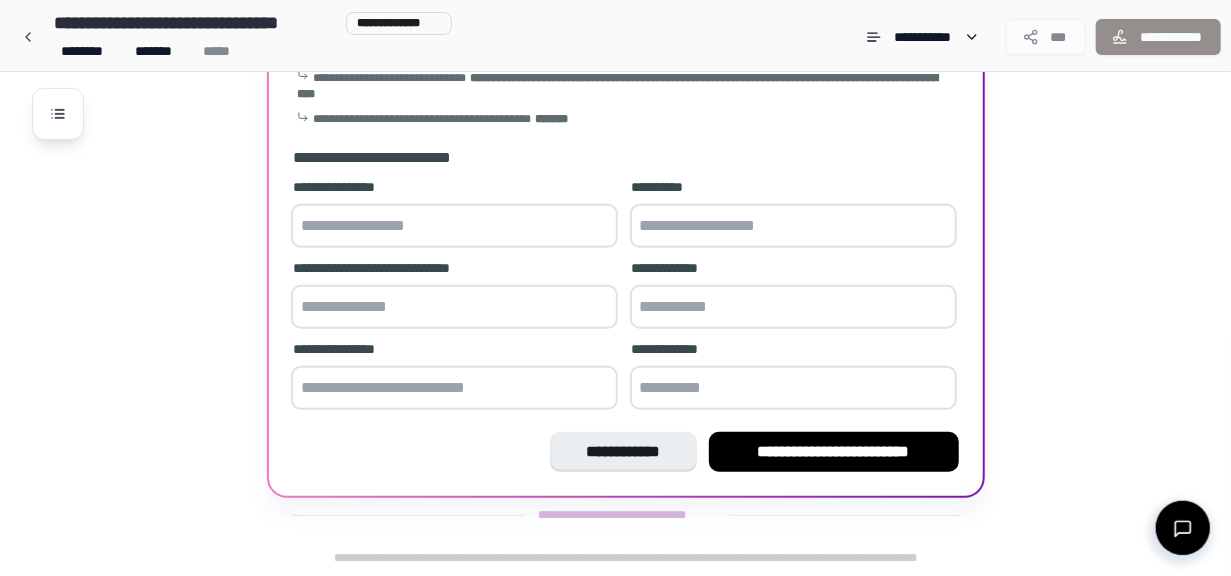 click at bounding box center [454, 226] 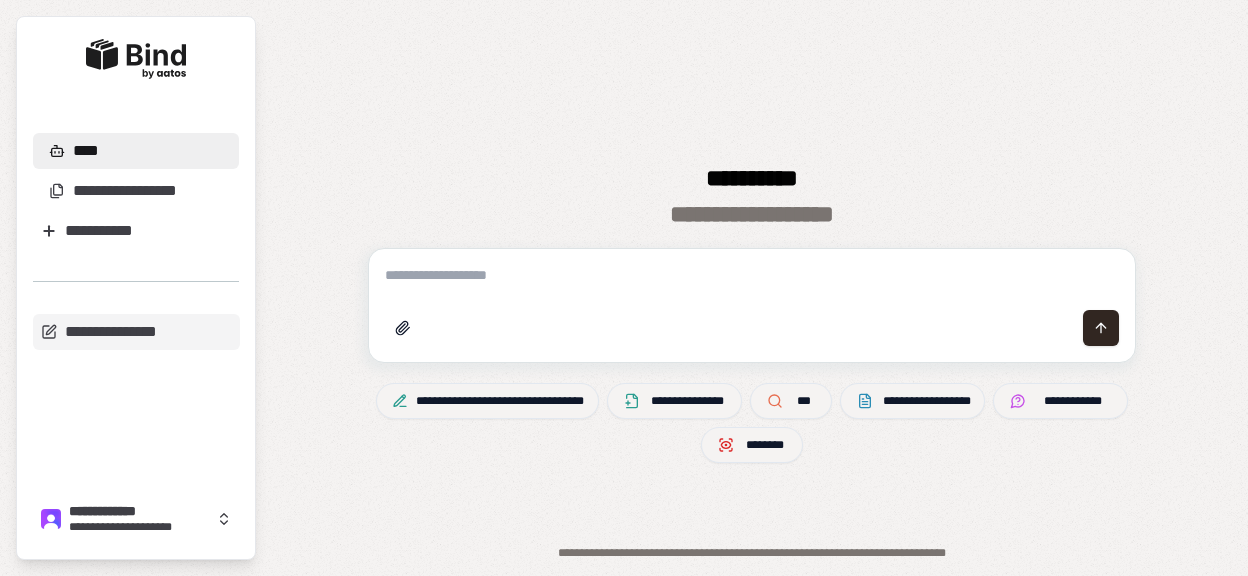 scroll, scrollTop: 0, scrollLeft: 0, axis: both 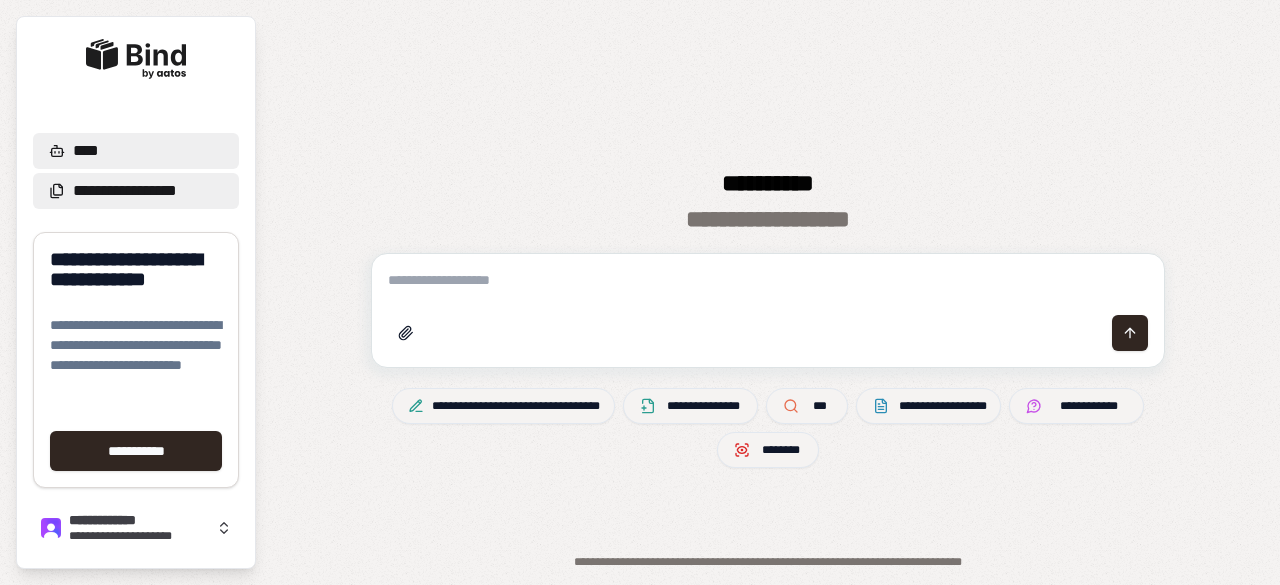 click on "**********" at bounding box center (116, 191) 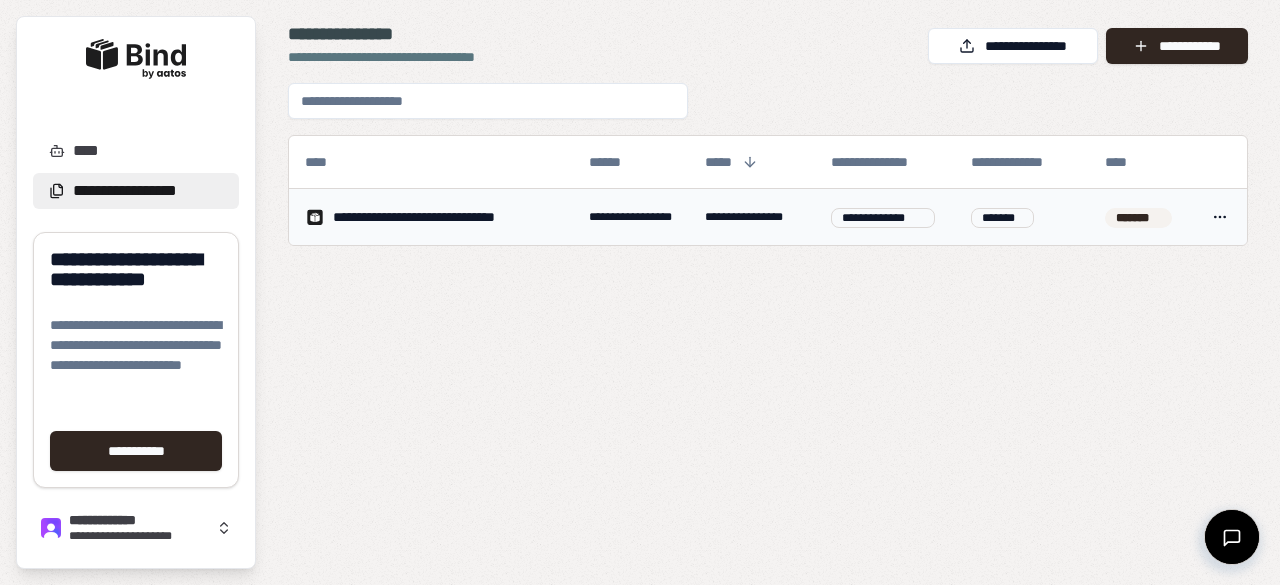 click on "**********" at bounding box center (440, 217) 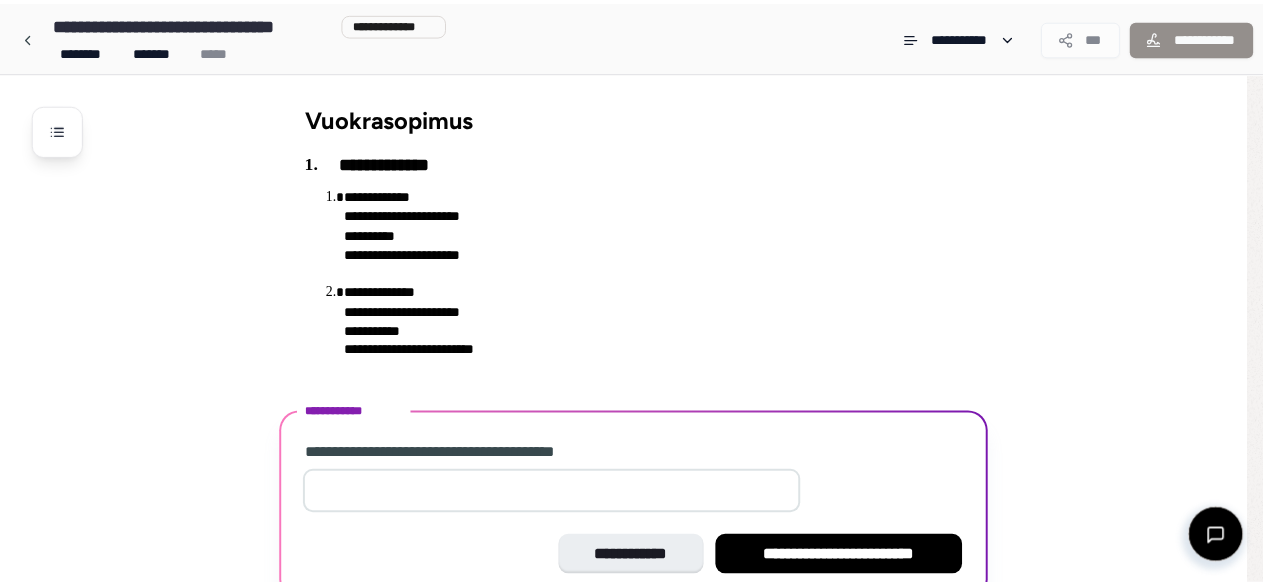 scroll, scrollTop: 96, scrollLeft: 0, axis: vertical 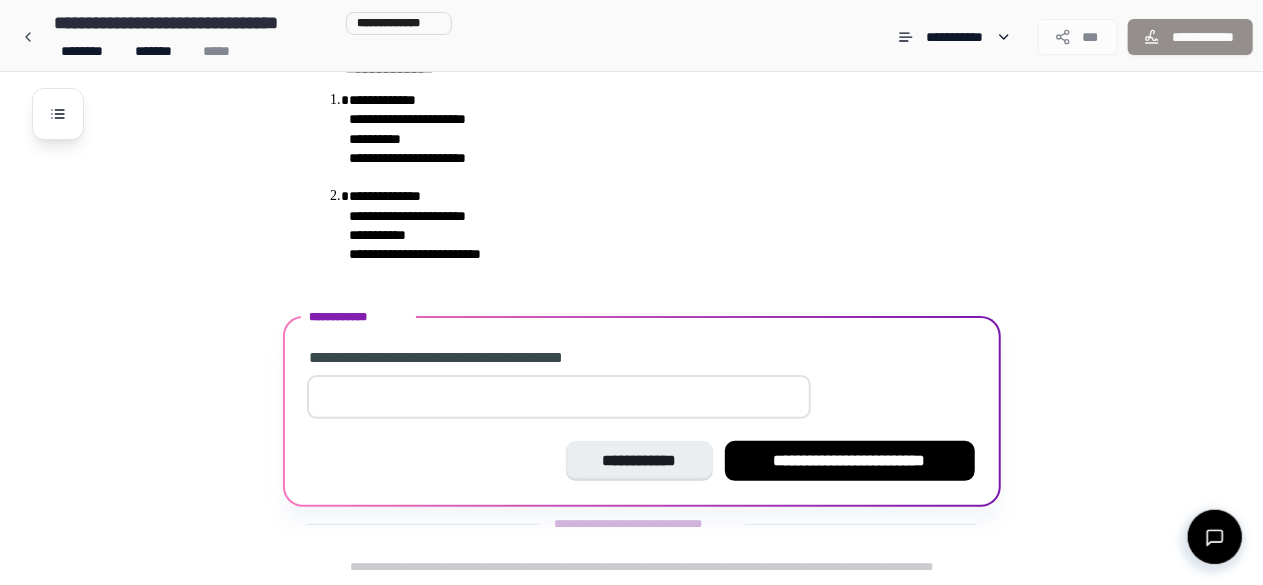 click at bounding box center [559, 397] 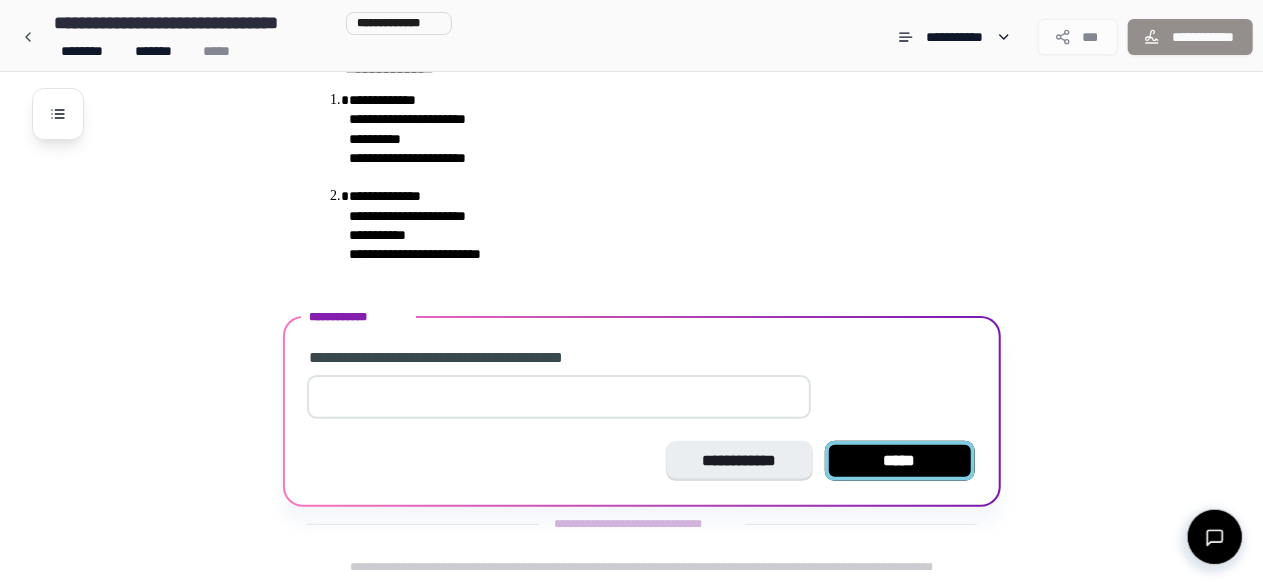 type on "*" 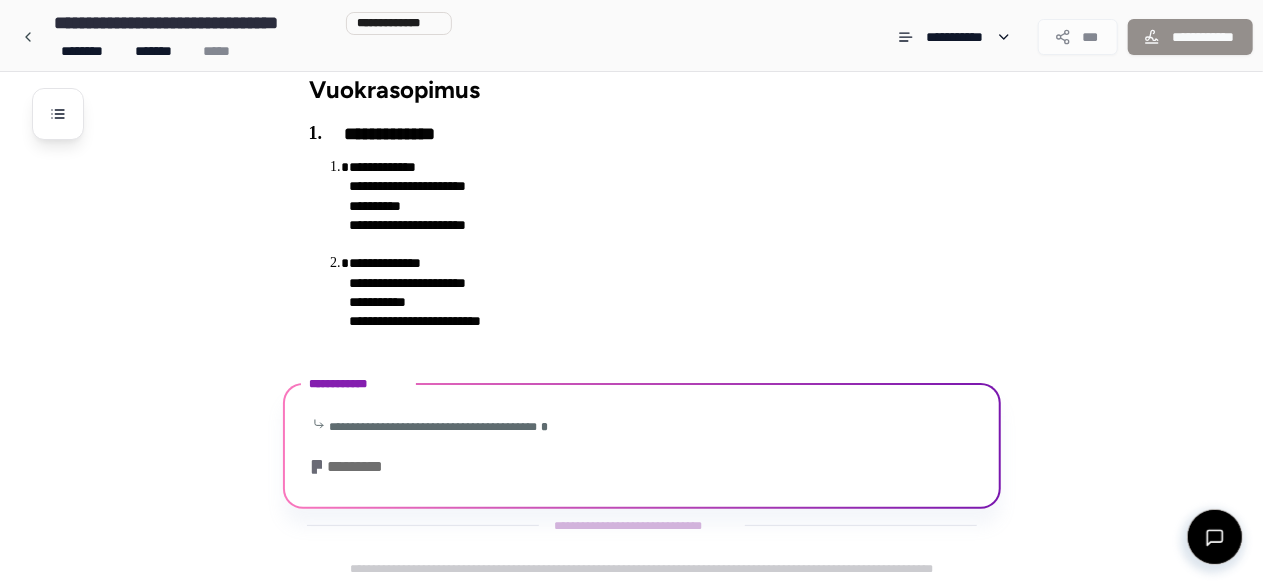 scroll, scrollTop: 269, scrollLeft: 0, axis: vertical 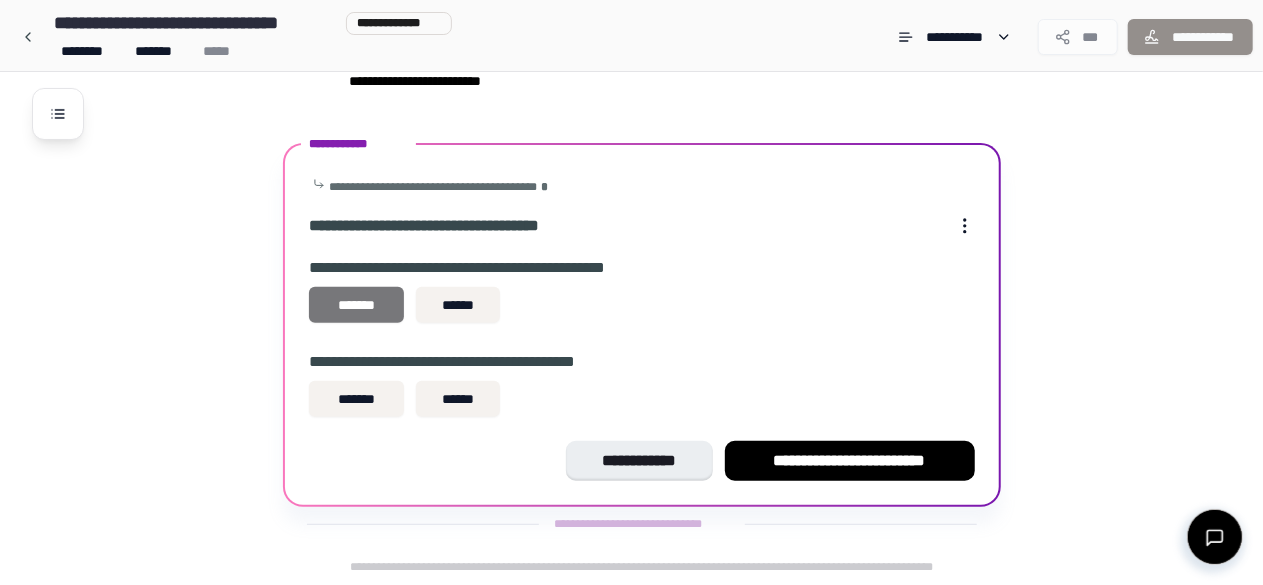 click on "*******" at bounding box center (357, 305) 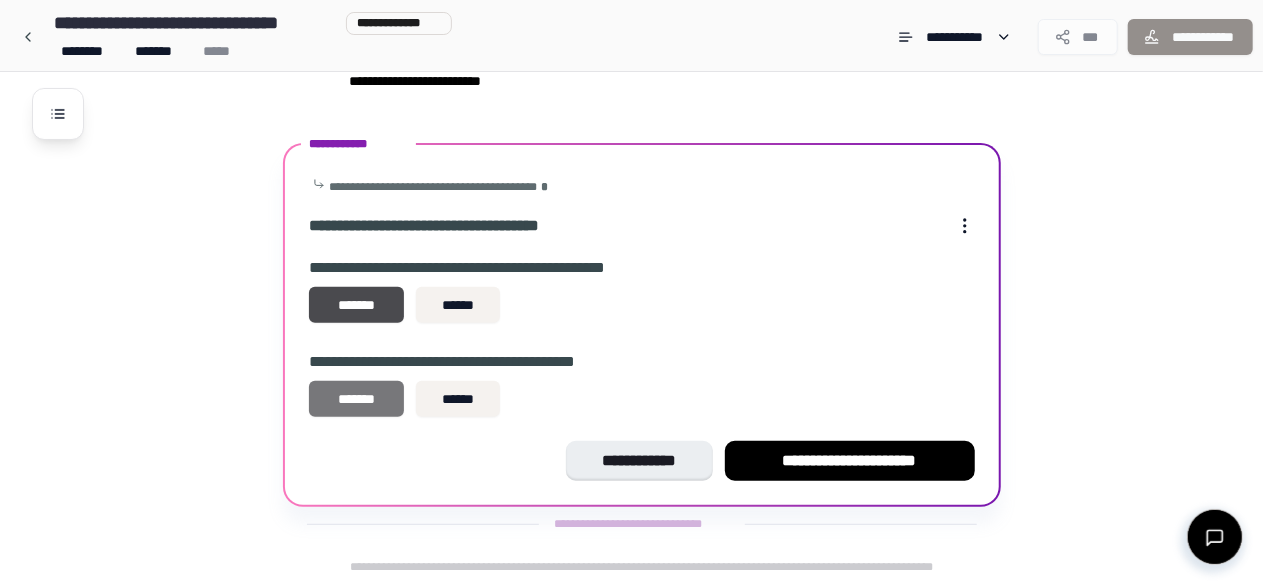 click on "*******" at bounding box center [357, 399] 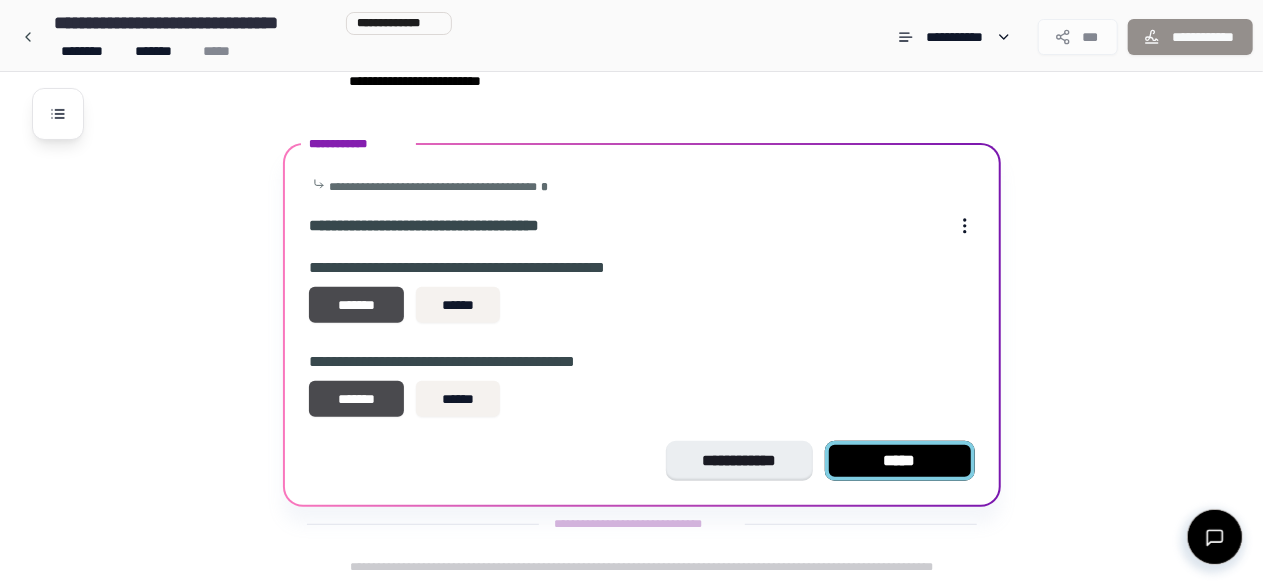 click on "*****" at bounding box center [900, 461] 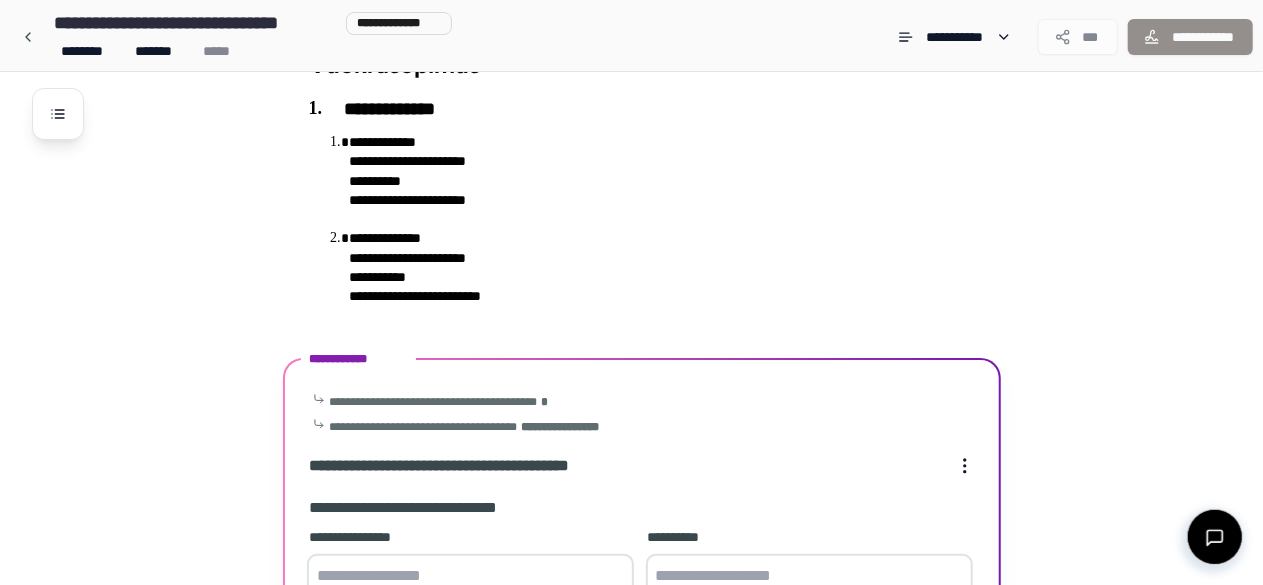 scroll, scrollTop: 684, scrollLeft: 0, axis: vertical 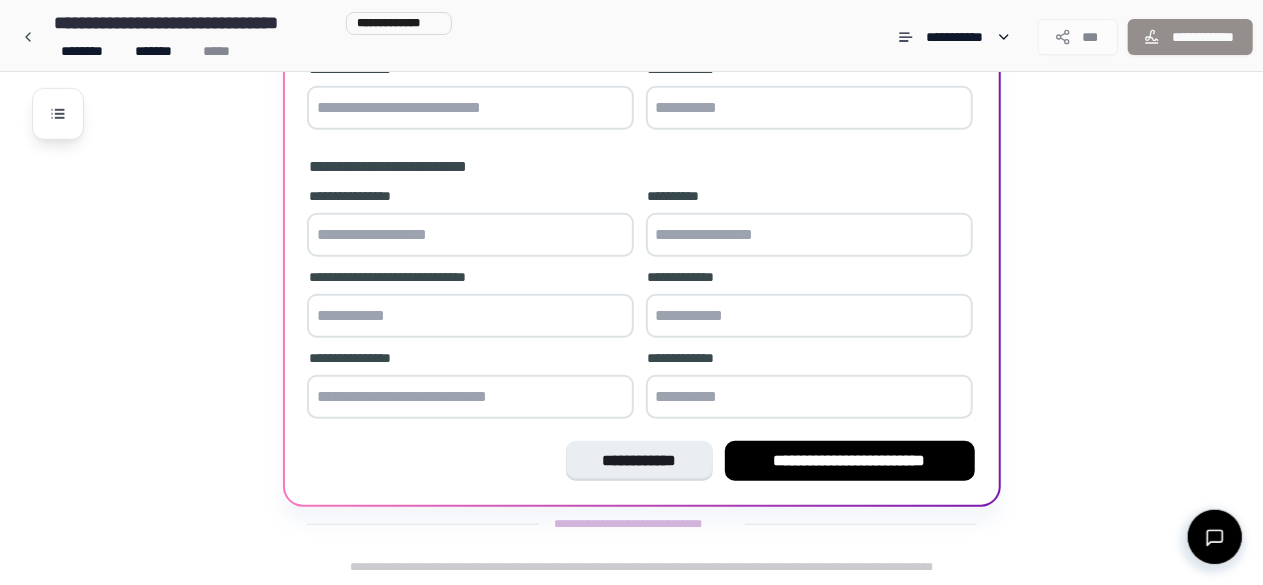 click at bounding box center [470, 235] 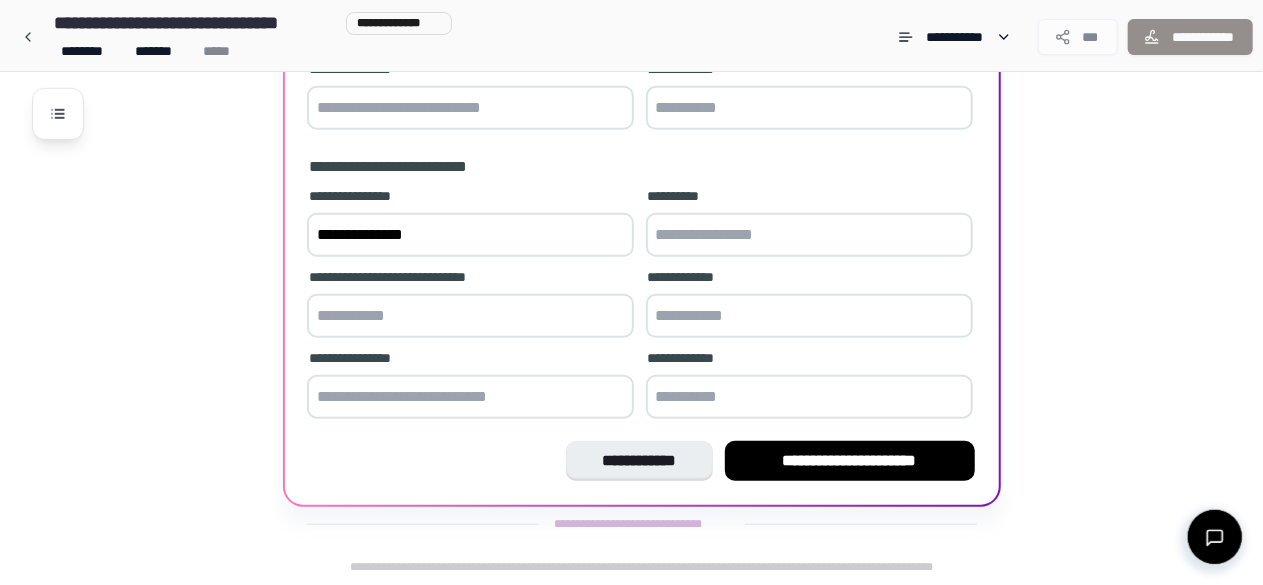 type on "**********" 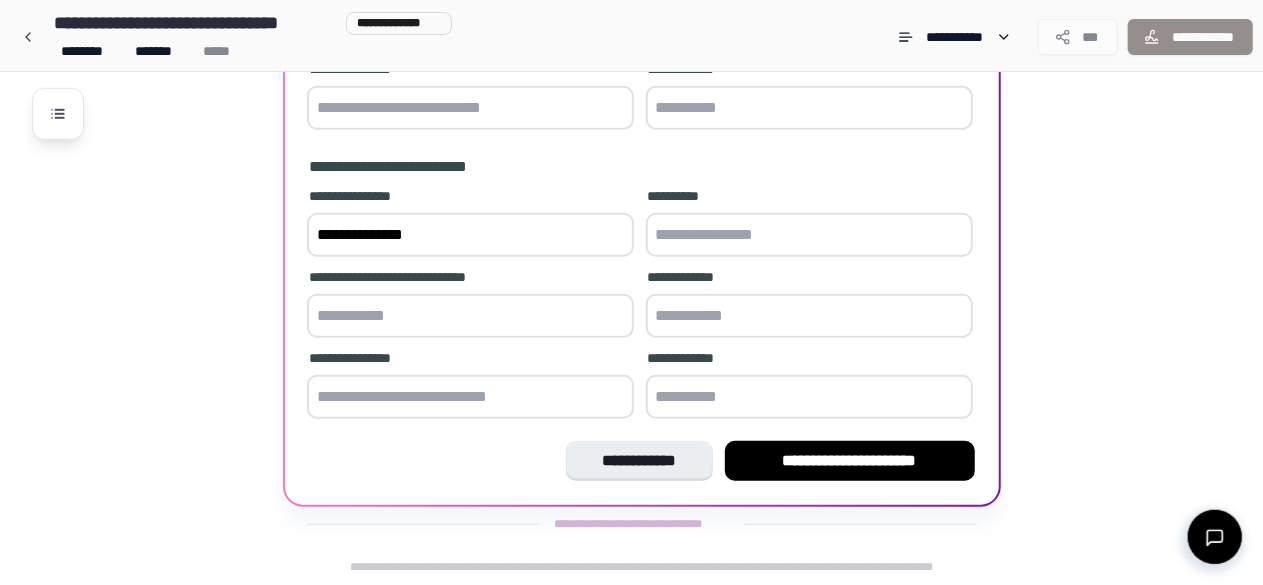 click at bounding box center [809, 235] 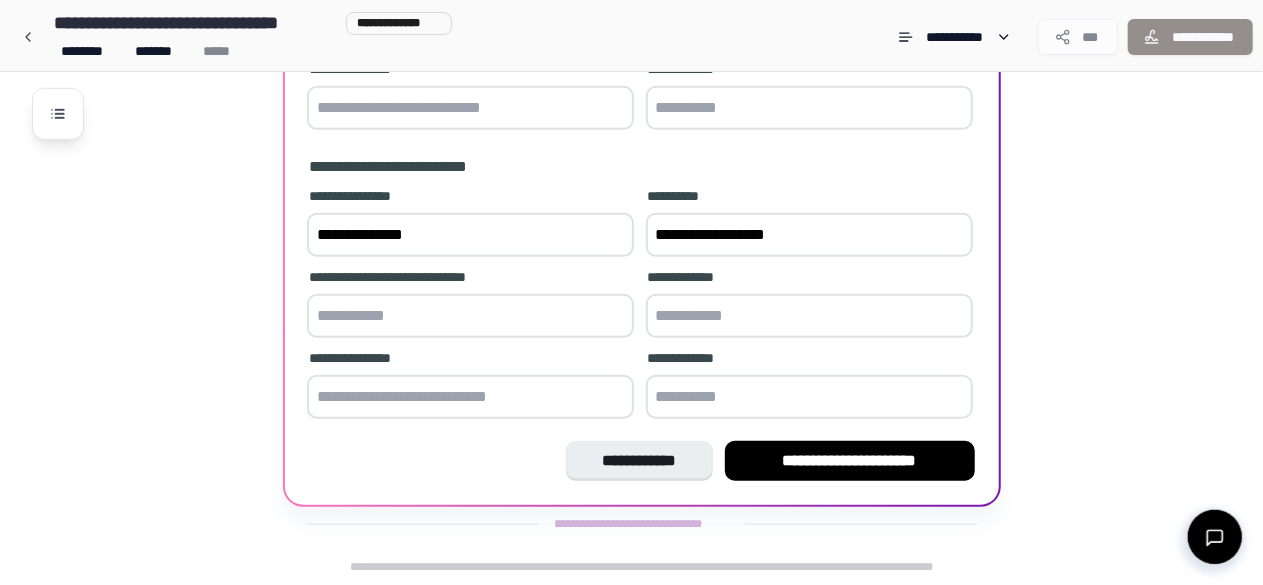 type on "**********" 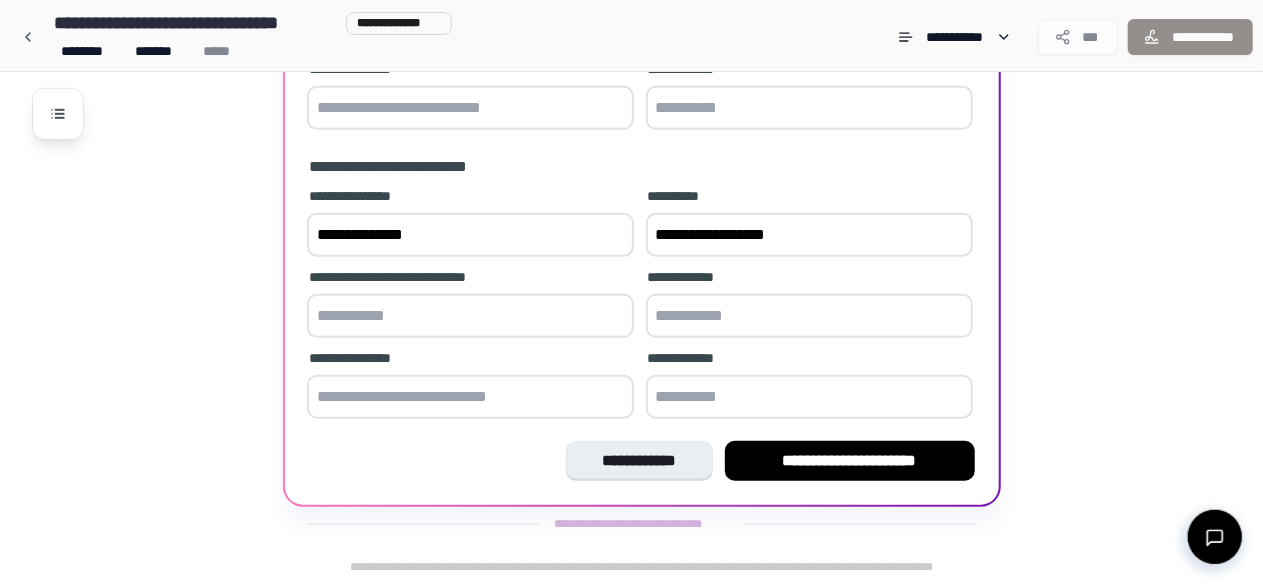 click at bounding box center [470, 316] 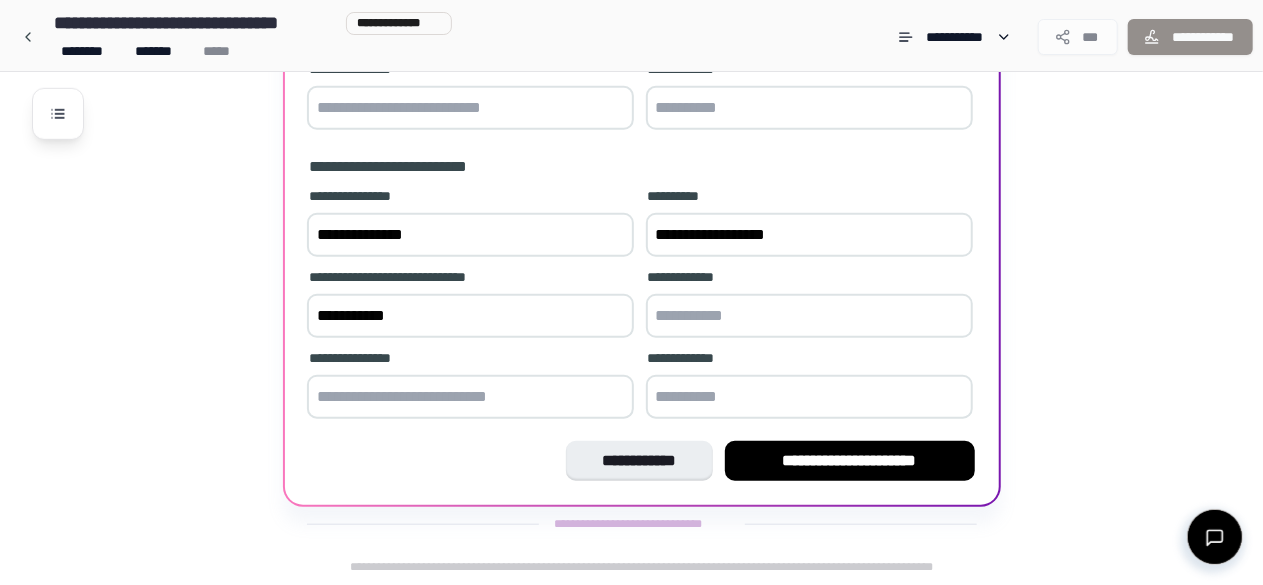 type on "**********" 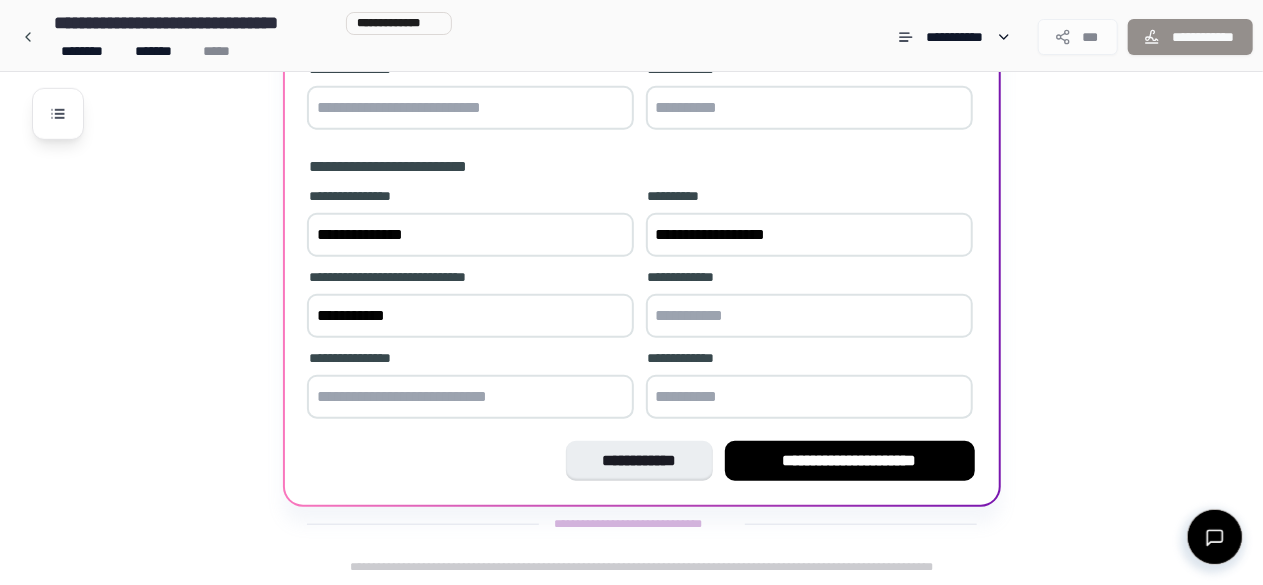 click at bounding box center (809, 316) 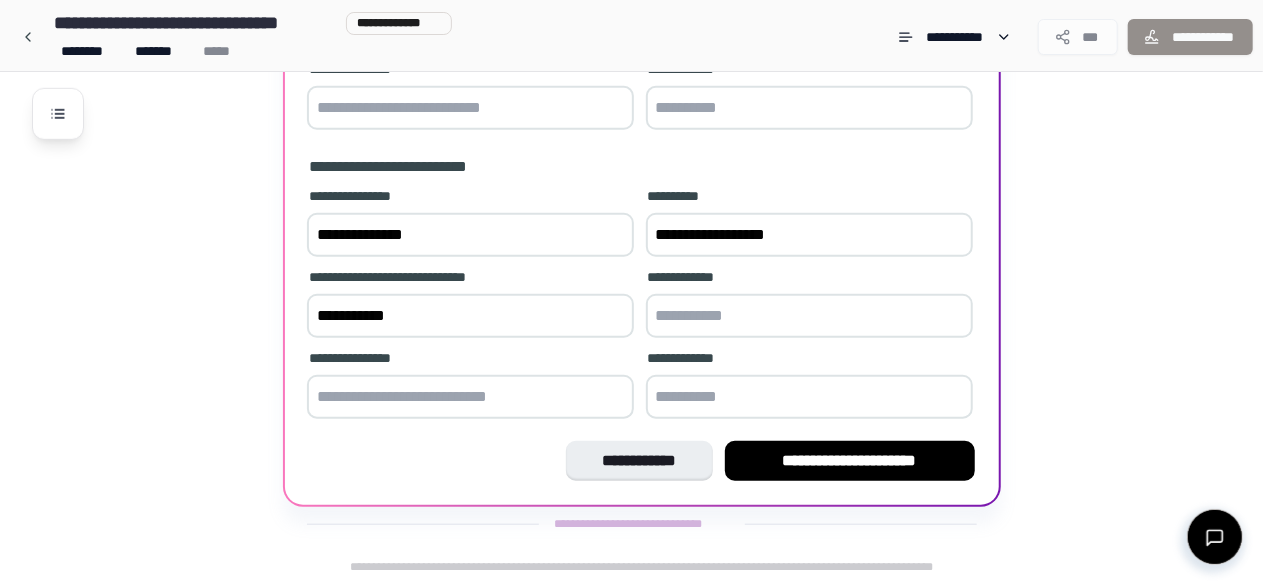 paste on "**********" 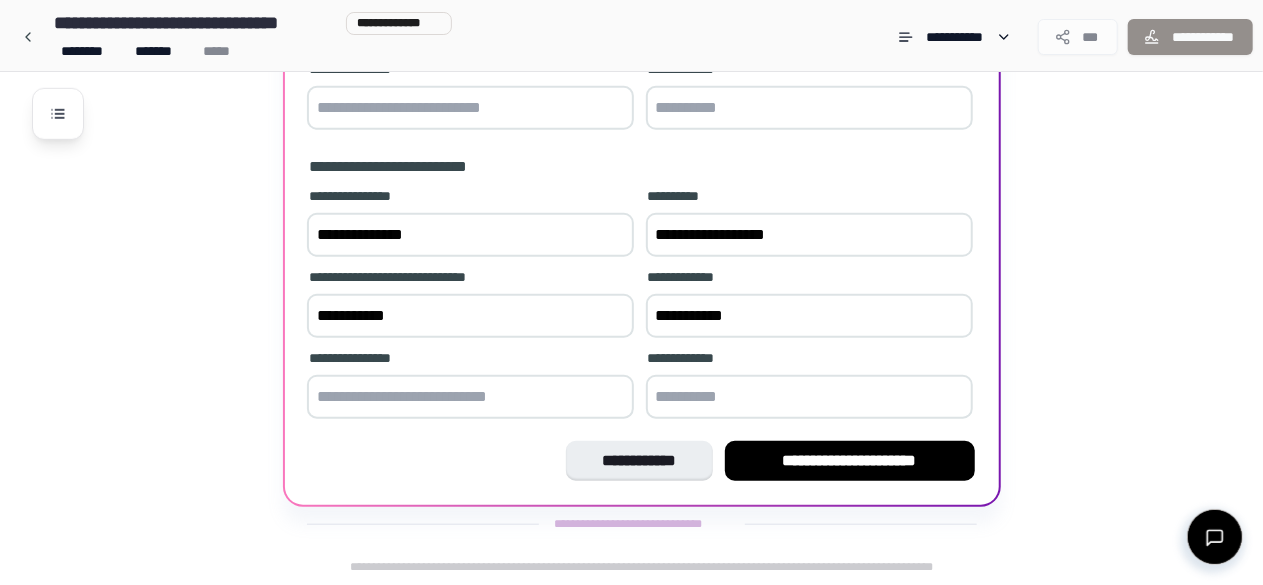 type on "**********" 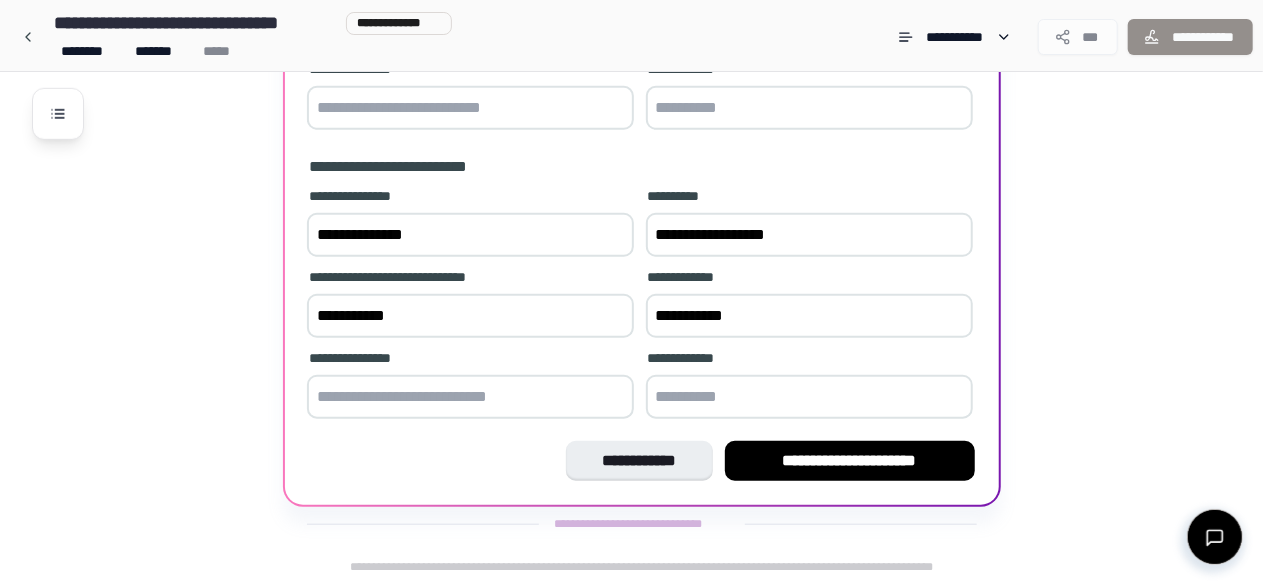click at bounding box center (470, 397) 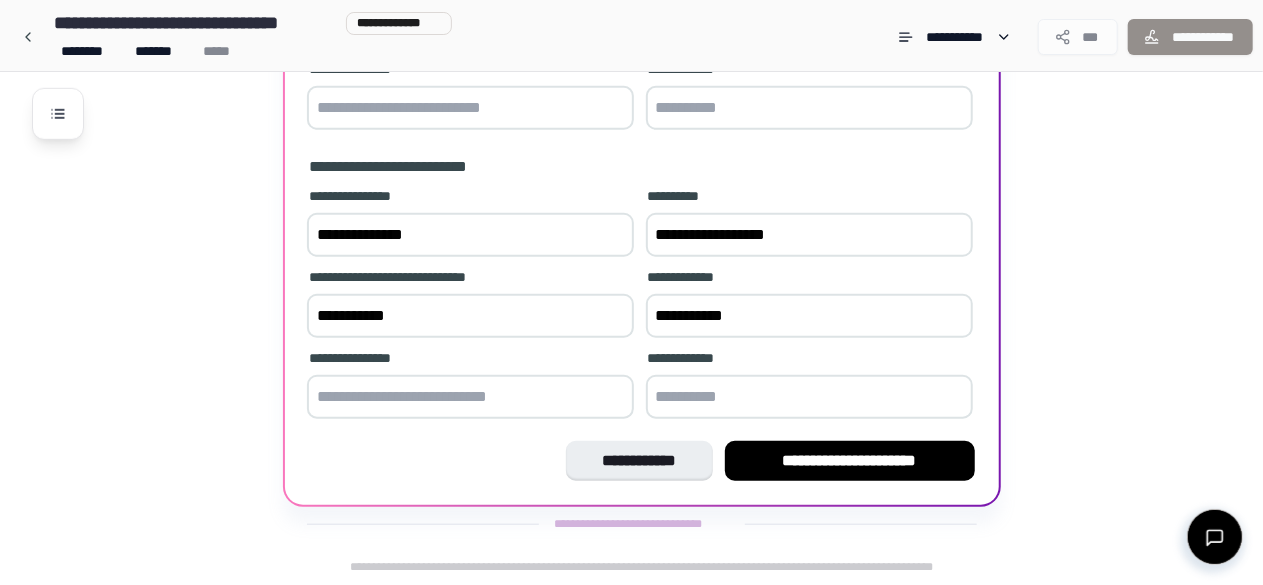 click at bounding box center (809, 397) 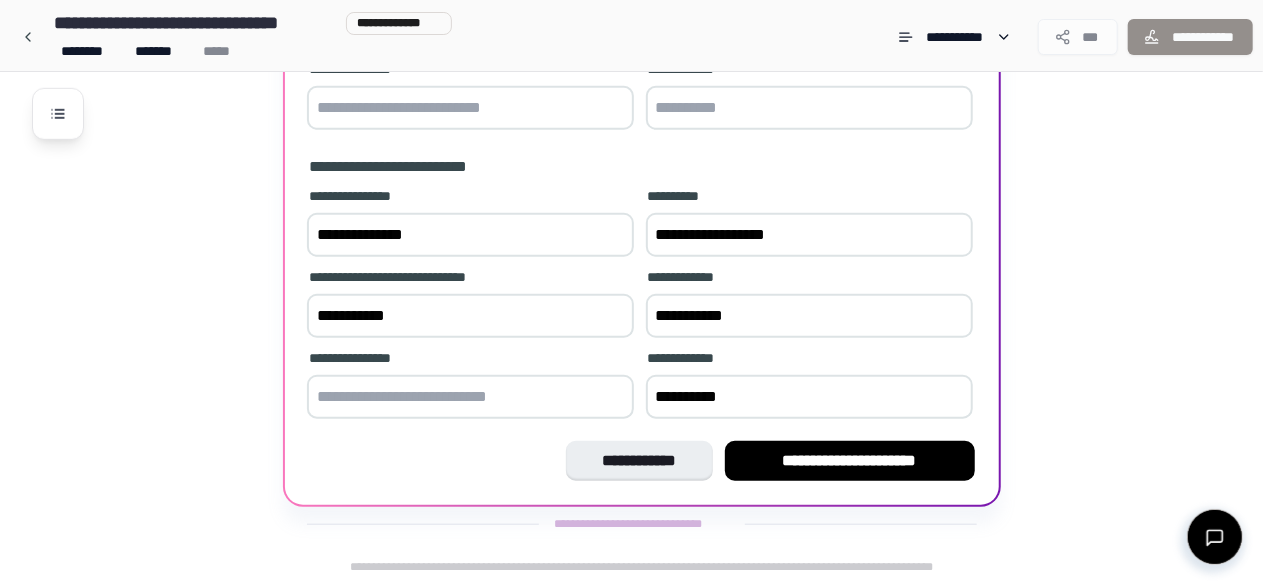 type on "**********" 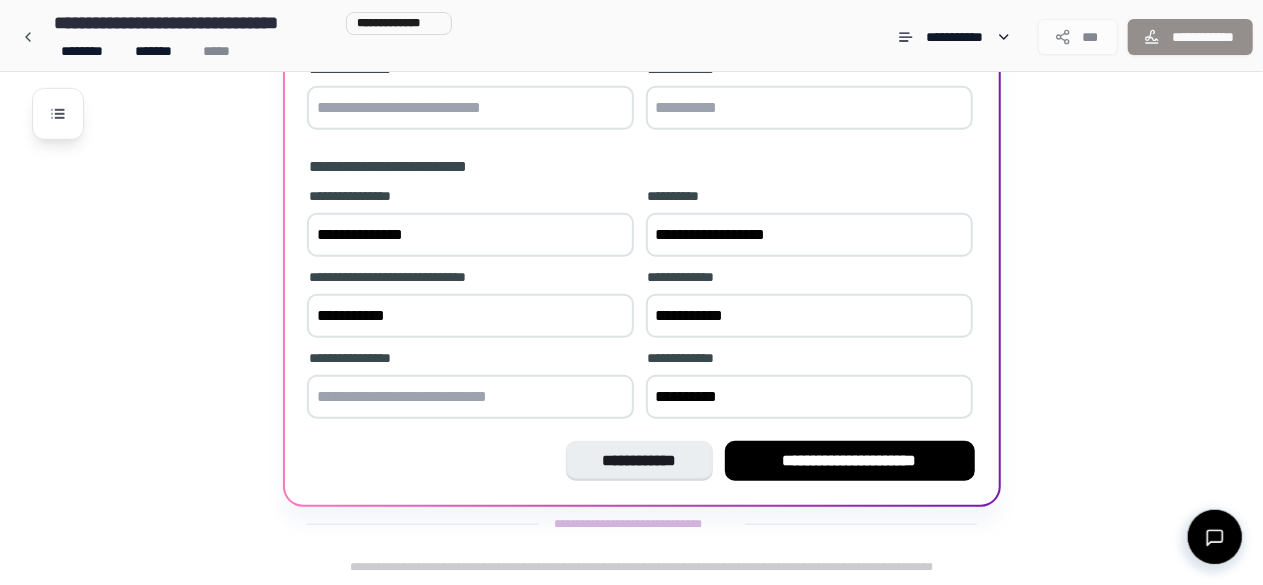 click at bounding box center [470, 397] 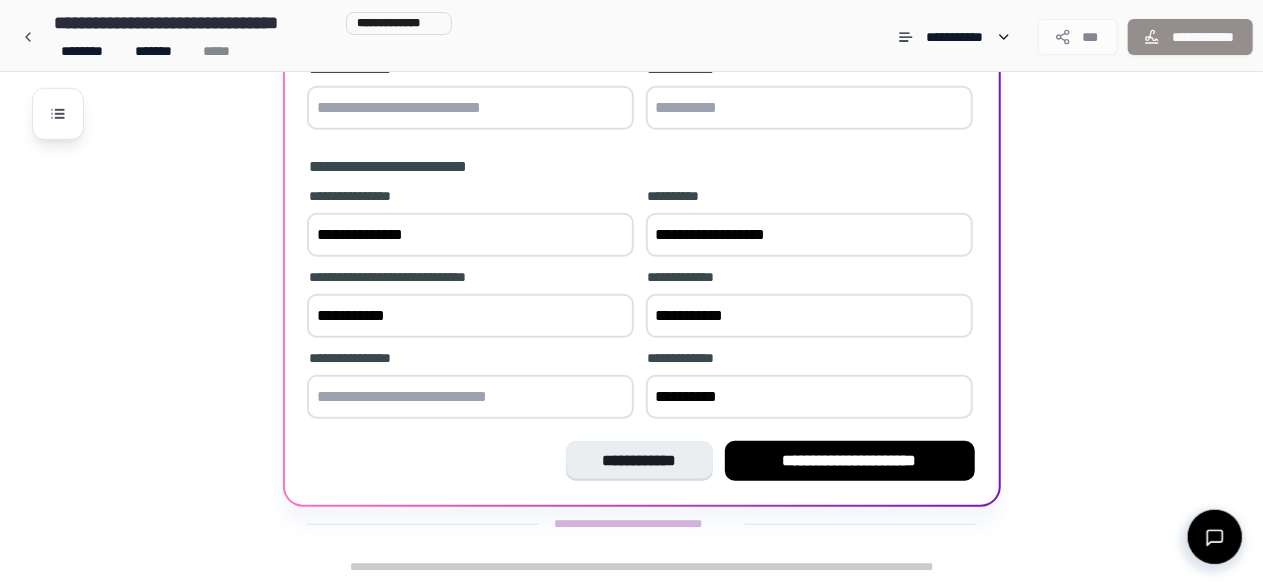 paste on "**********" 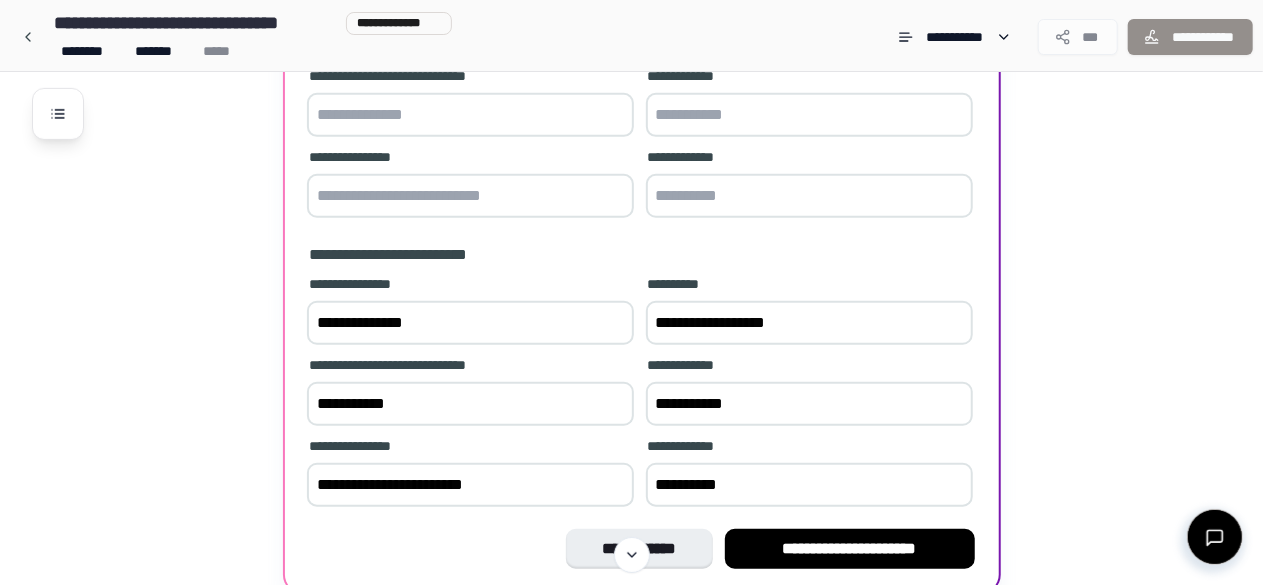 scroll, scrollTop: 442, scrollLeft: 0, axis: vertical 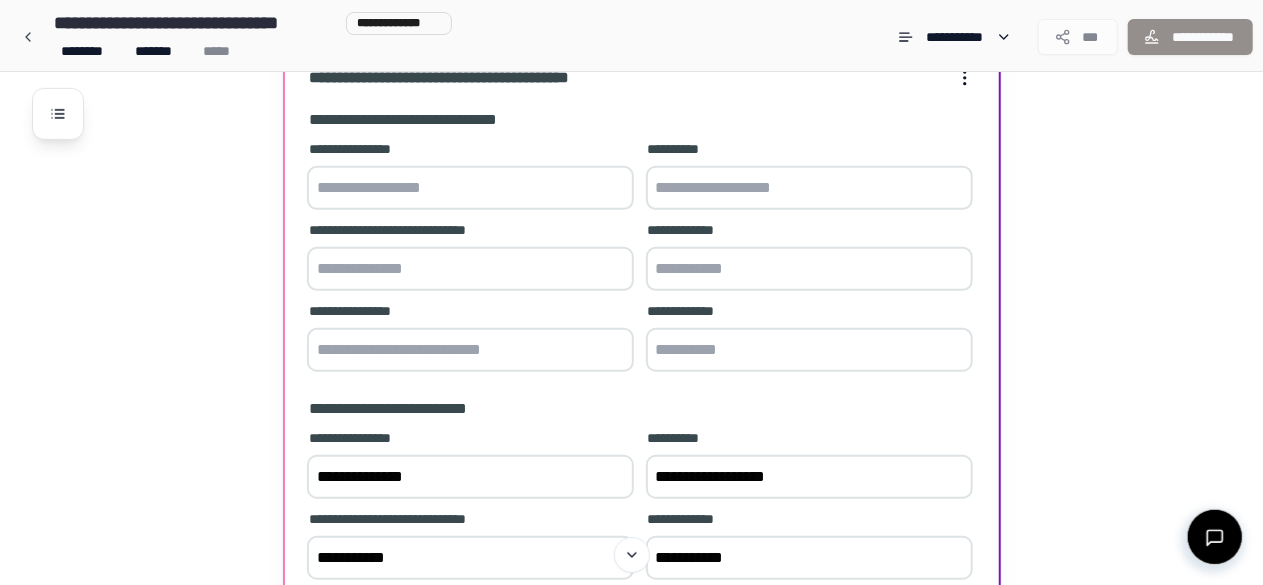 type on "**********" 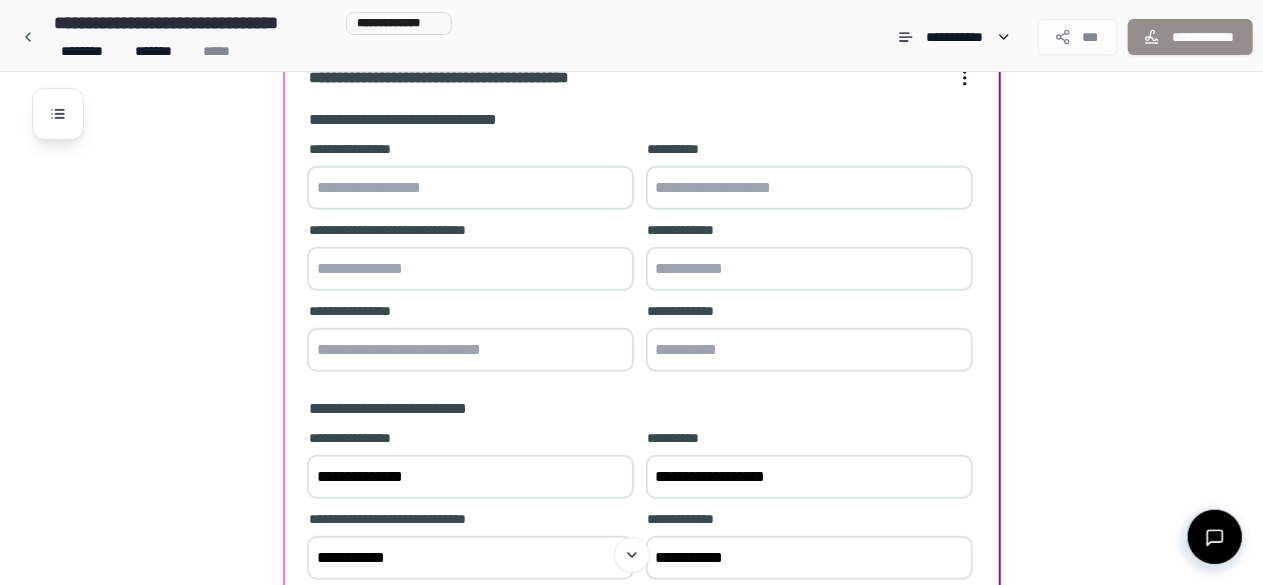 click at bounding box center (470, 188) 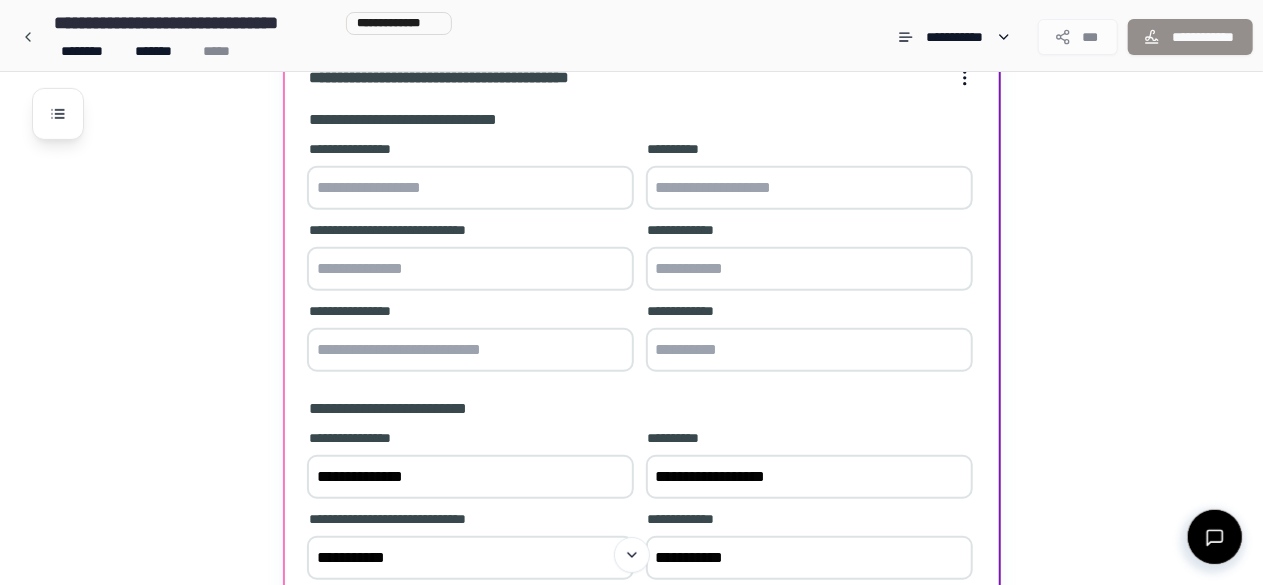 paste on "**********" 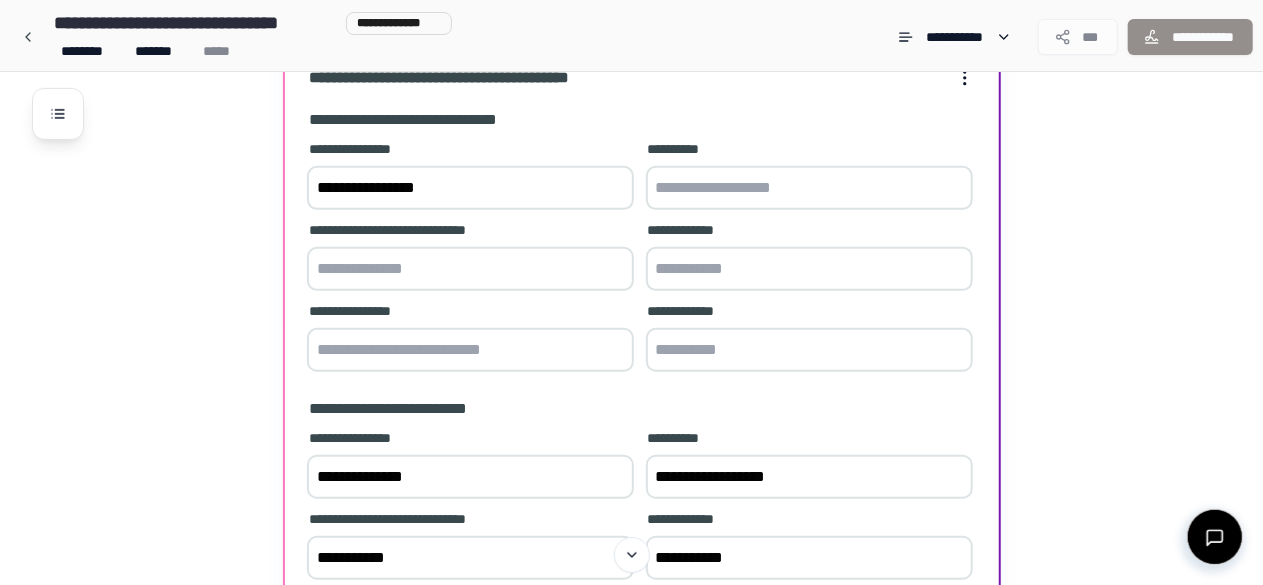 type on "**********" 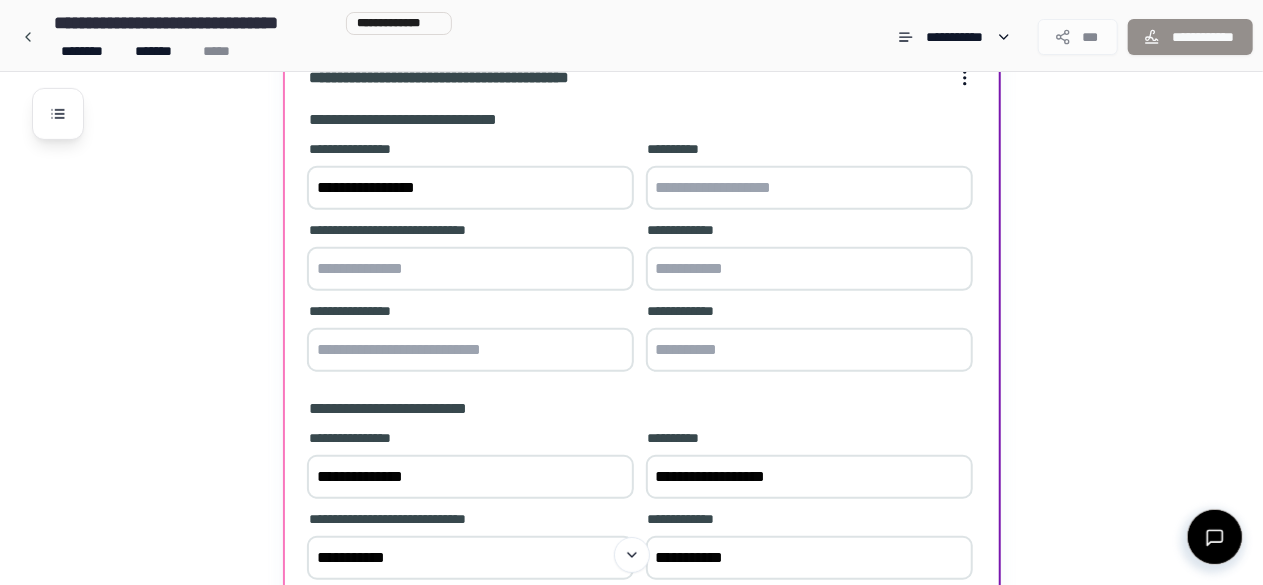 click at bounding box center [809, 188] 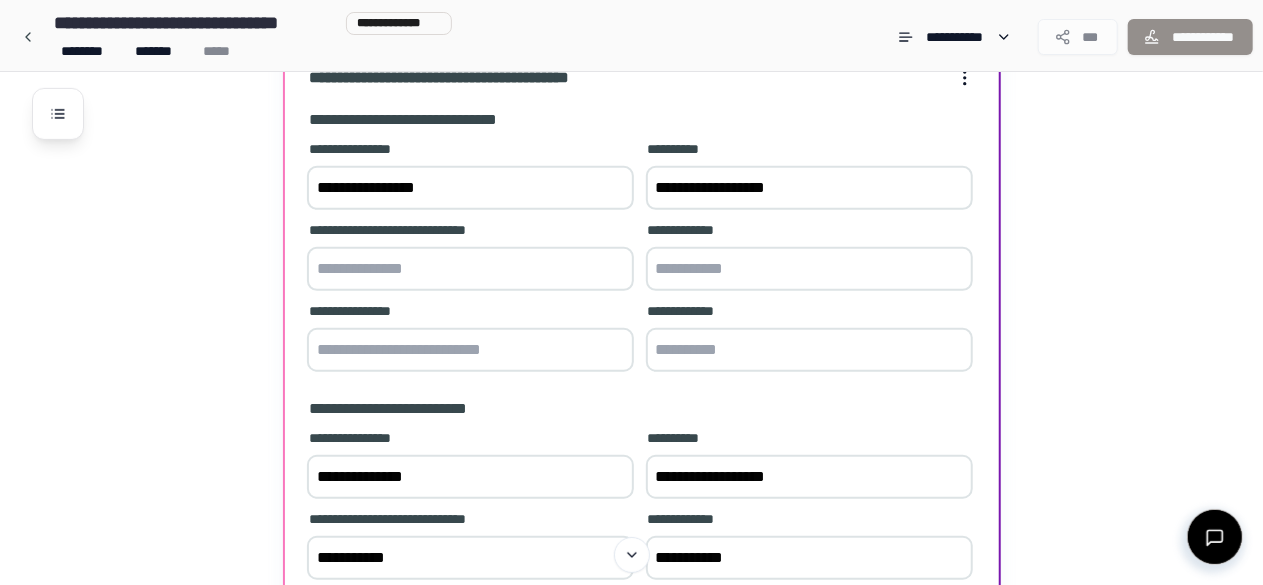 type on "**********" 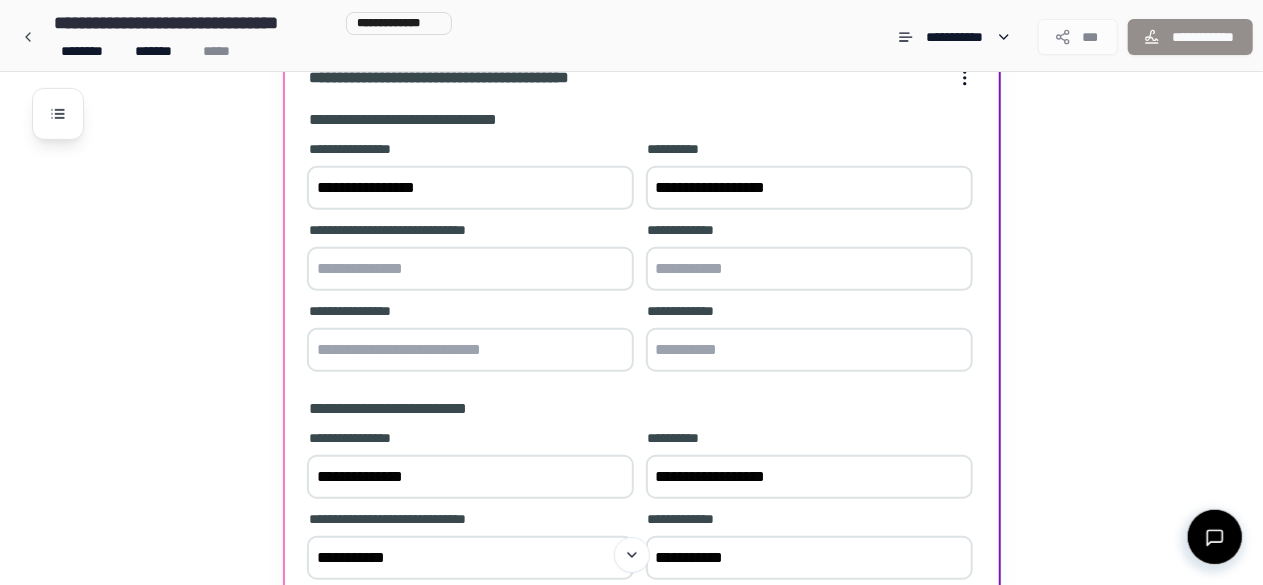 click at bounding box center [470, 269] 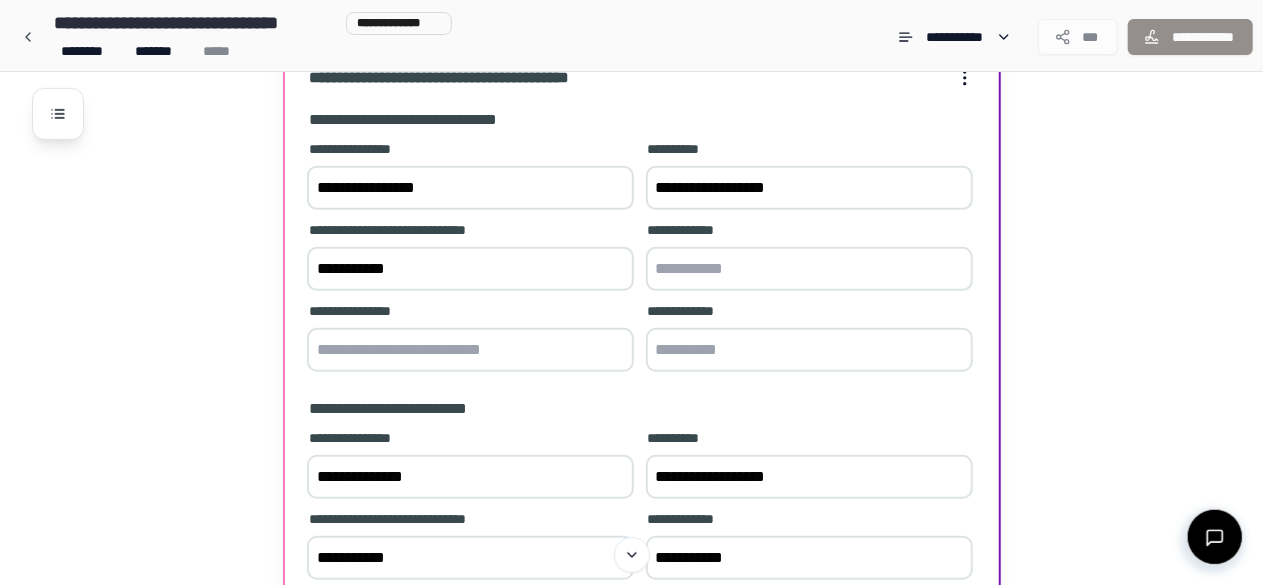type on "**********" 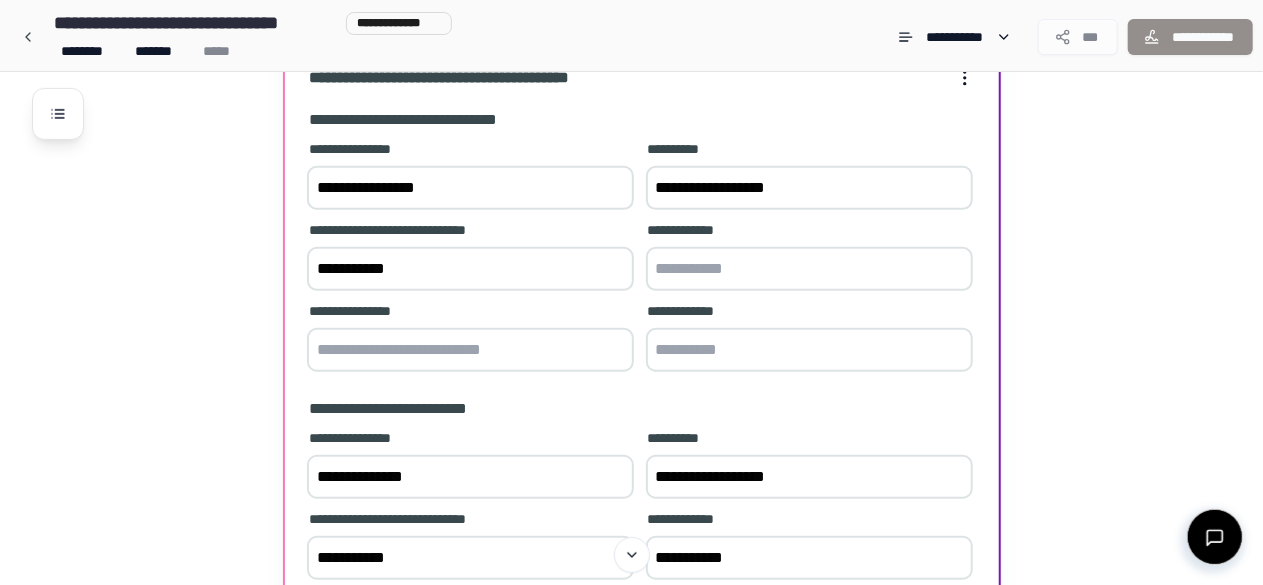 click at bounding box center [809, 269] 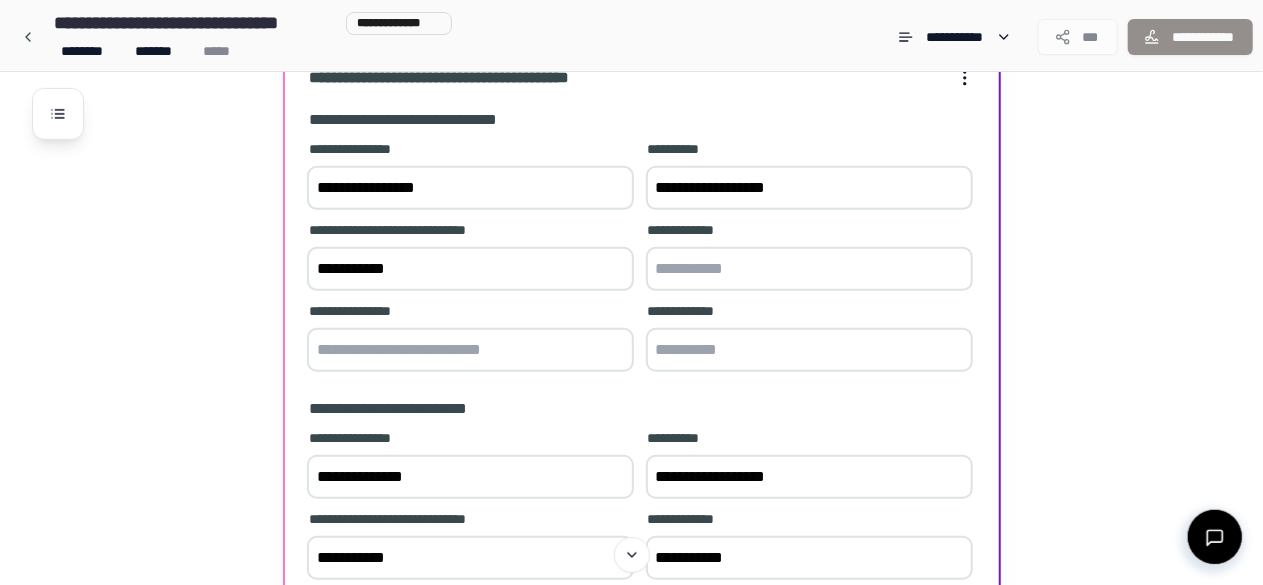 paste on "**********" 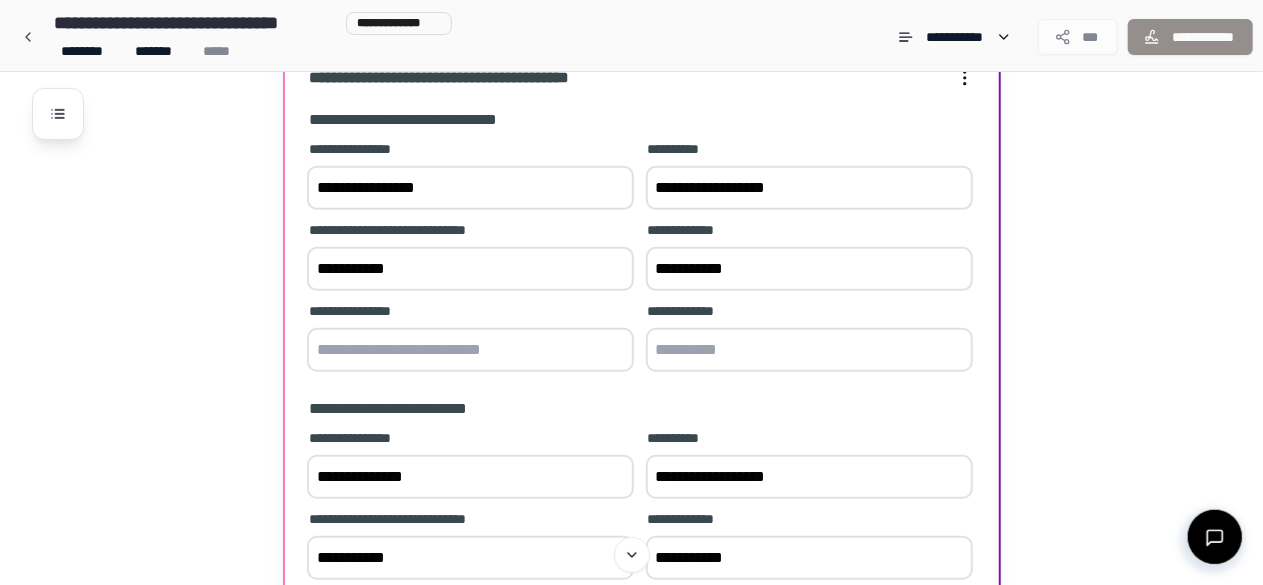 type on "**********" 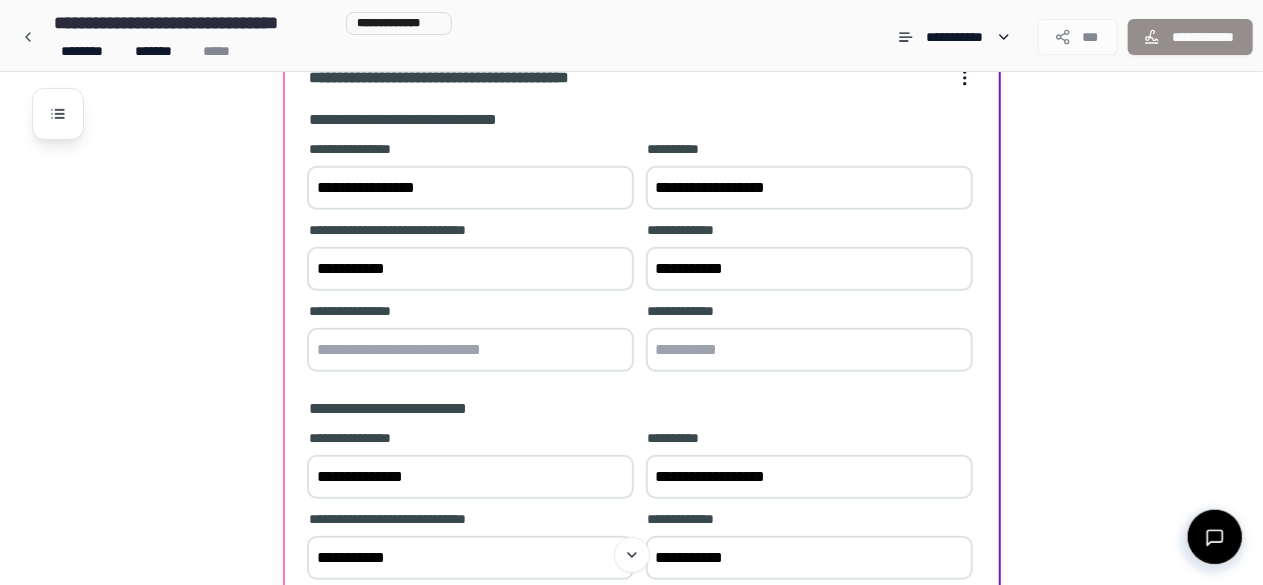 click at bounding box center [470, 350] 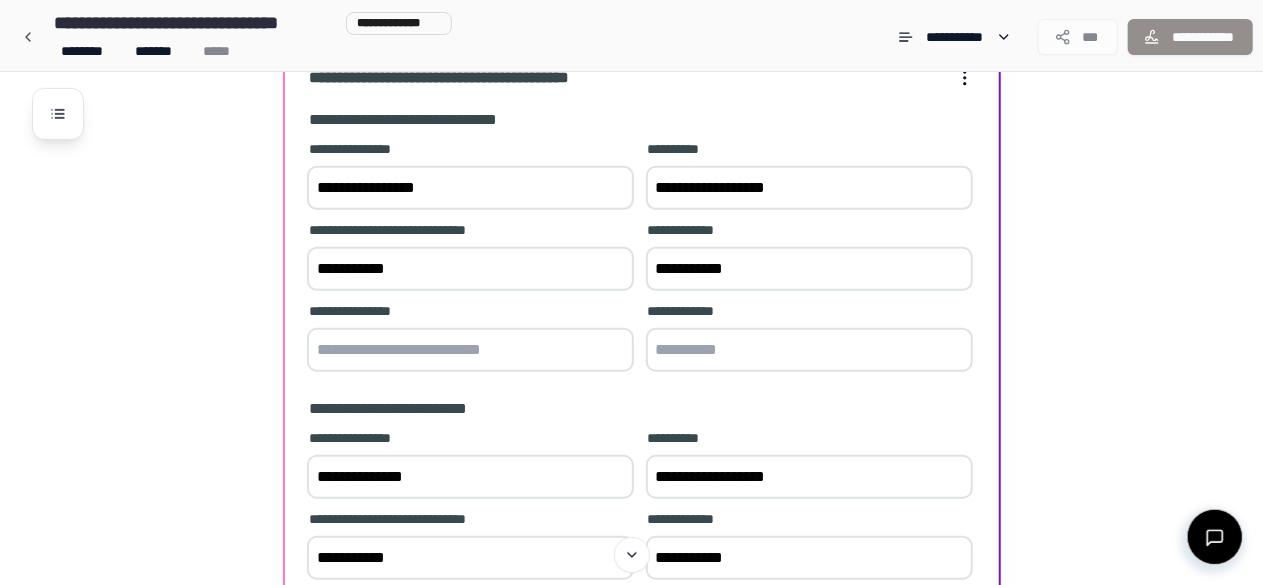 click at bounding box center [809, 350] 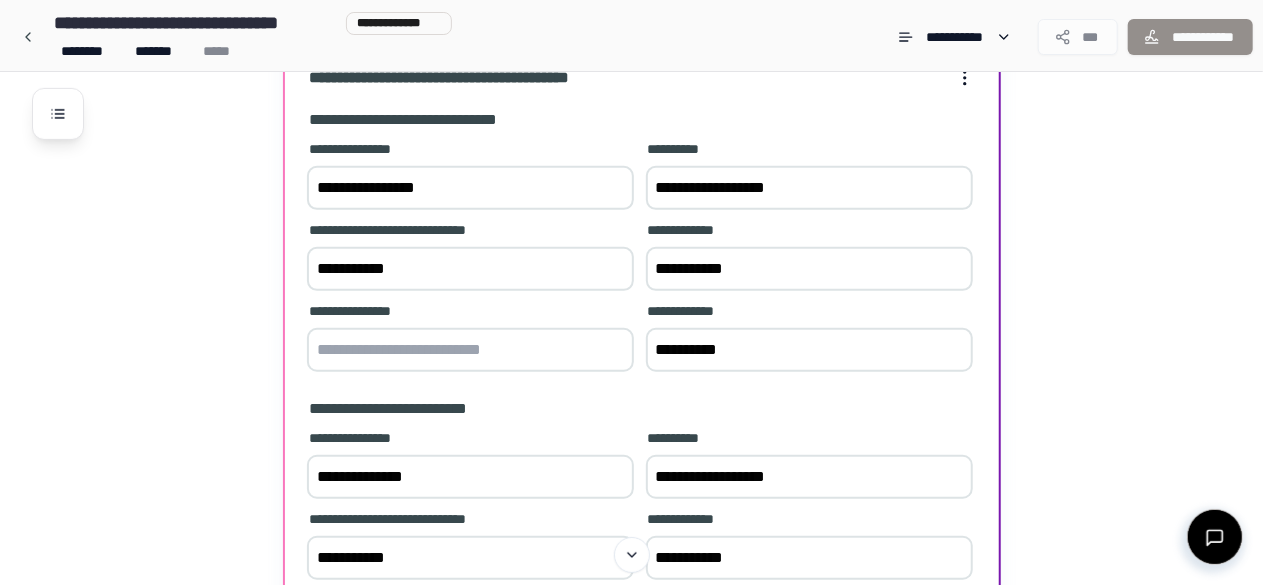 type on "**********" 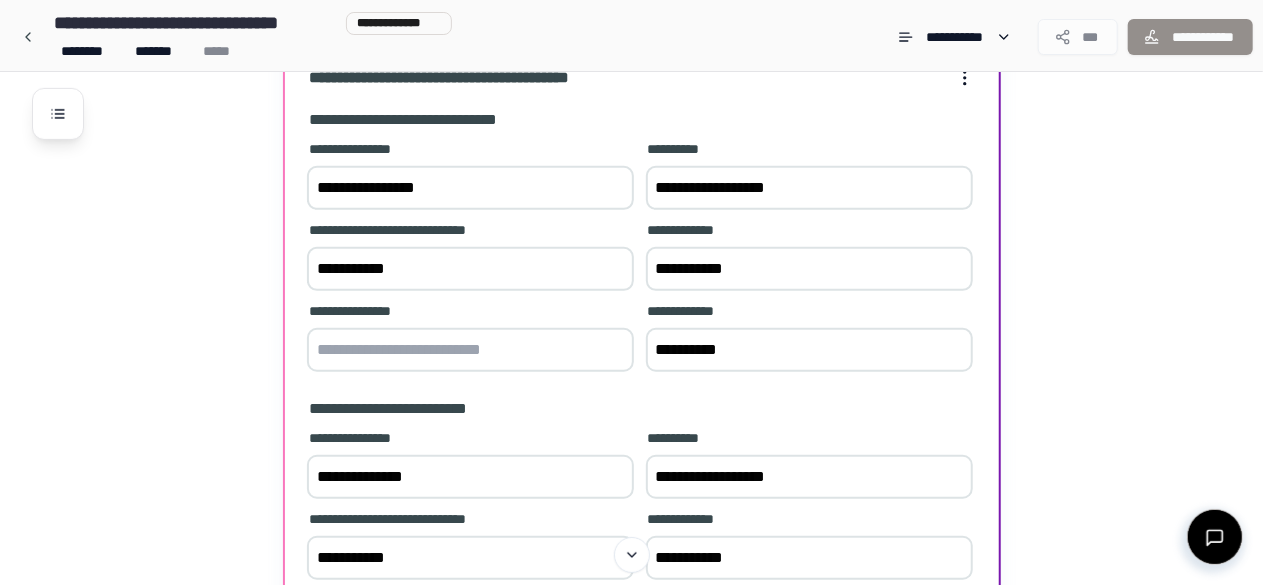 click at bounding box center (470, 350) 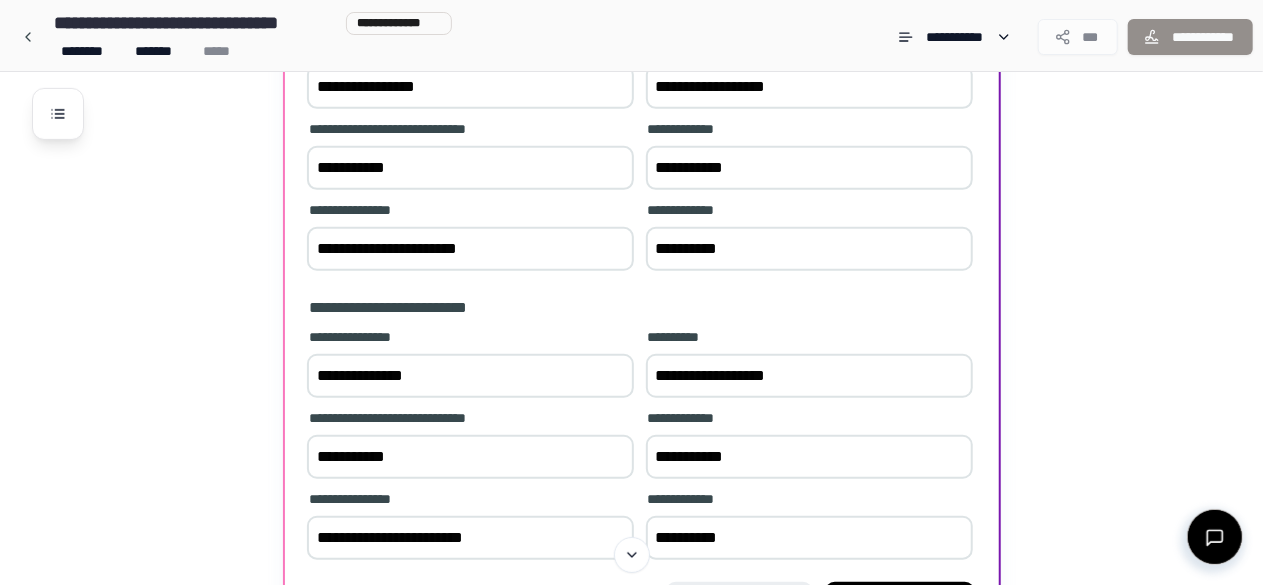 scroll, scrollTop: 684, scrollLeft: 0, axis: vertical 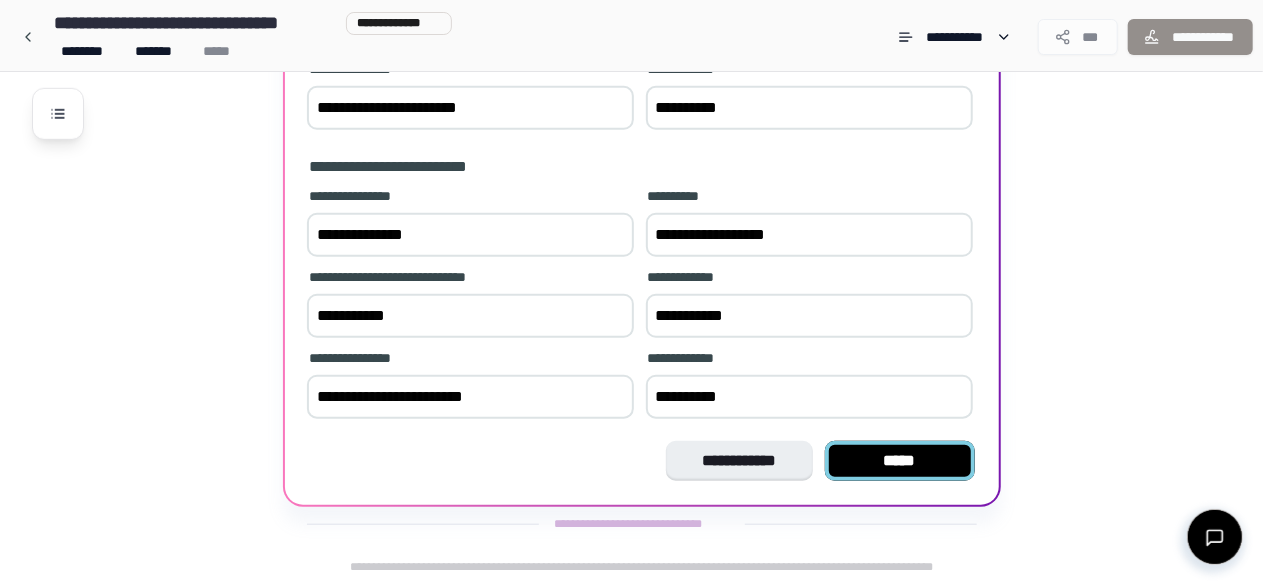 type on "**********" 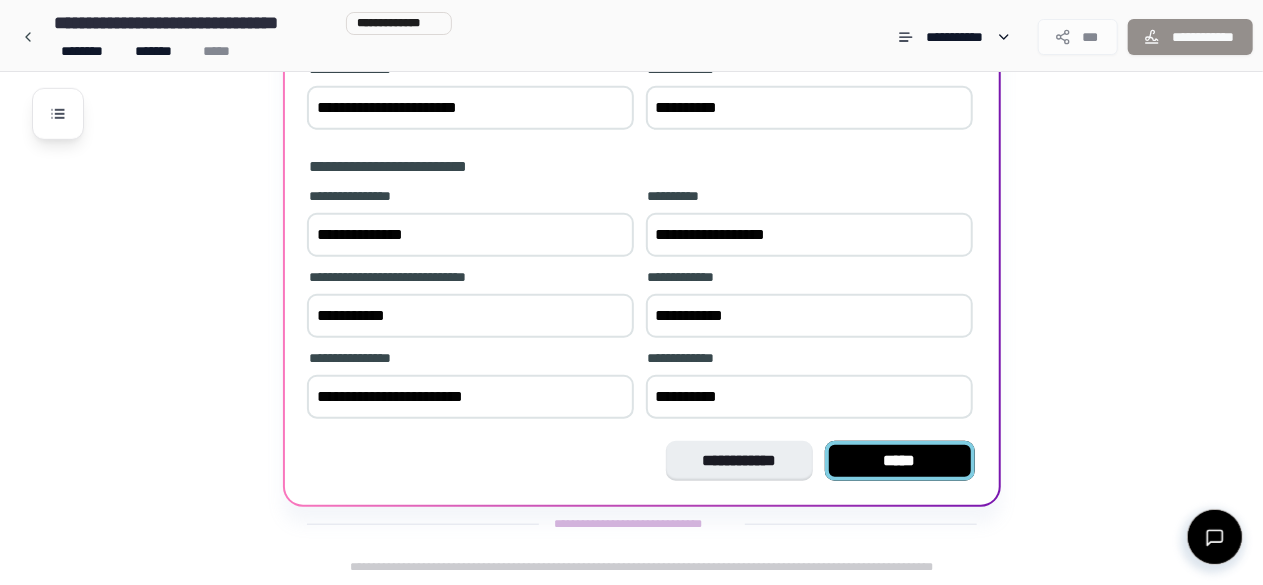 click on "*****" at bounding box center [900, 461] 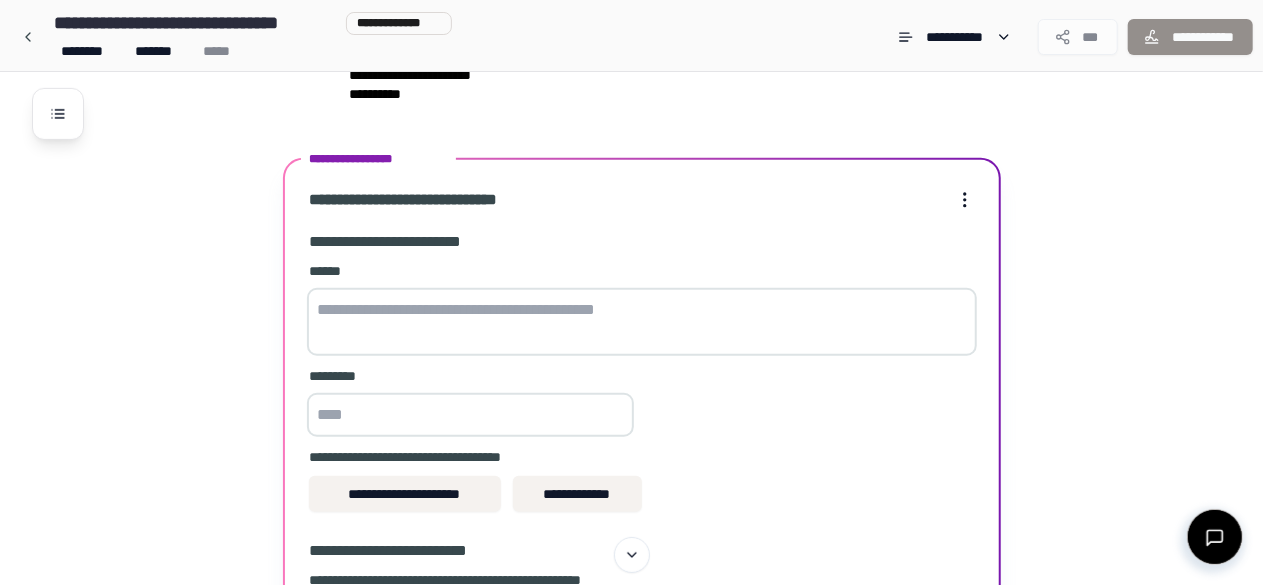 scroll, scrollTop: 551, scrollLeft: 0, axis: vertical 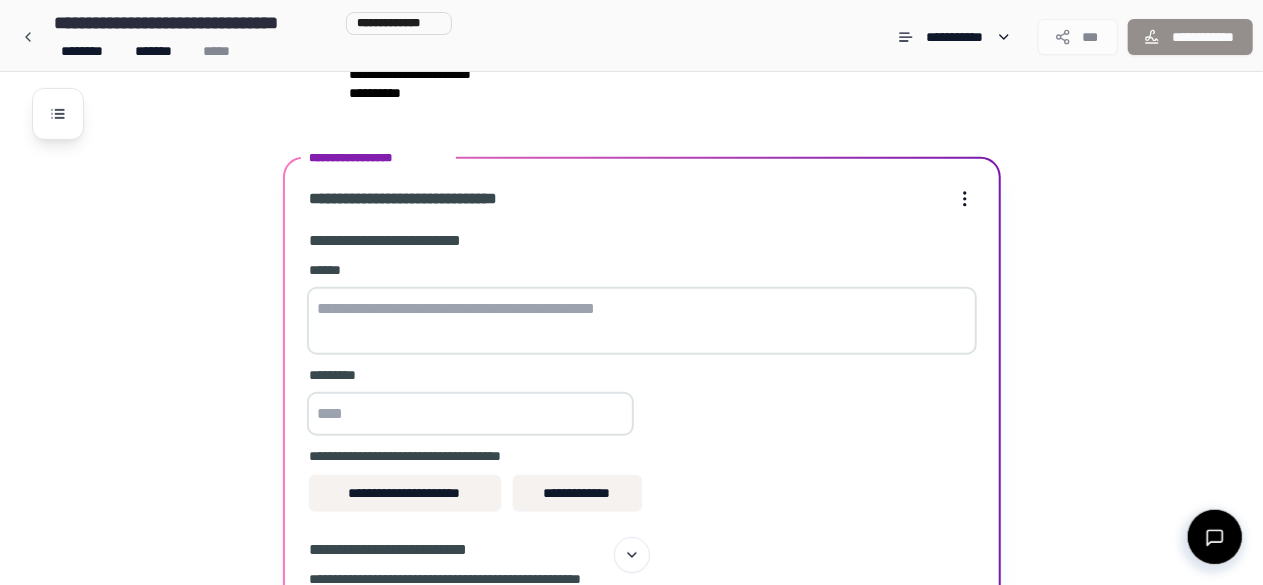 click at bounding box center (642, 321) 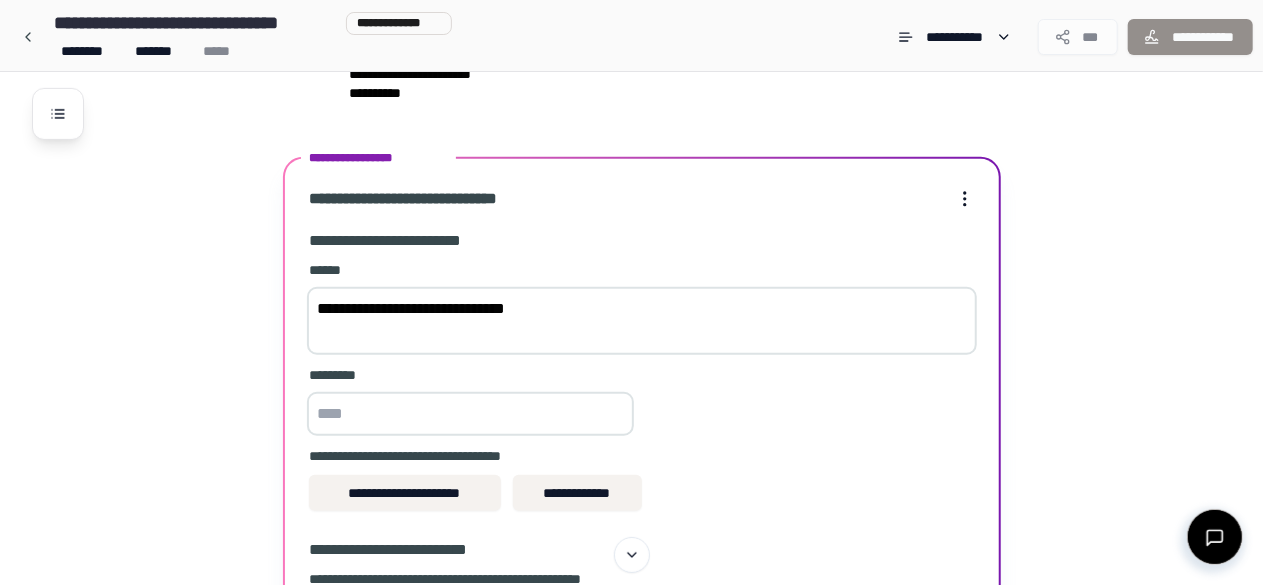 type on "**********" 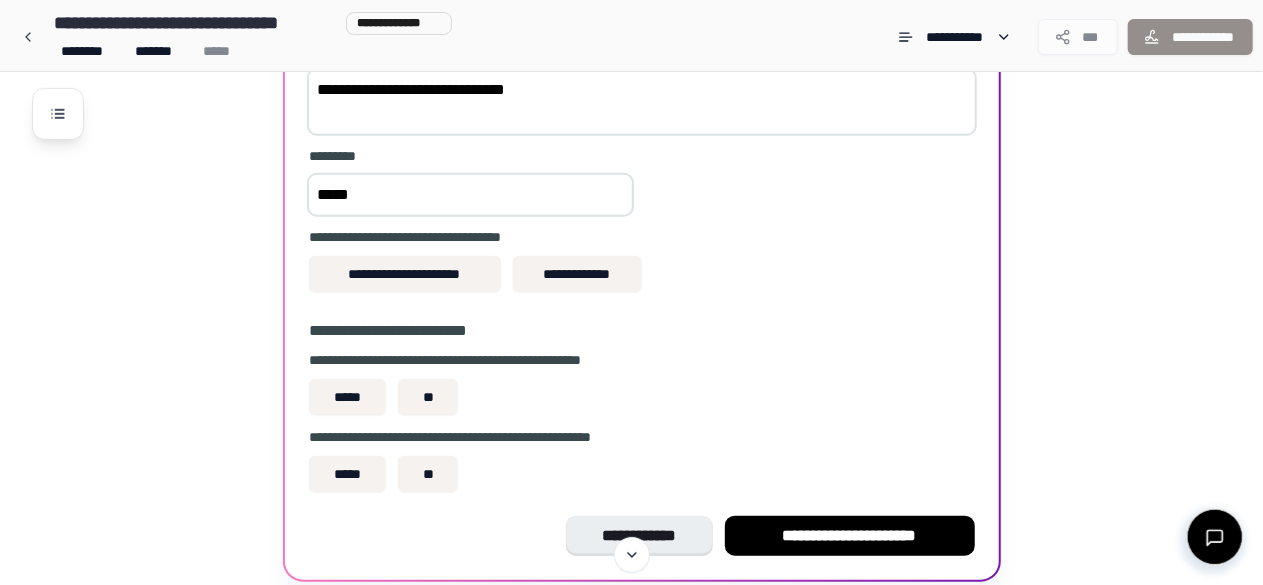 scroll, scrollTop: 769, scrollLeft: 0, axis: vertical 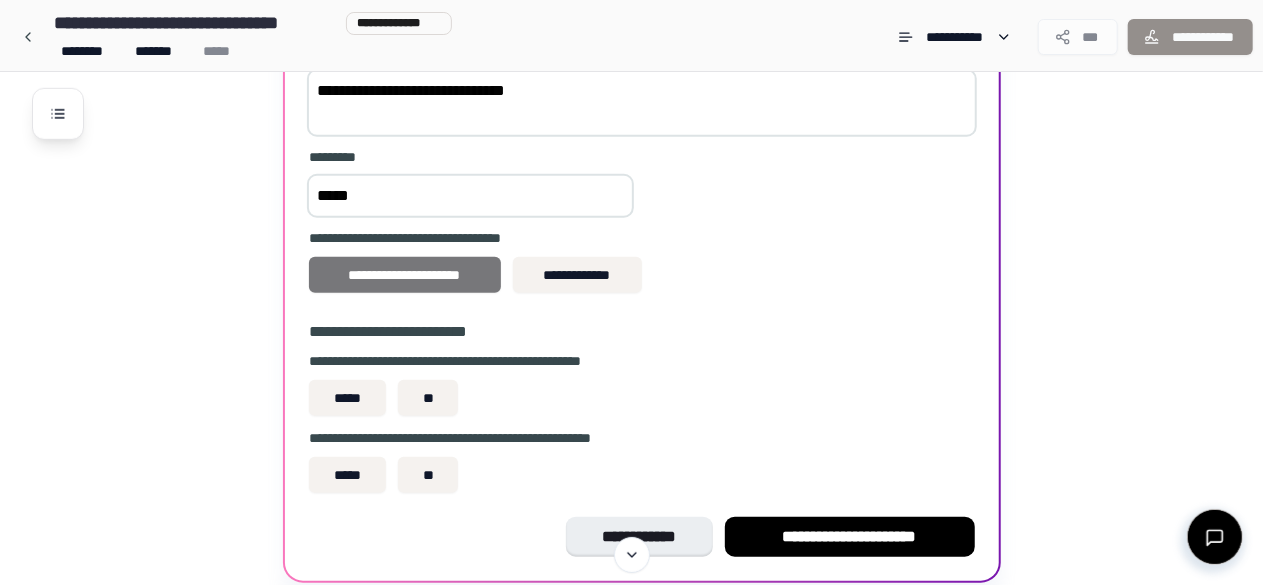 type on "*****" 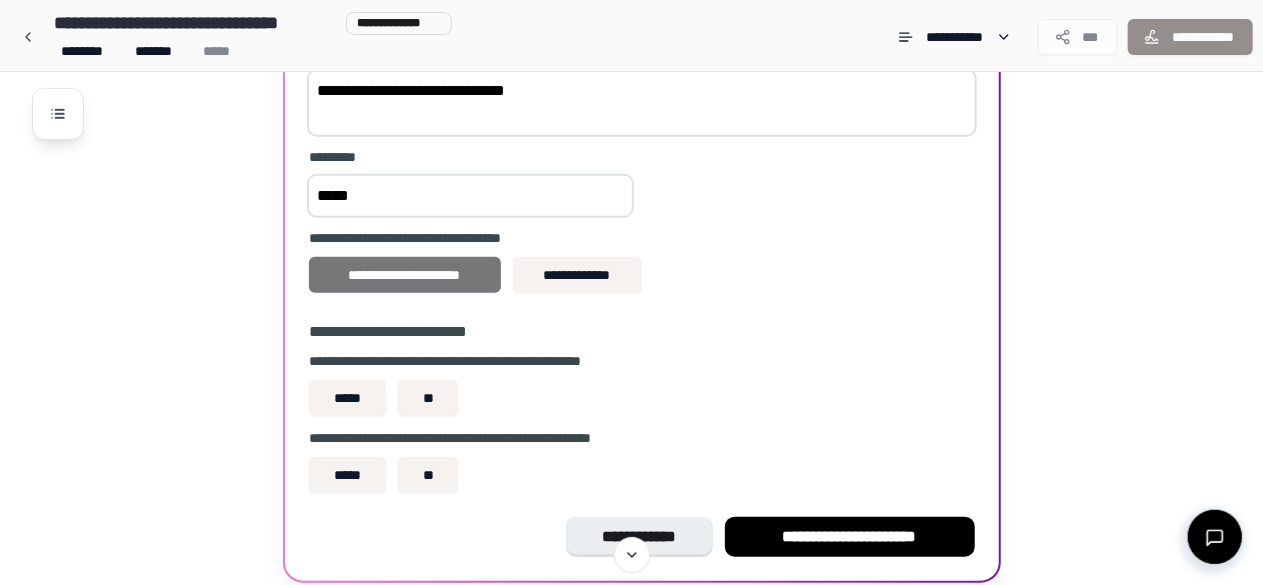 click on "**********" at bounding box center [405, 275] 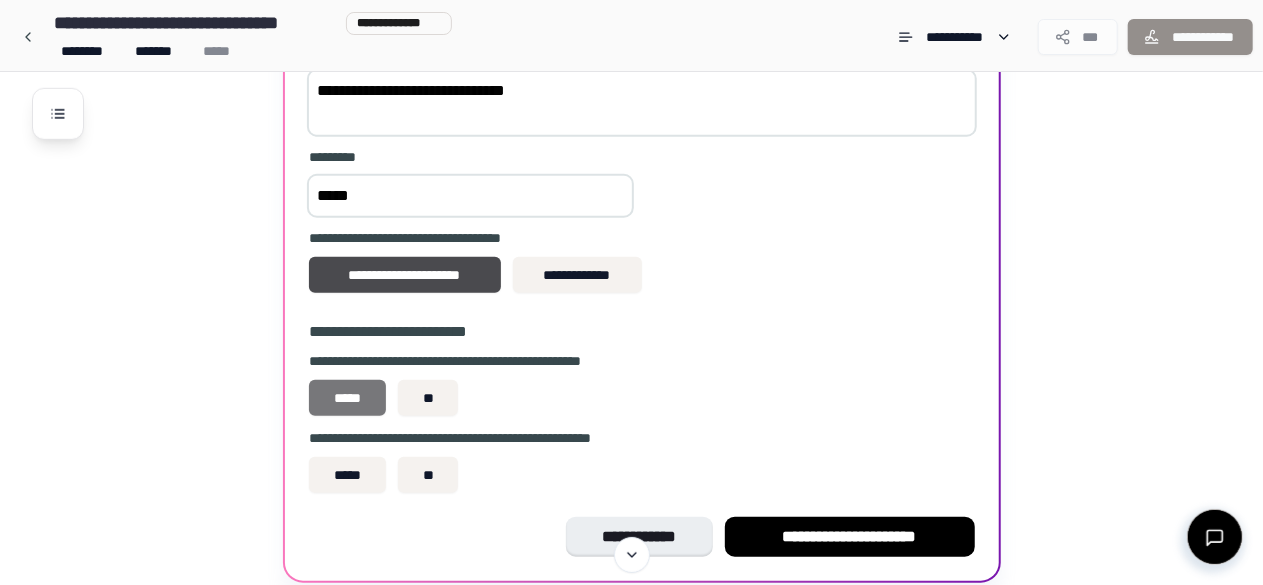 click on "*****" at bounding box center [348, 398] 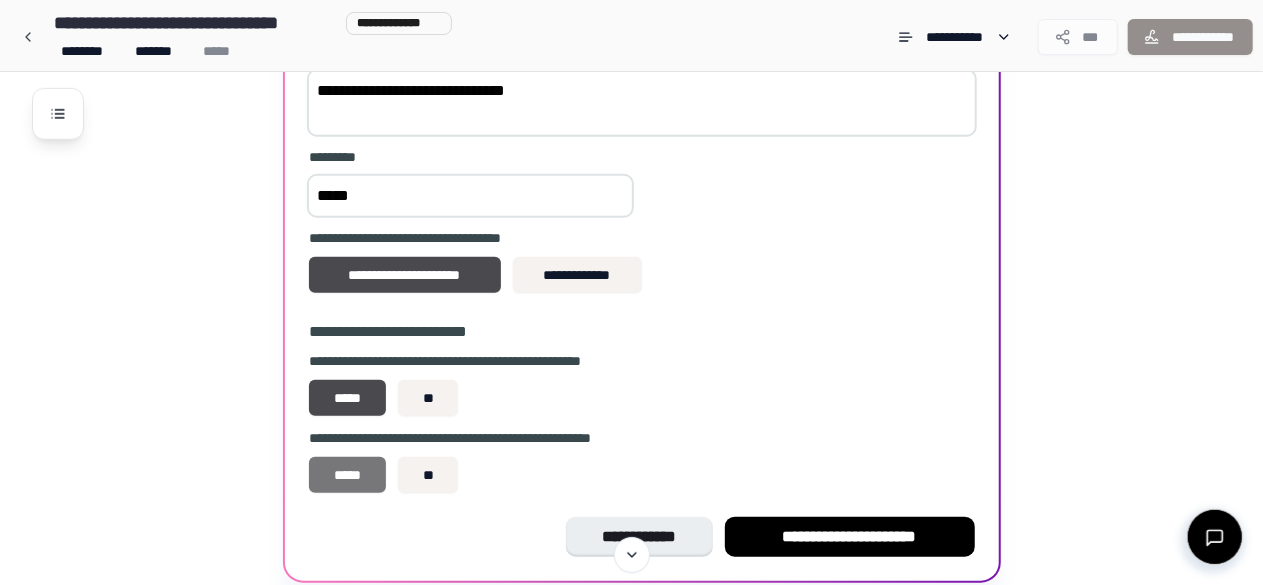click on "*****" at bounding box center [348, 475] 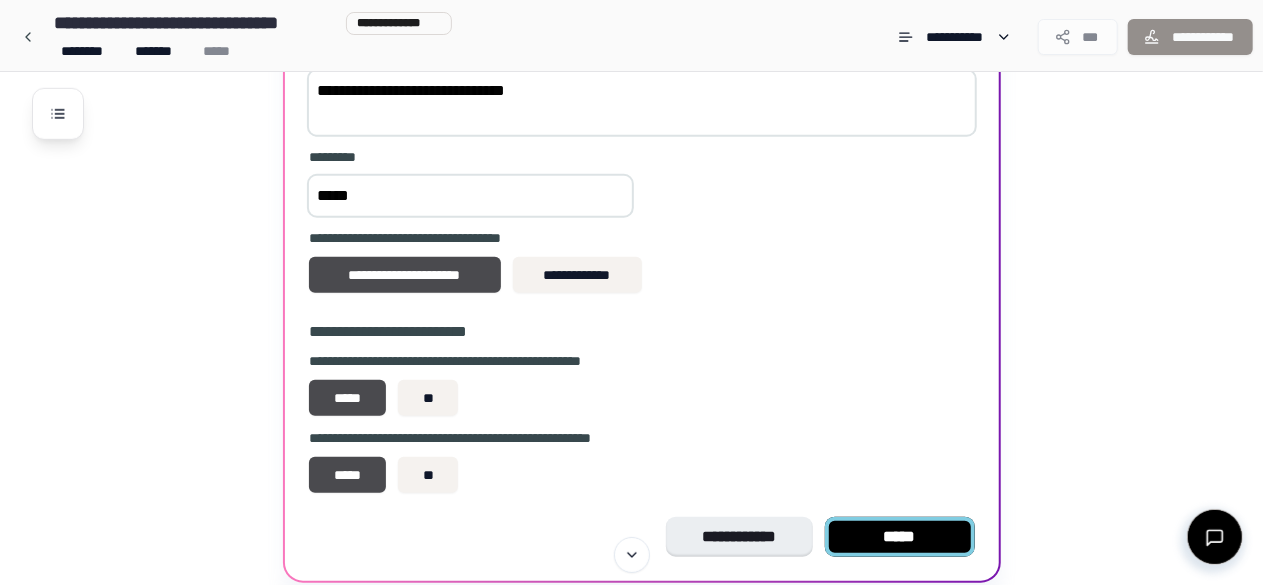 click on "*****" at bounding box center [900, 537] 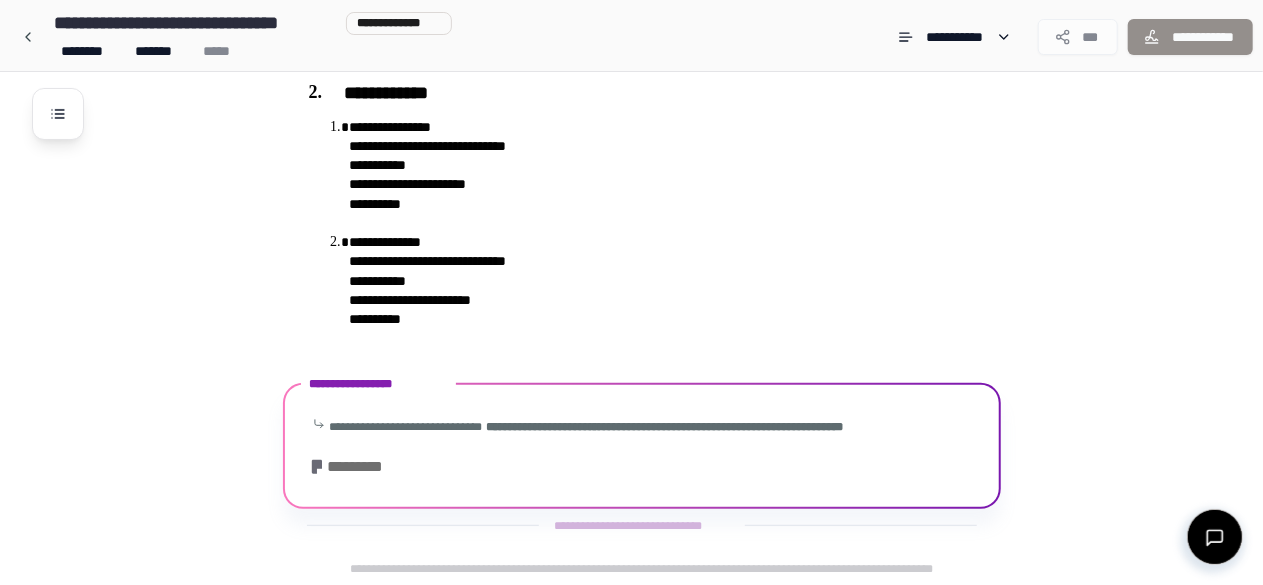 scroll, scrollTop: 621, scrollLeft: 0, axis: vertical 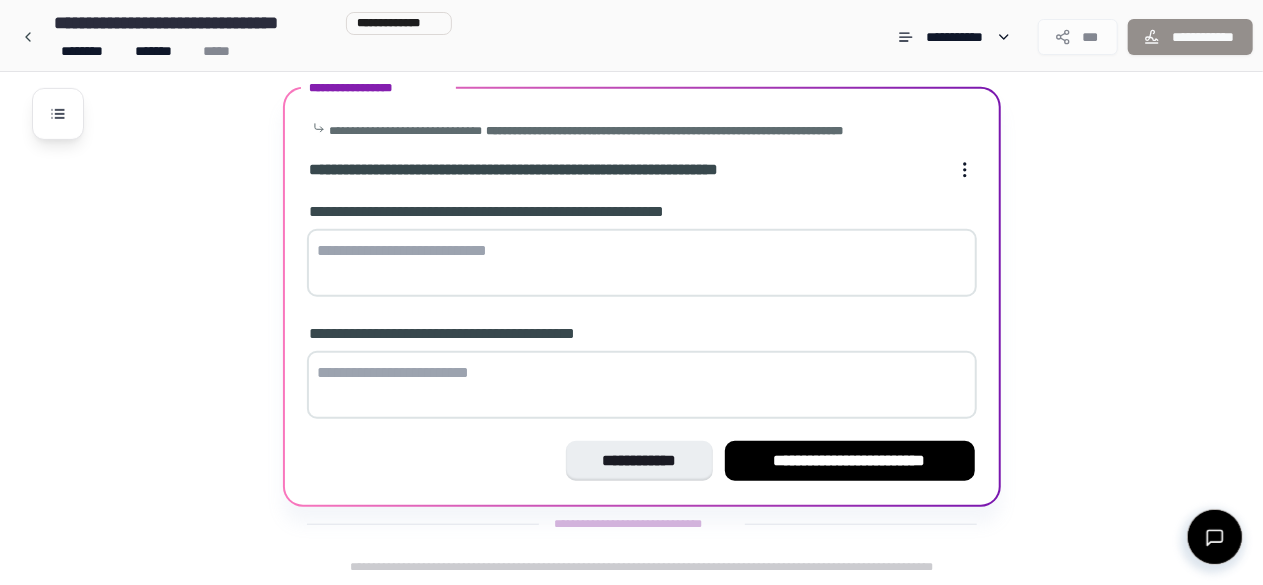 click at bounding box center [642, 263] 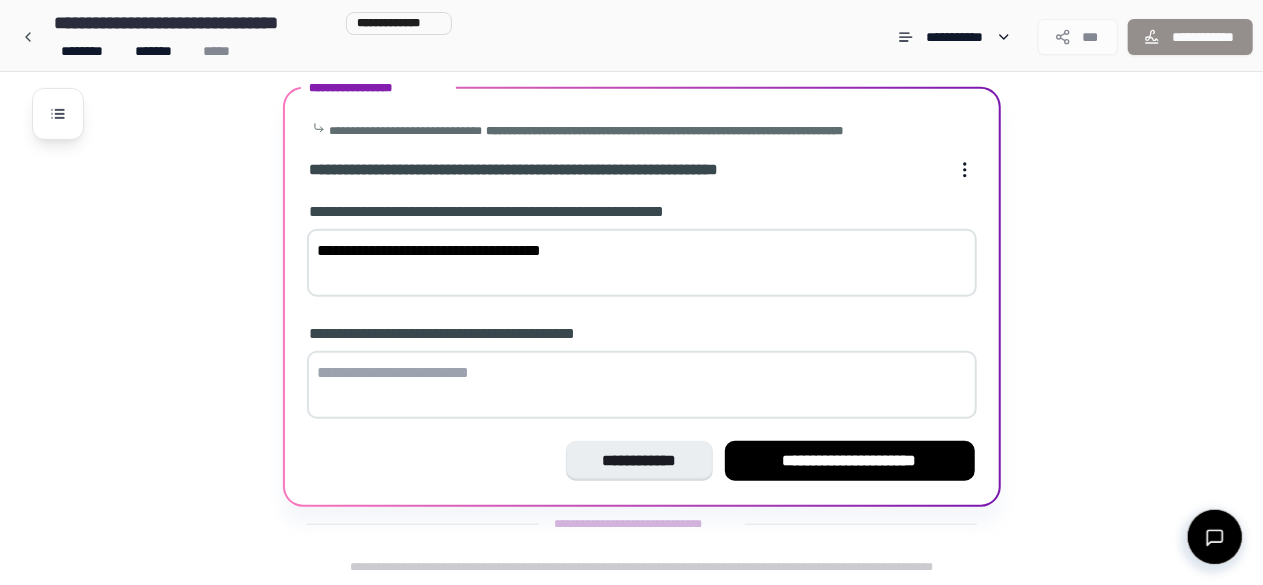 type on "**********" 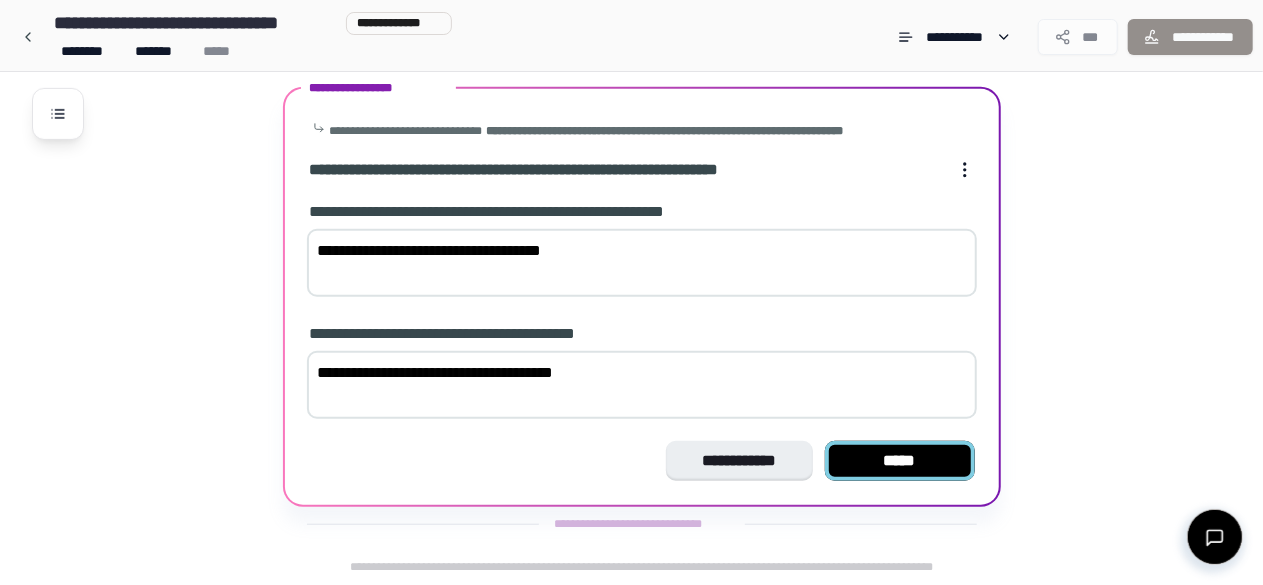 type on "**********" 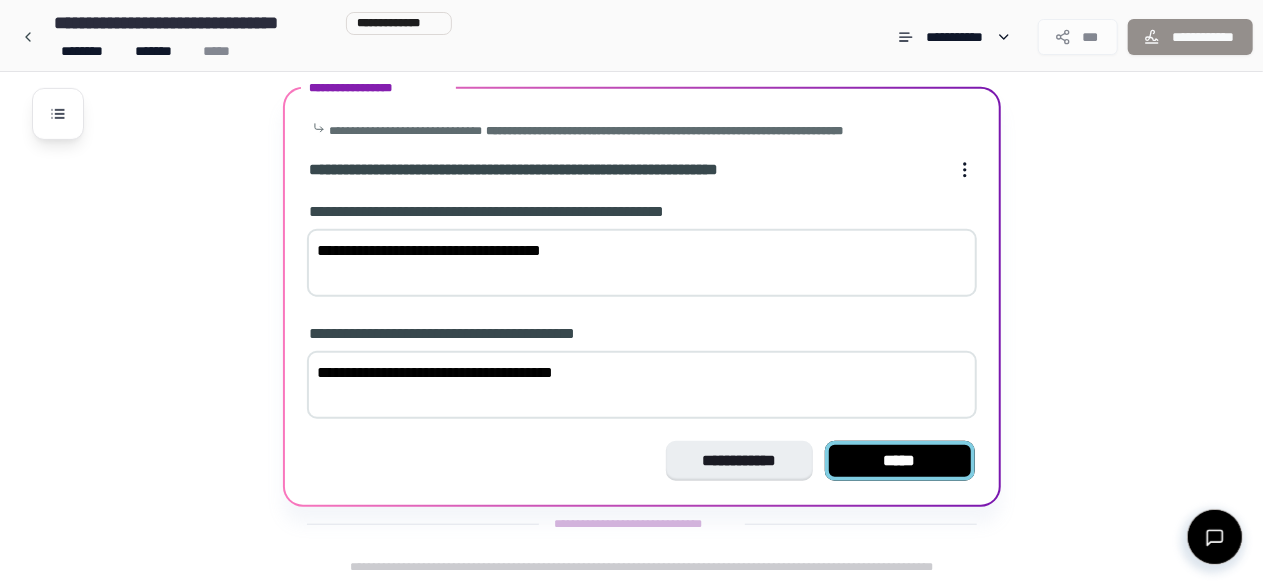 click on "*****" at bounding box center (900, 461) 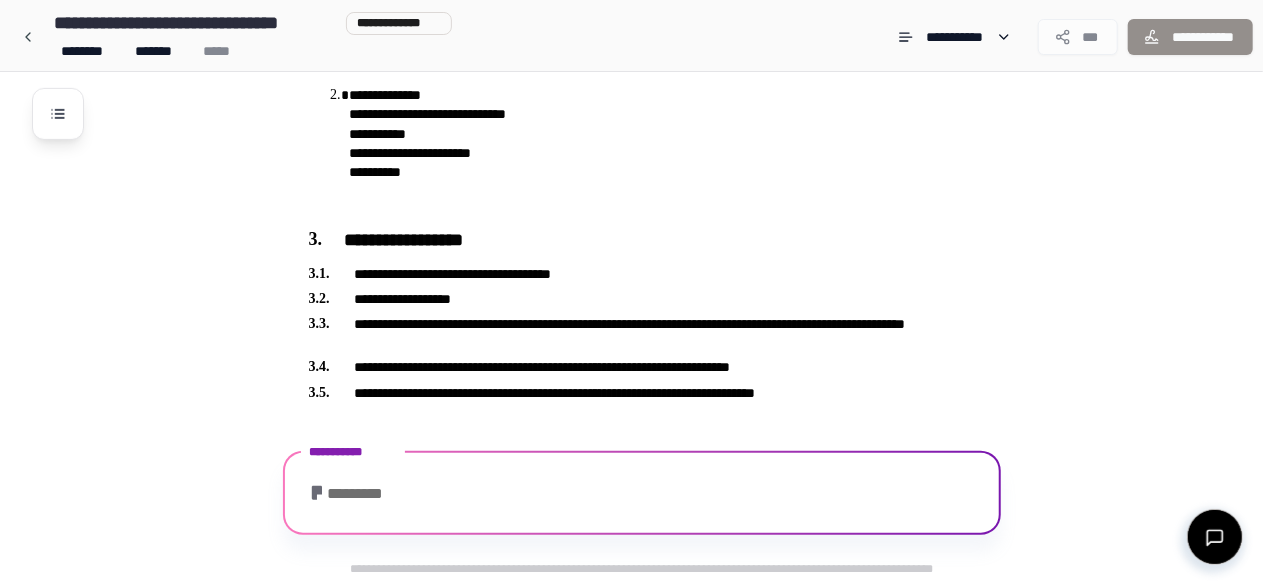 scroll, scrollTop: 714, scrollLeft: 0, axis: vertical 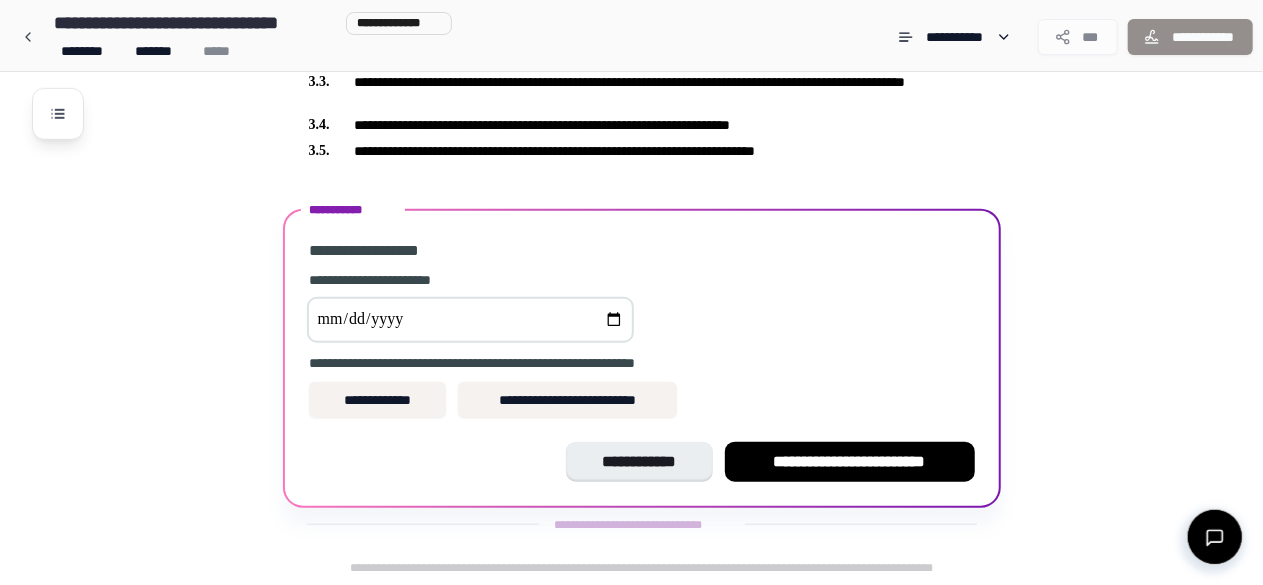 click at bounding box center (470, 320) 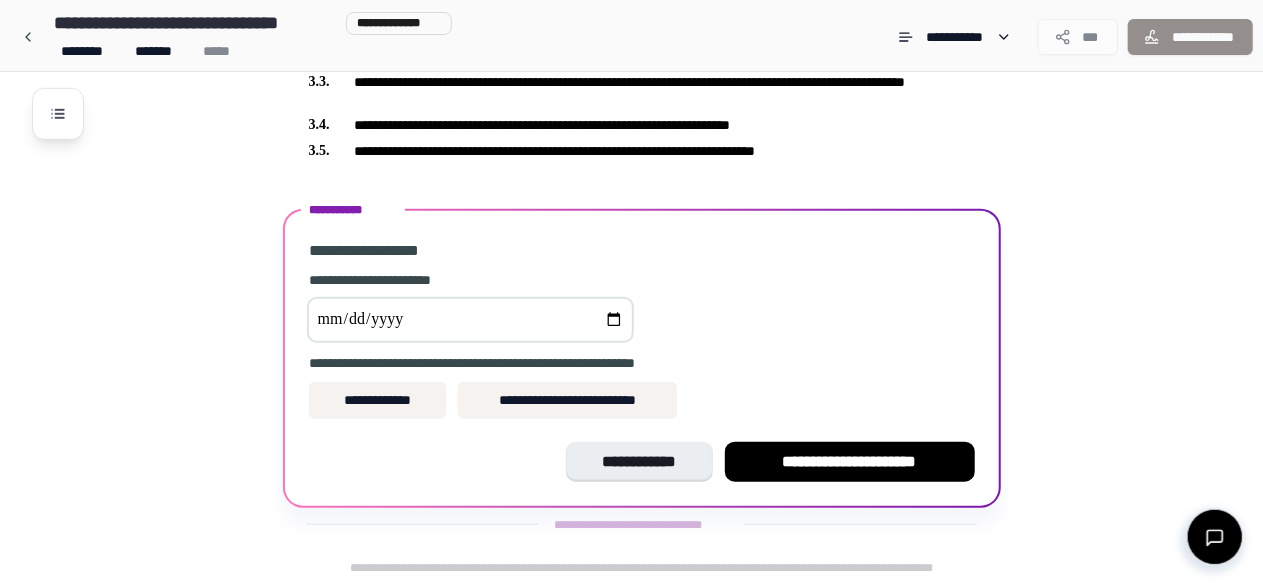 type on "**********" 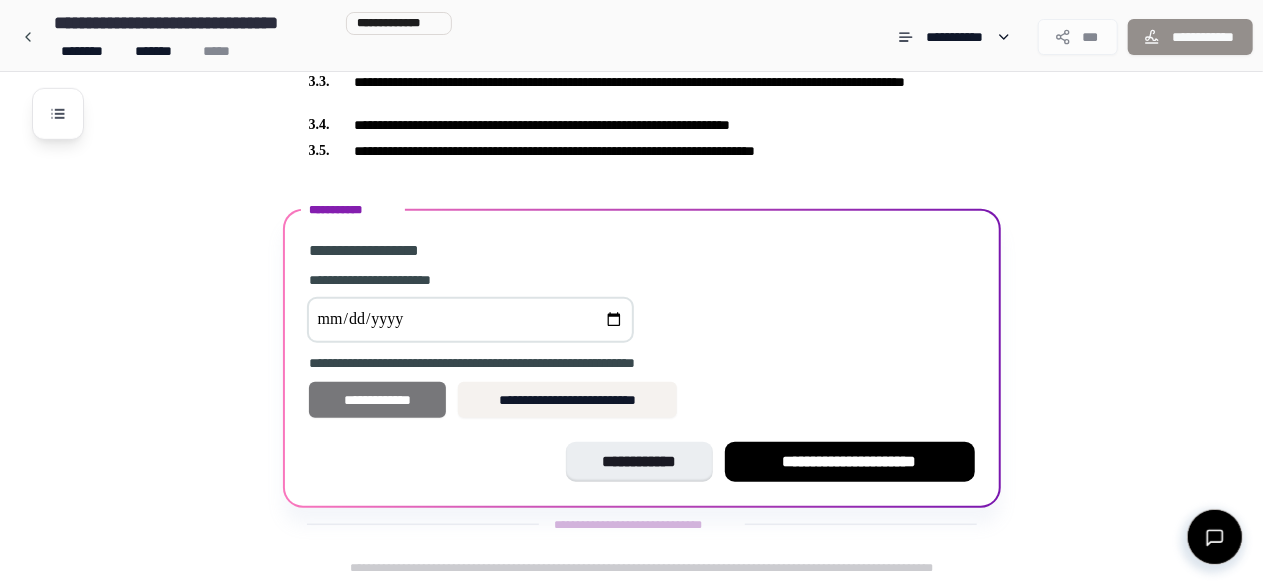 click on "**********" at bounding box center (378, 400) 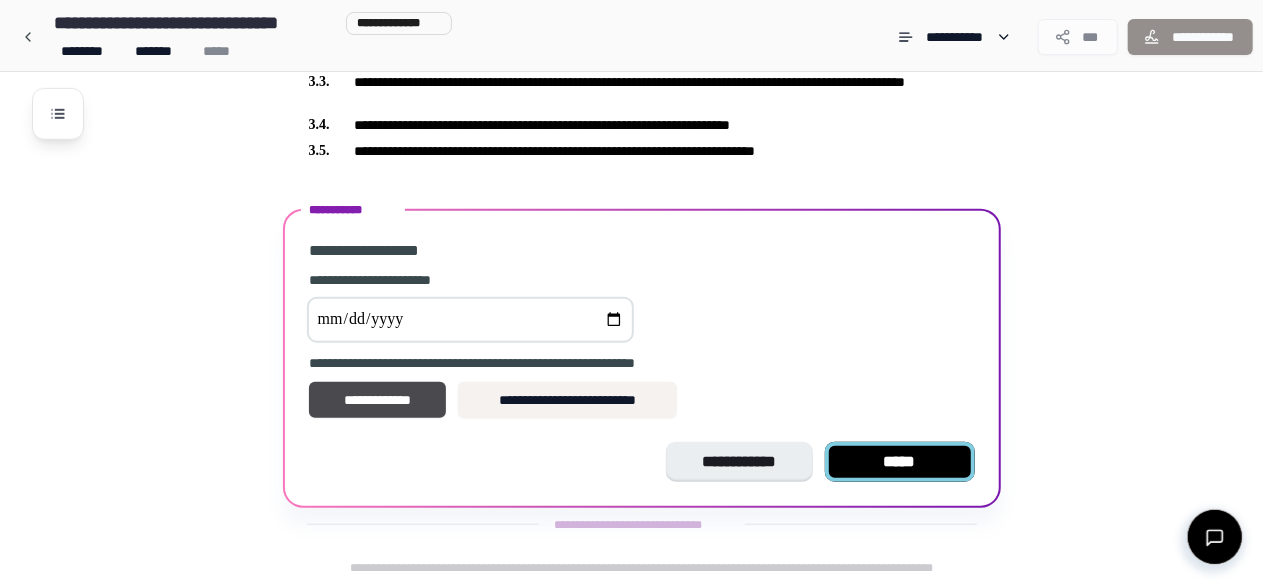 click on "*****" at bounding box center [900, 462] 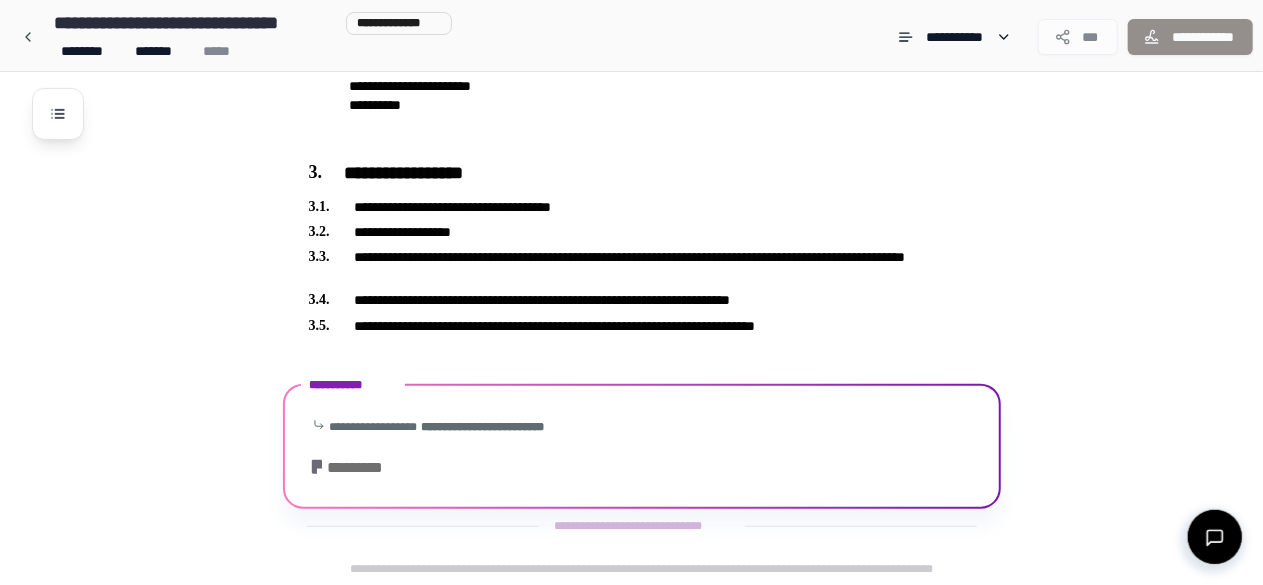 scroll, scrollTop: 649, scrollLeft: 0, axis: vertical 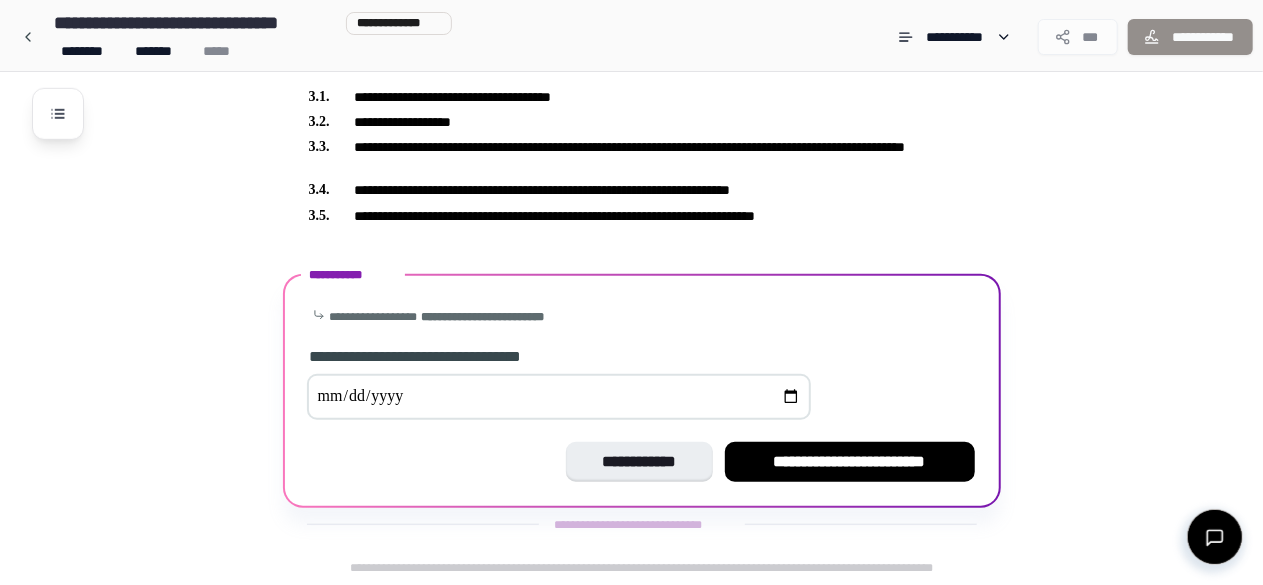 click at bounding box center [559, 397] 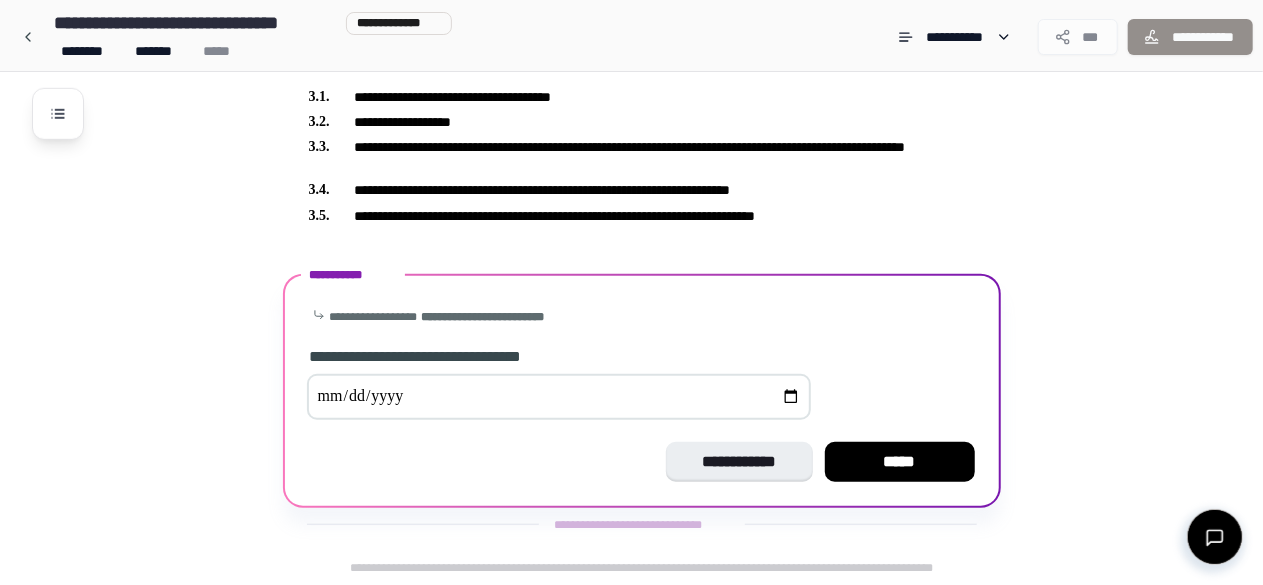type on "**********" 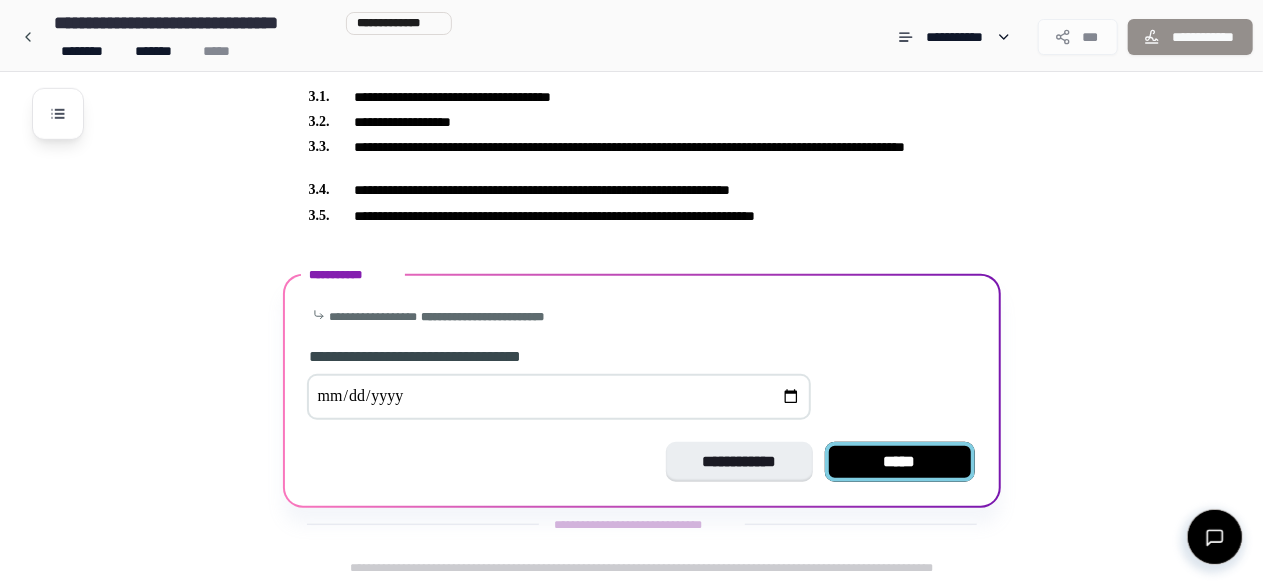 click on "*****" at bounding box center (900, 462) 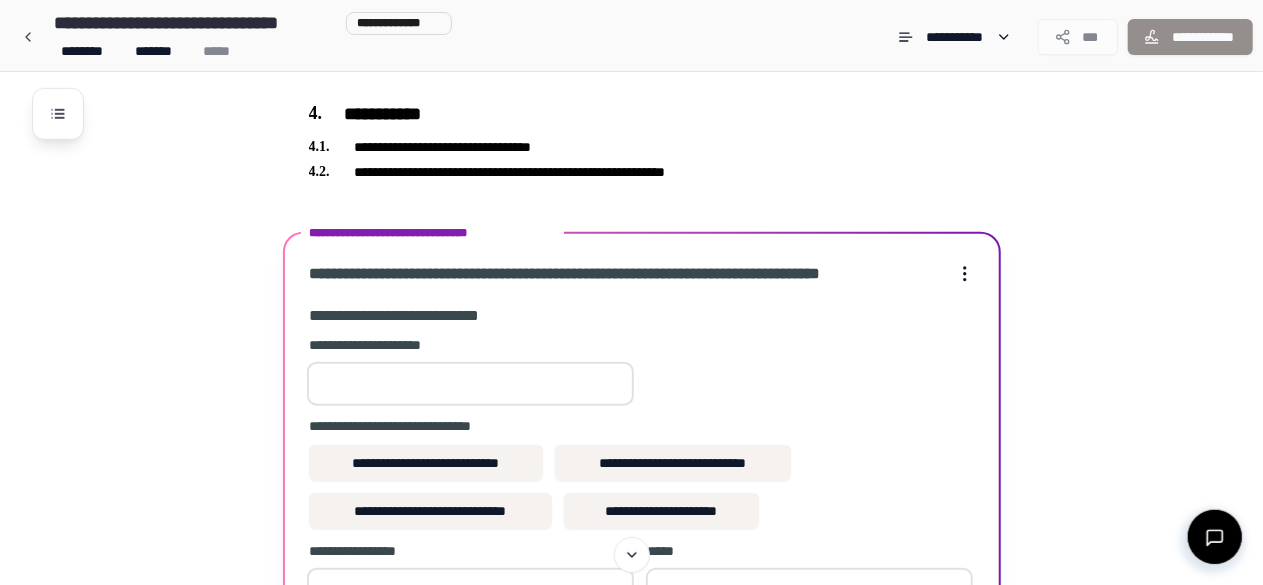 scroll, scrollTop: 810, scrollLeft: 0, axis: vertical 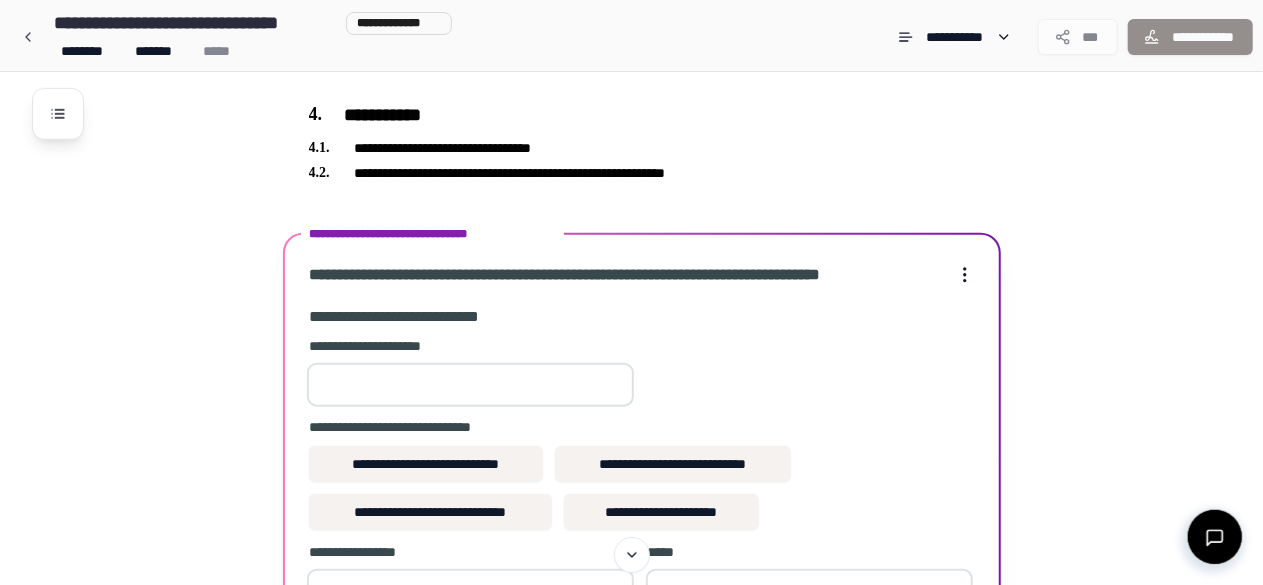click at bounding box center (470, 385) 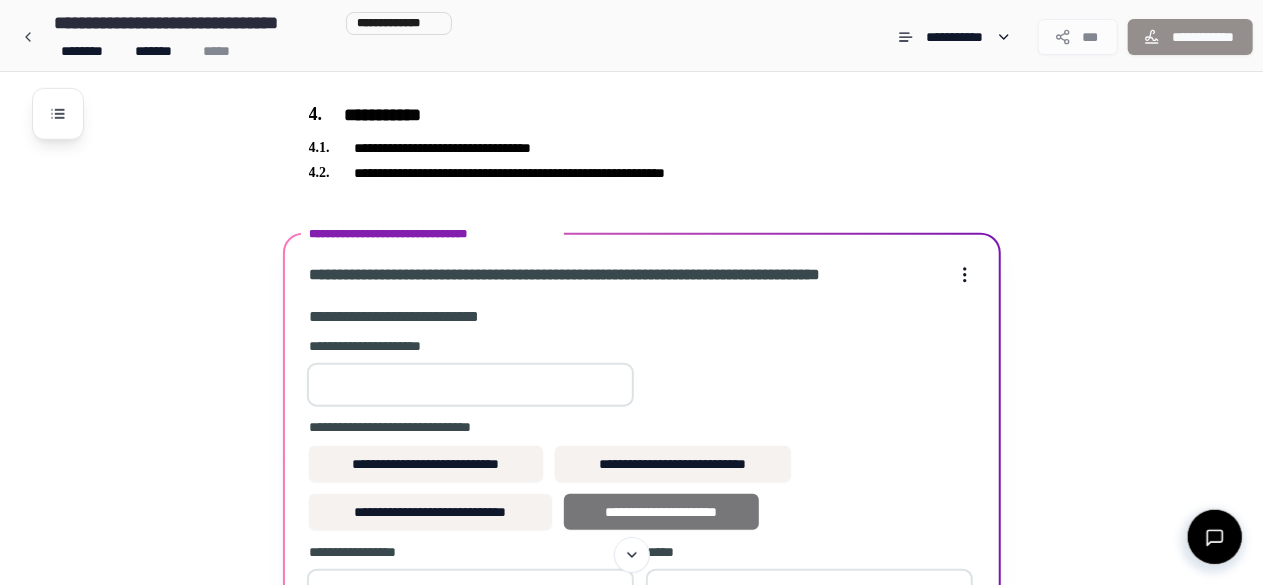 type on "****" 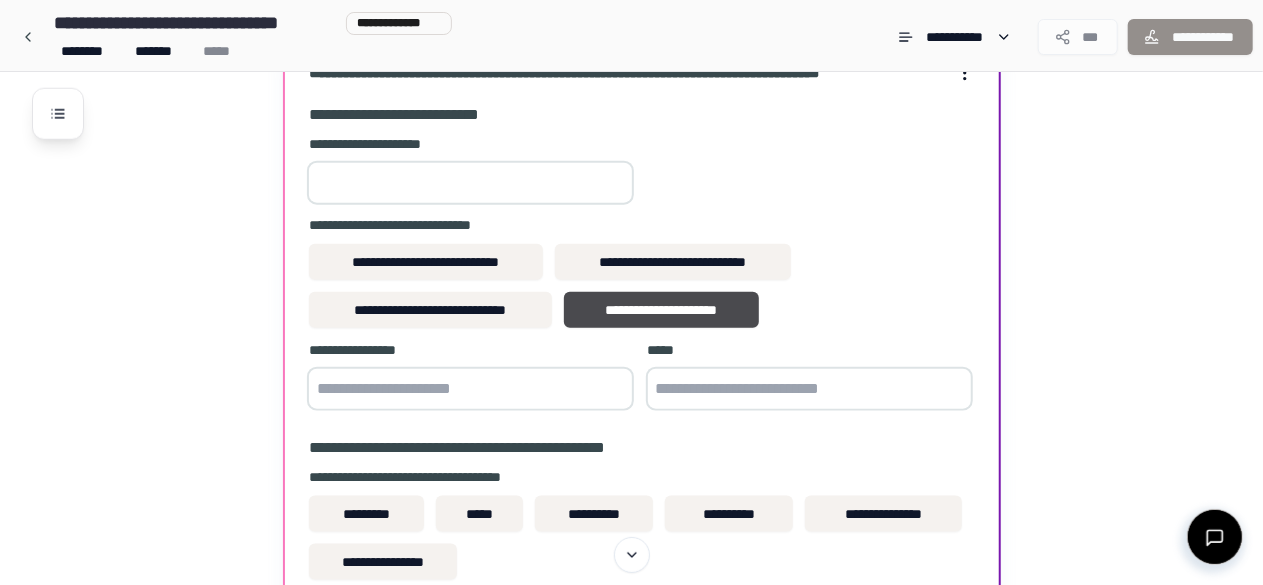 scroll, scrollTop: 1016, scrollLeft: 0, axis: vertical 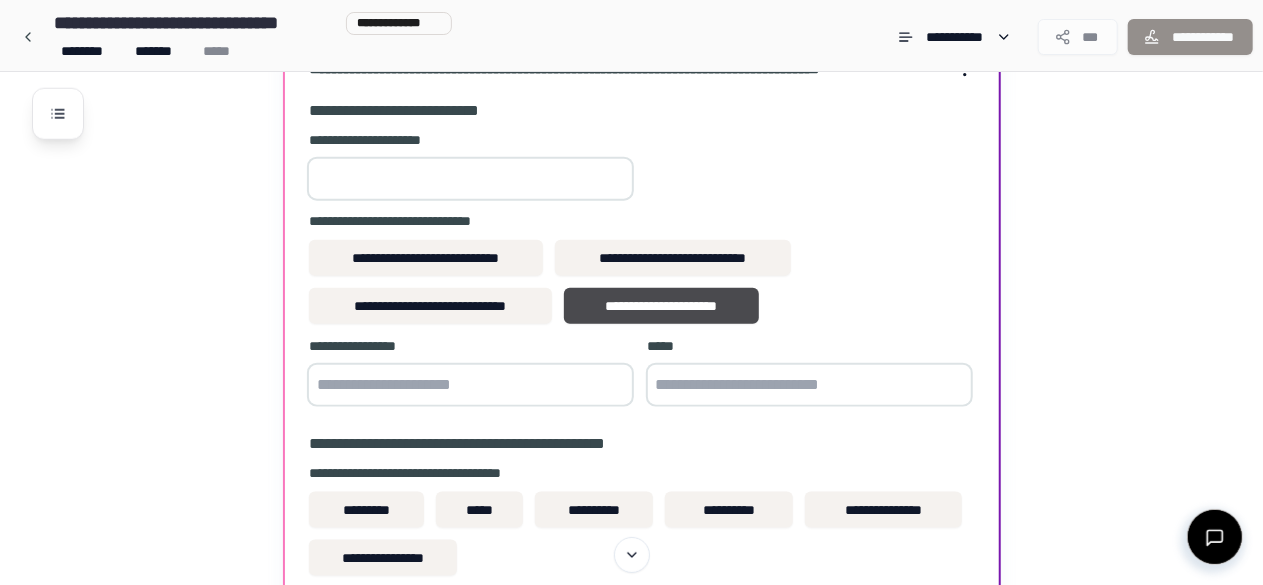 click at bounding box center [470, 385] 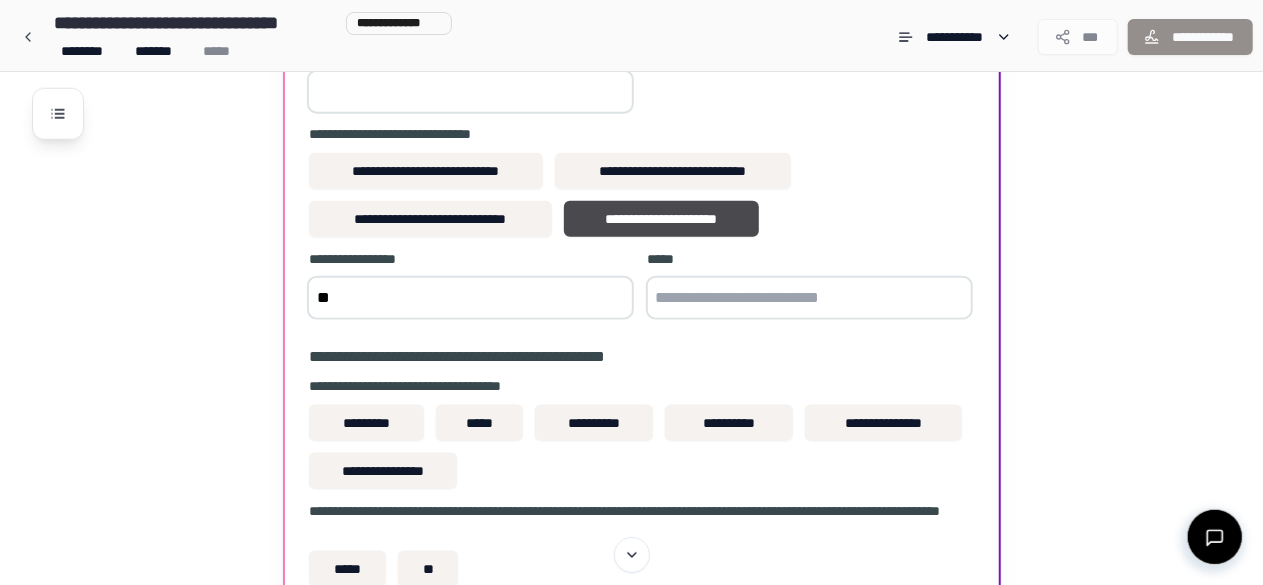 scroll, scrollTop: 1111, scrollLeft: 0, axis: vertical 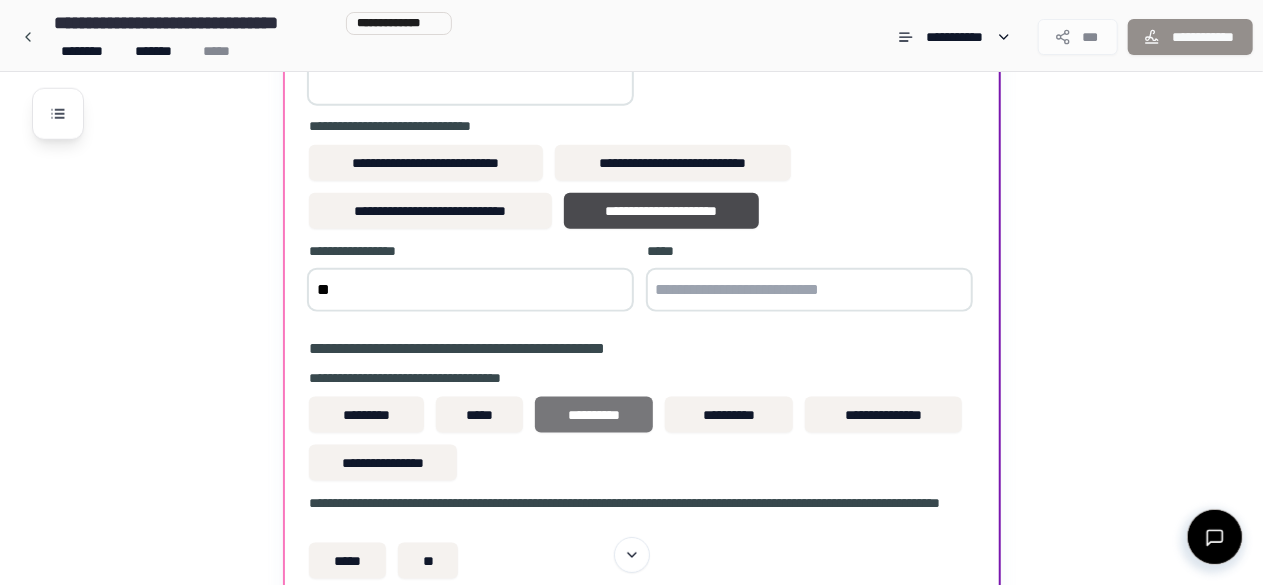 click on "**********" at bounding box center (594, 415) 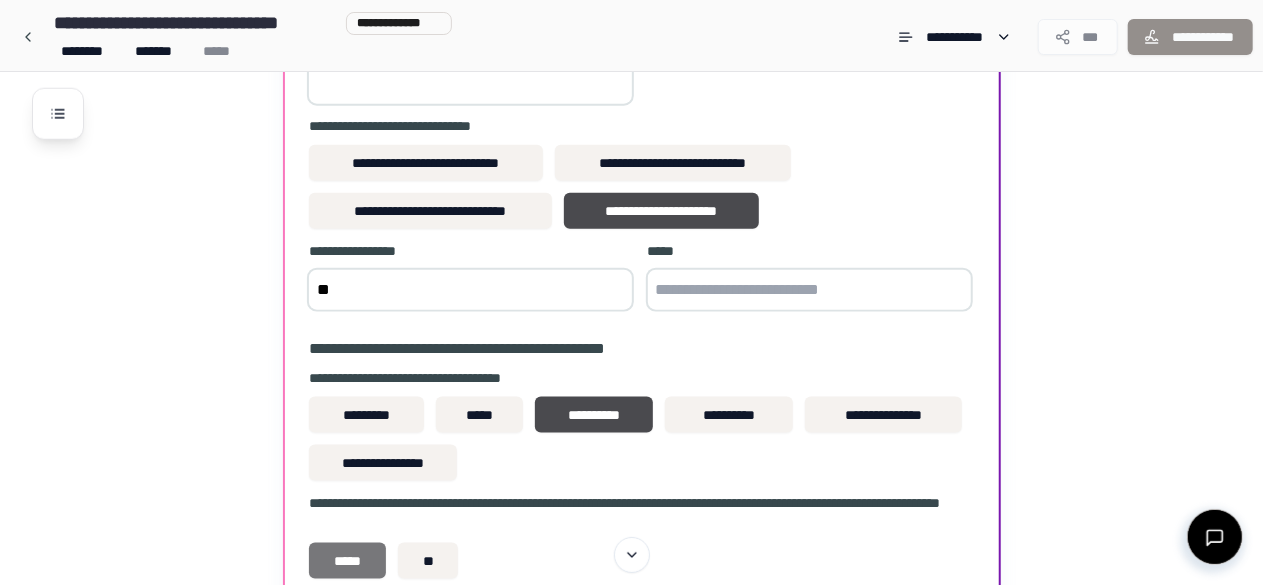 click on "*****" at bounding box center (348, 561) 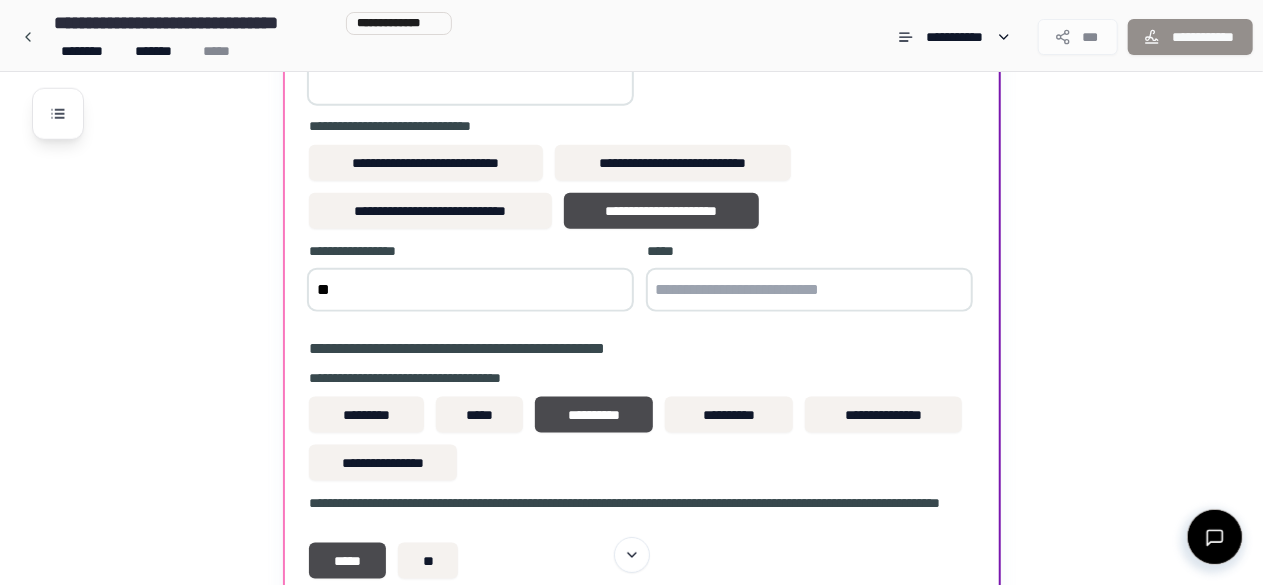 click on "**" at bounding box center [470, 290] 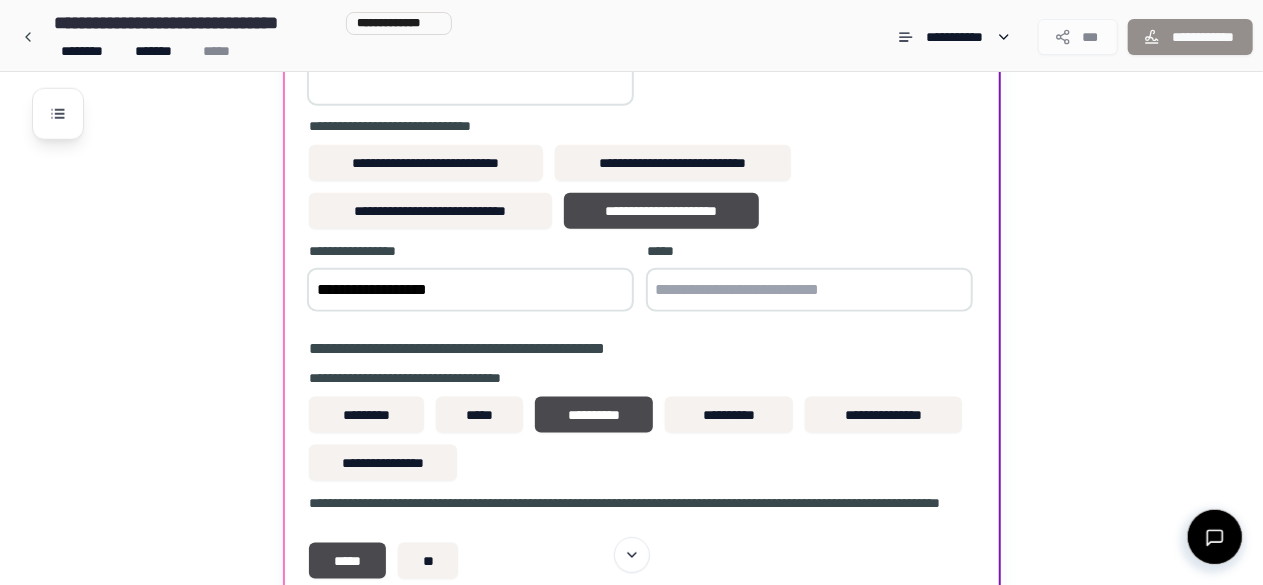 type on "**********" 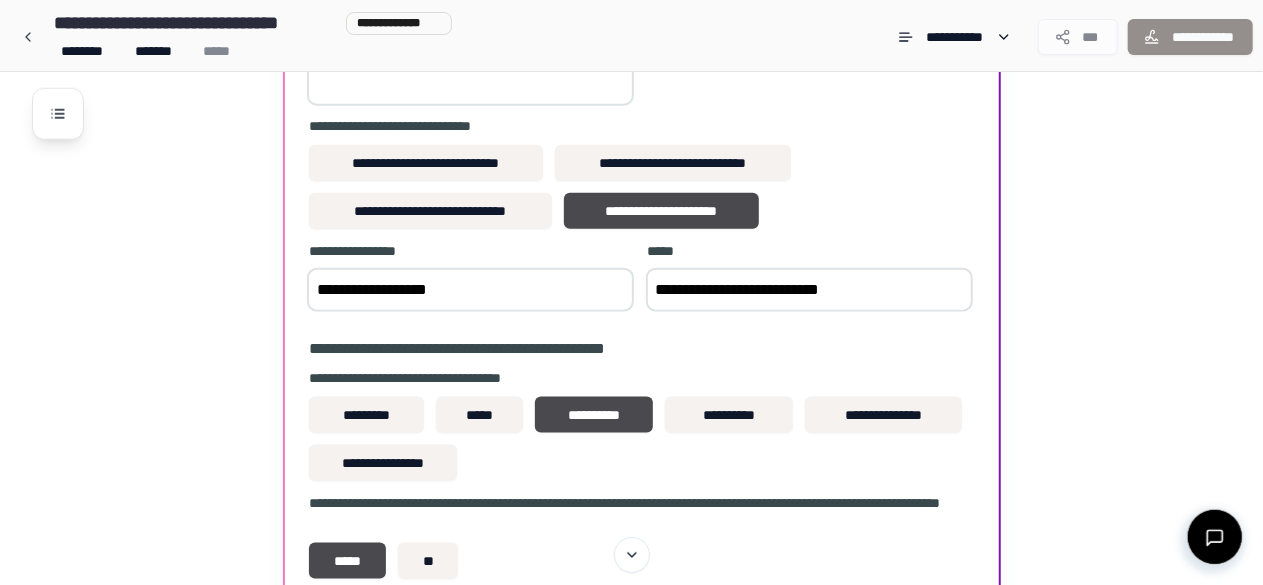 scroll, scrollTop: 1273, scrollLeft: 0, axis: vertical 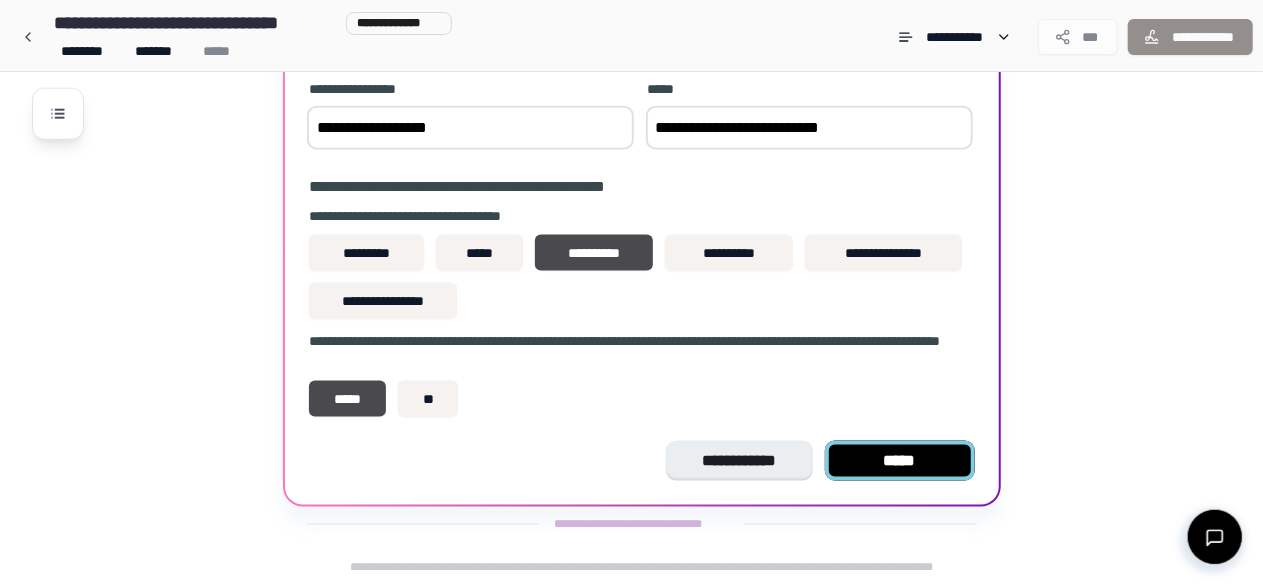 type on "**********" 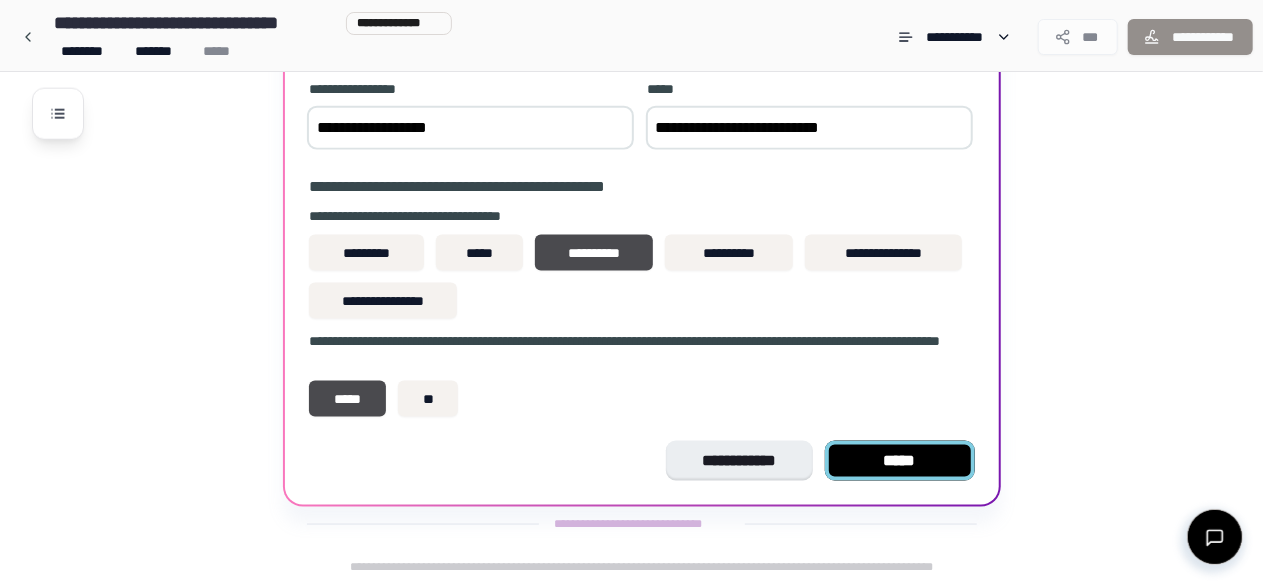 click on "*****" at bounding box center (900, 461) 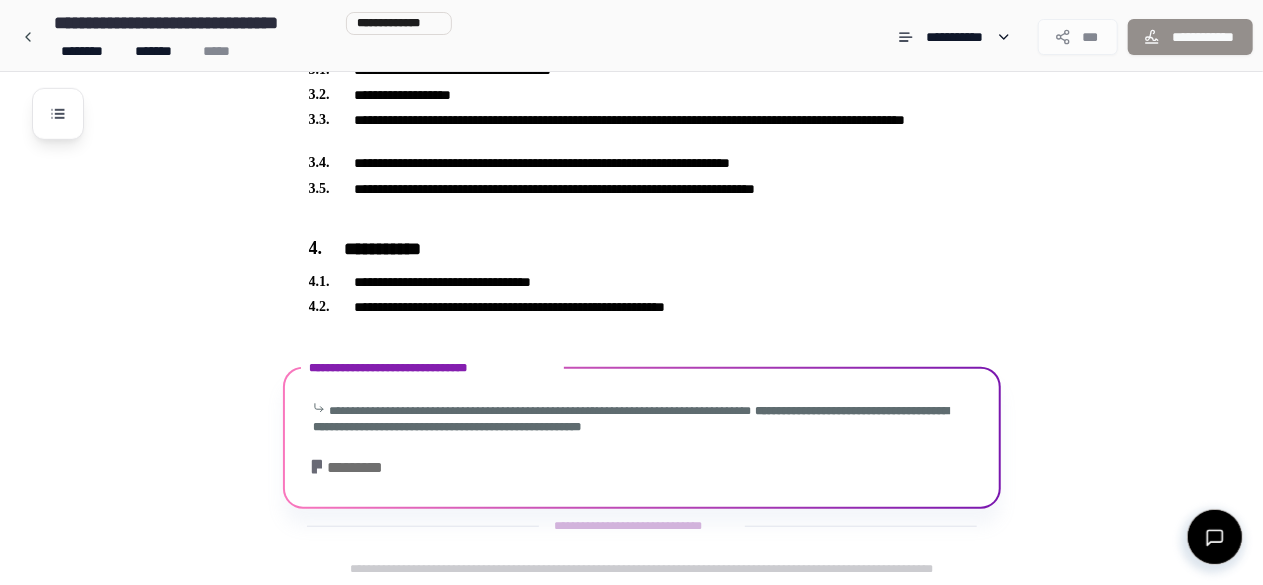 scroll, scrollTop: 830, scrollLeft: 0, axis: vertical 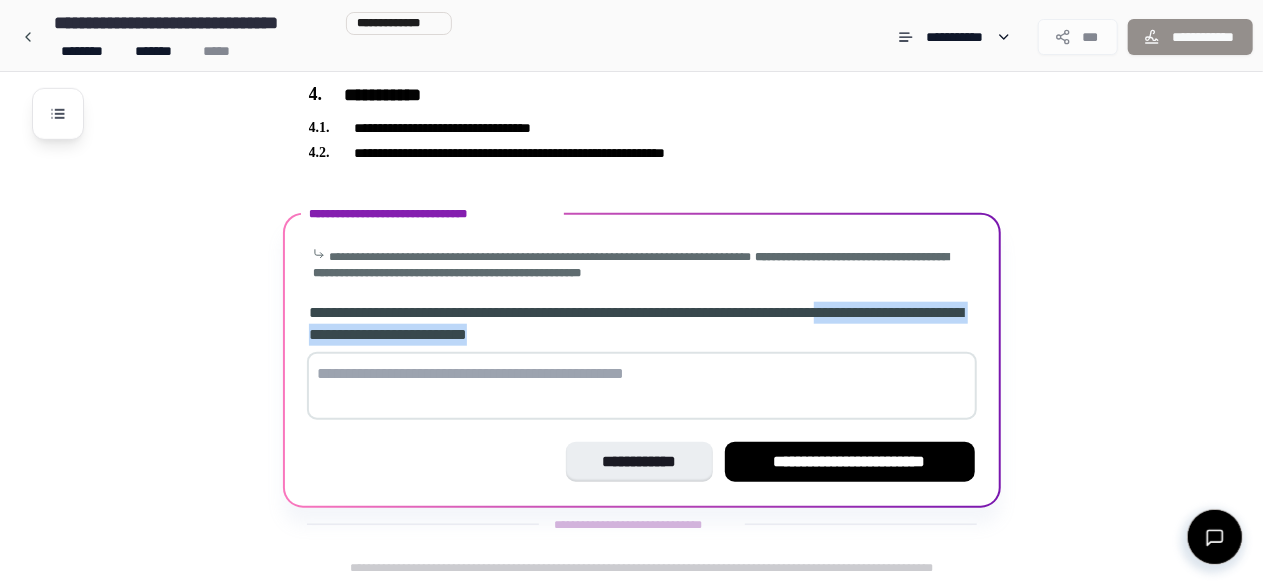 drag, startPoint x: 309, startPoint y: 334, endPoint x: 710, endPoint y: 345, distance: 401.15085 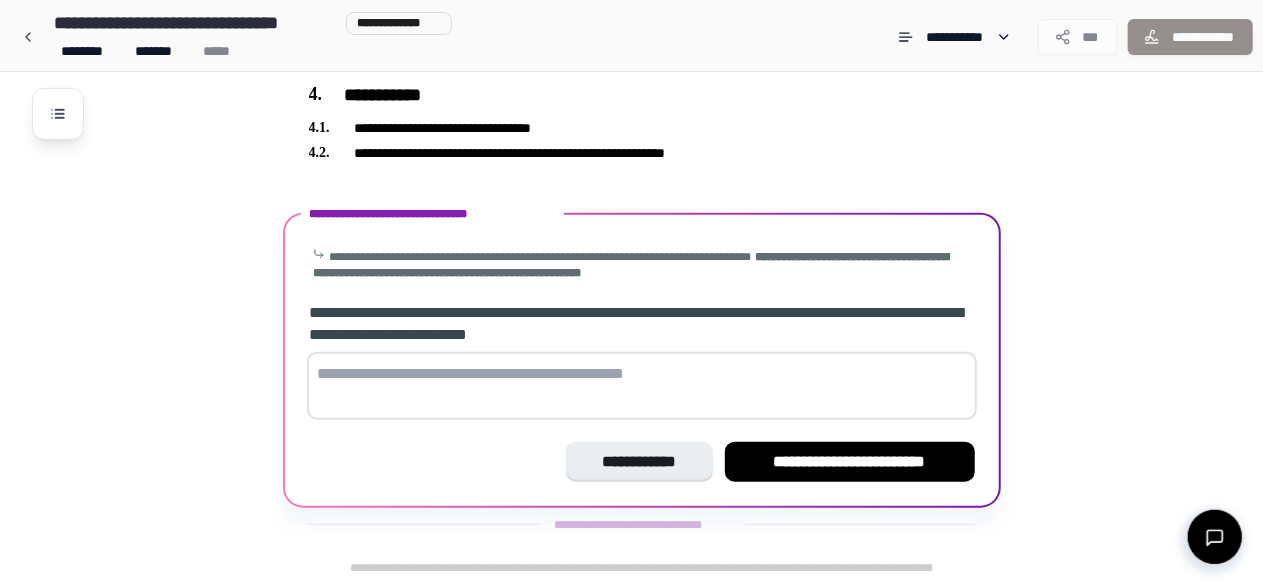 click at bounding box center [642, 386] 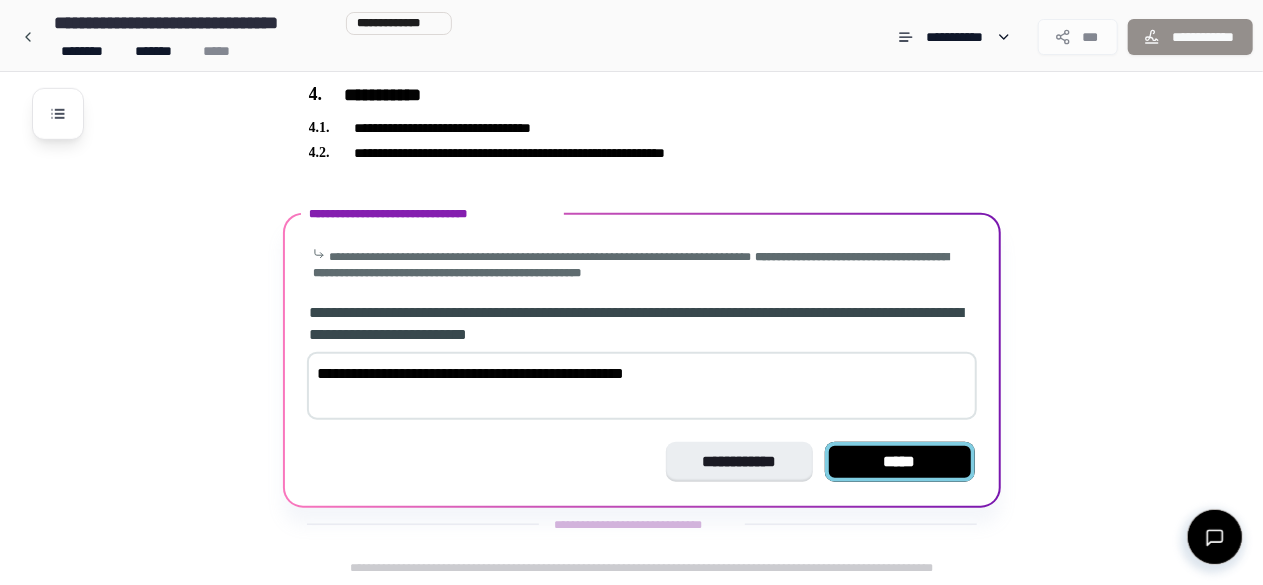 type on "**********" 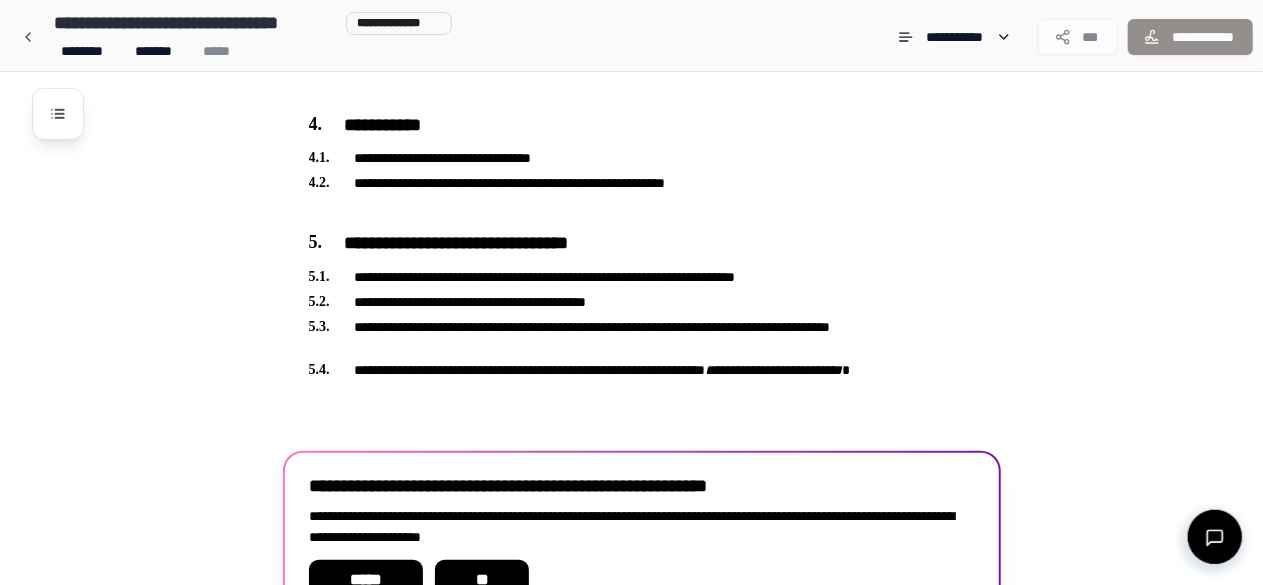 scroll, scrollTop: 919, scrollLeft: 0, axis: vertical 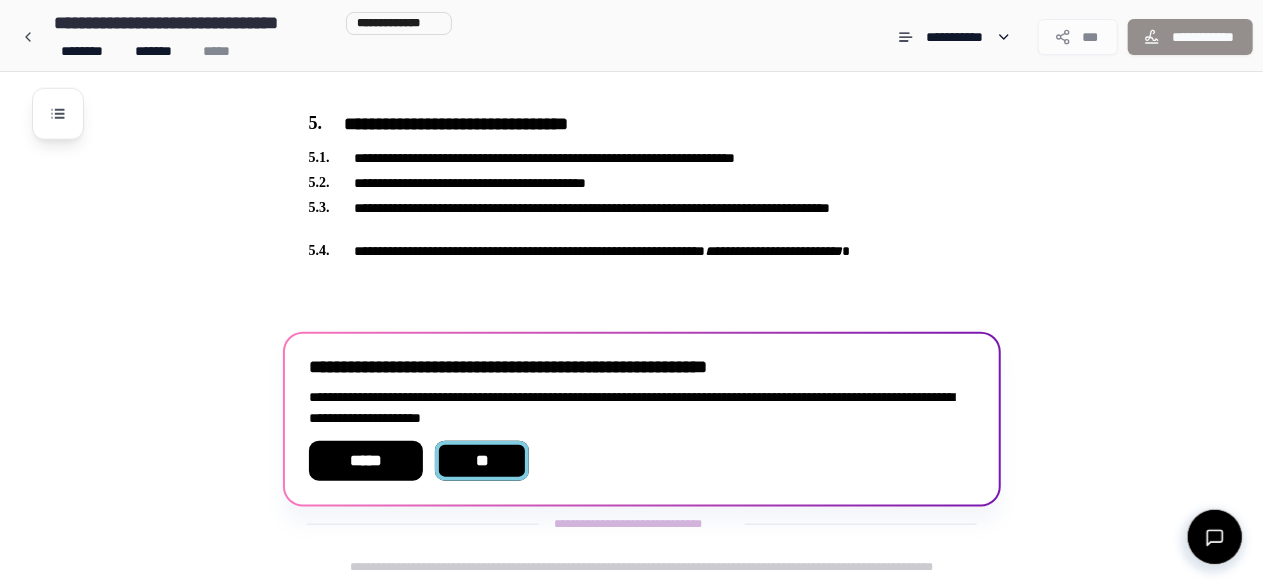 click on "**" at bounding box center [481, 461] 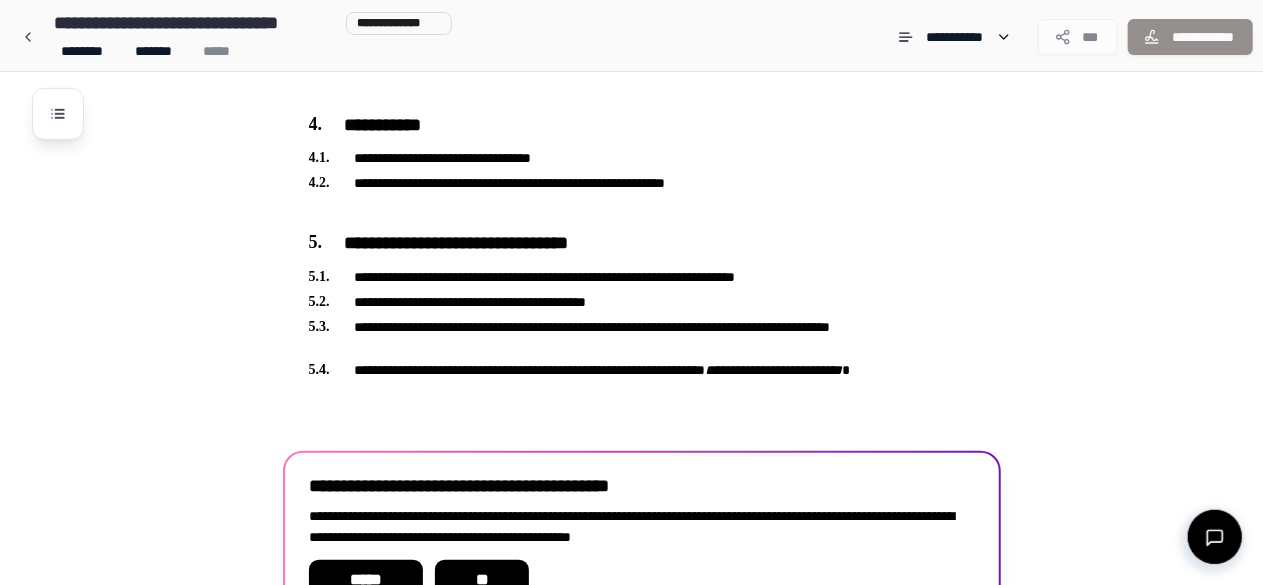 scroll, scrollTop: 919, scrollLeft: 0, axis: vertical 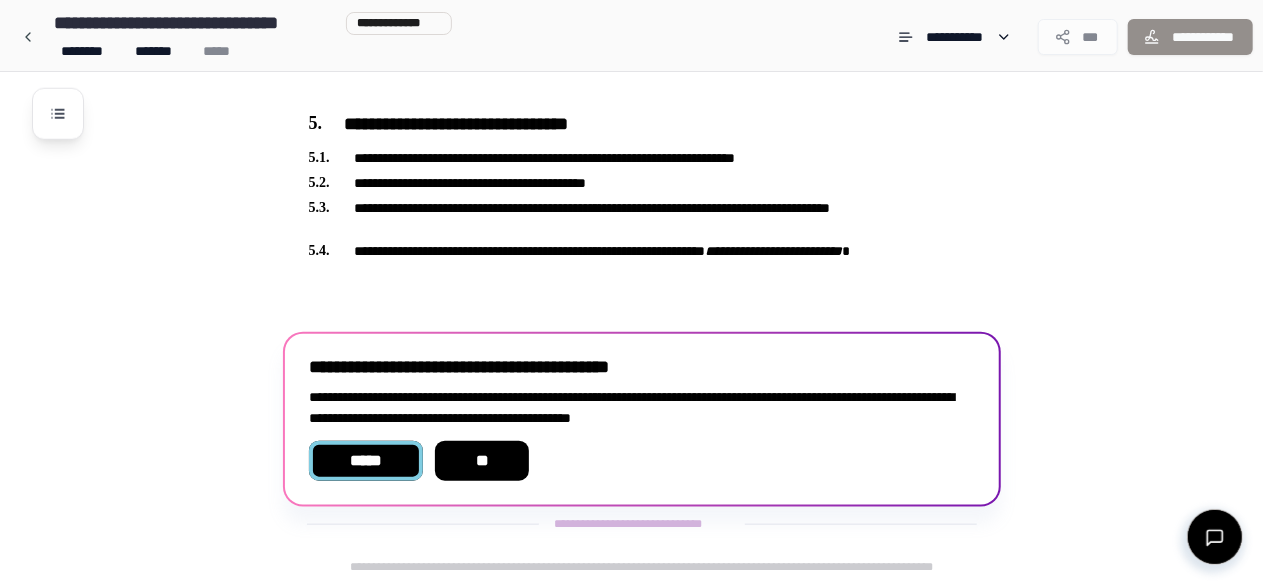 click on "*****" at bounding box center [366, 461] 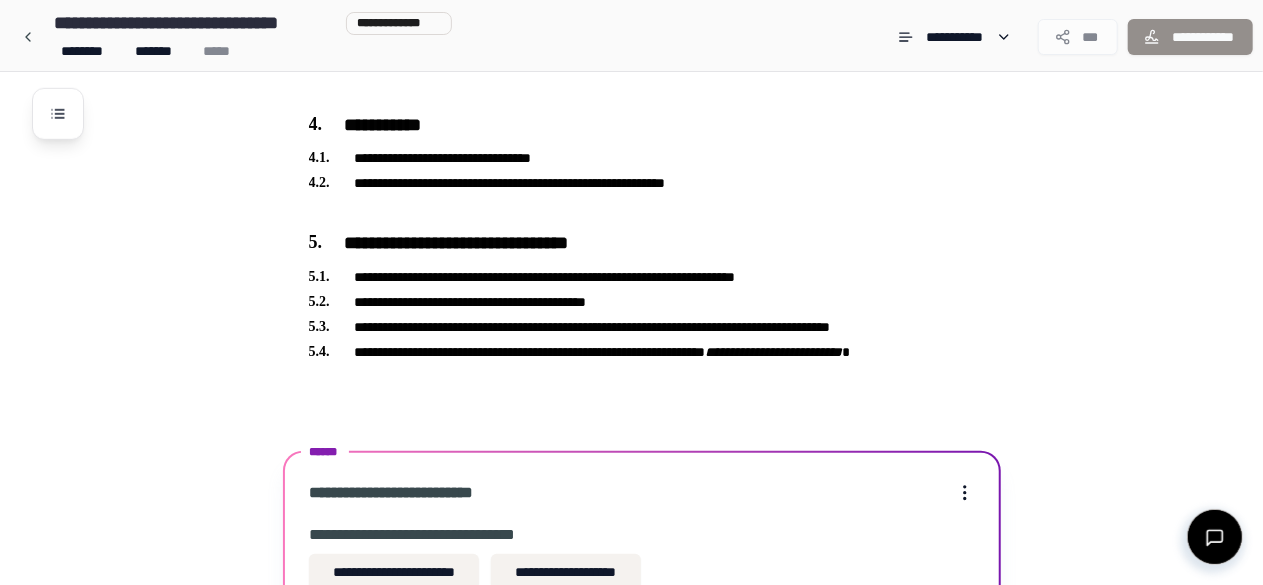 scroll, scrollTop: 1072, scrollLeft: 0, axis: vertical 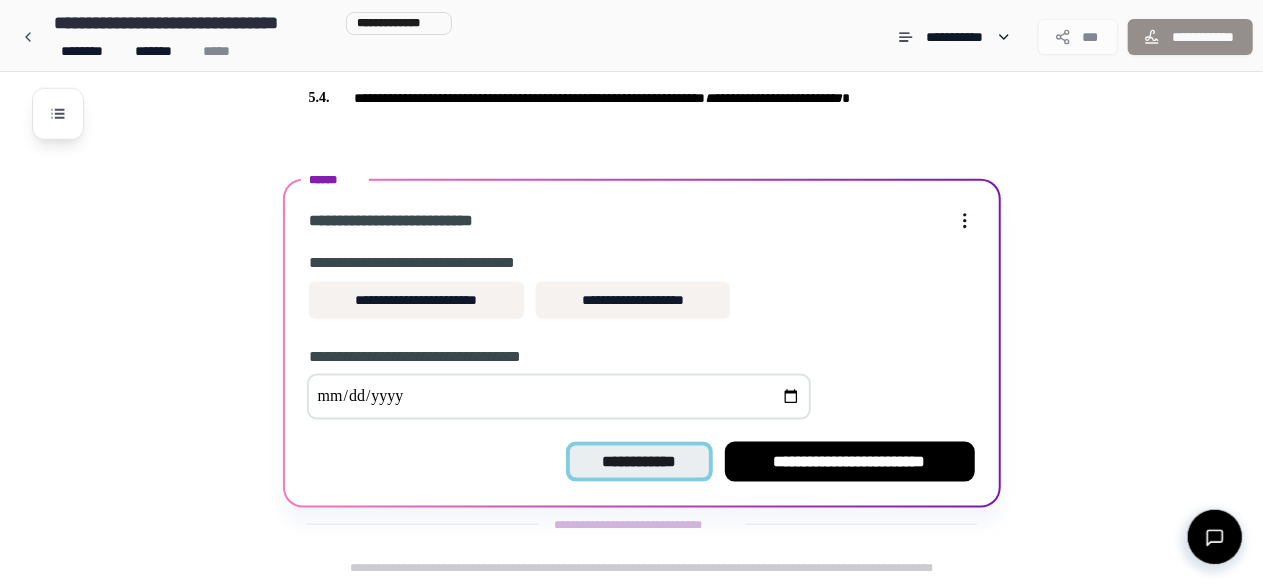 click on "**********" at bounding box center [639, 462] 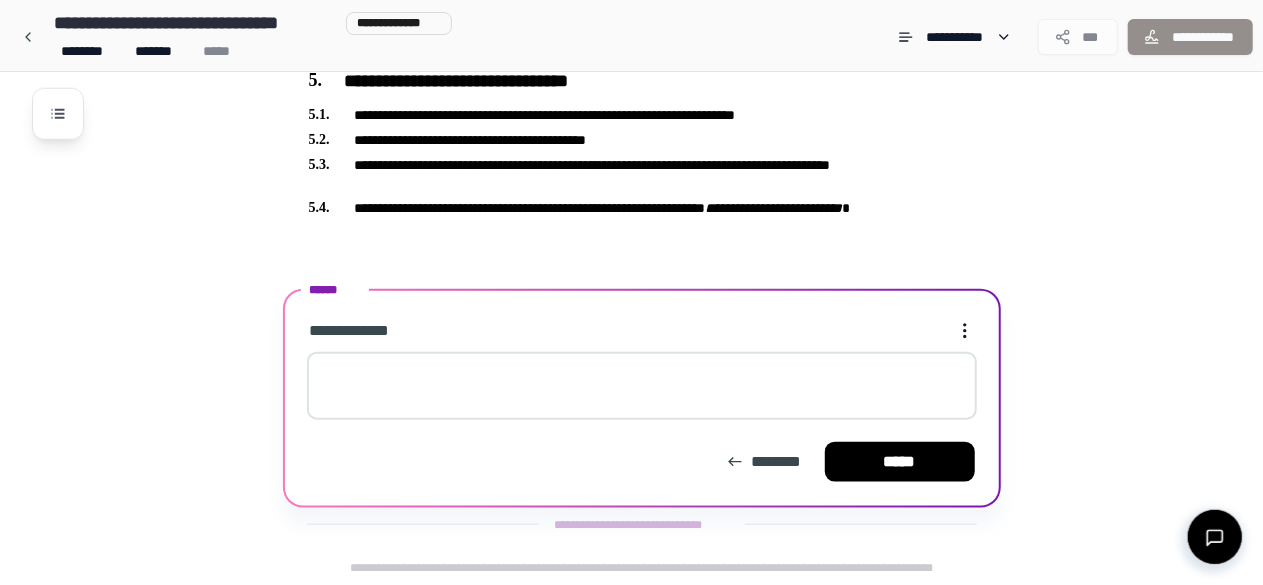 click at bounding box center (642, 386) 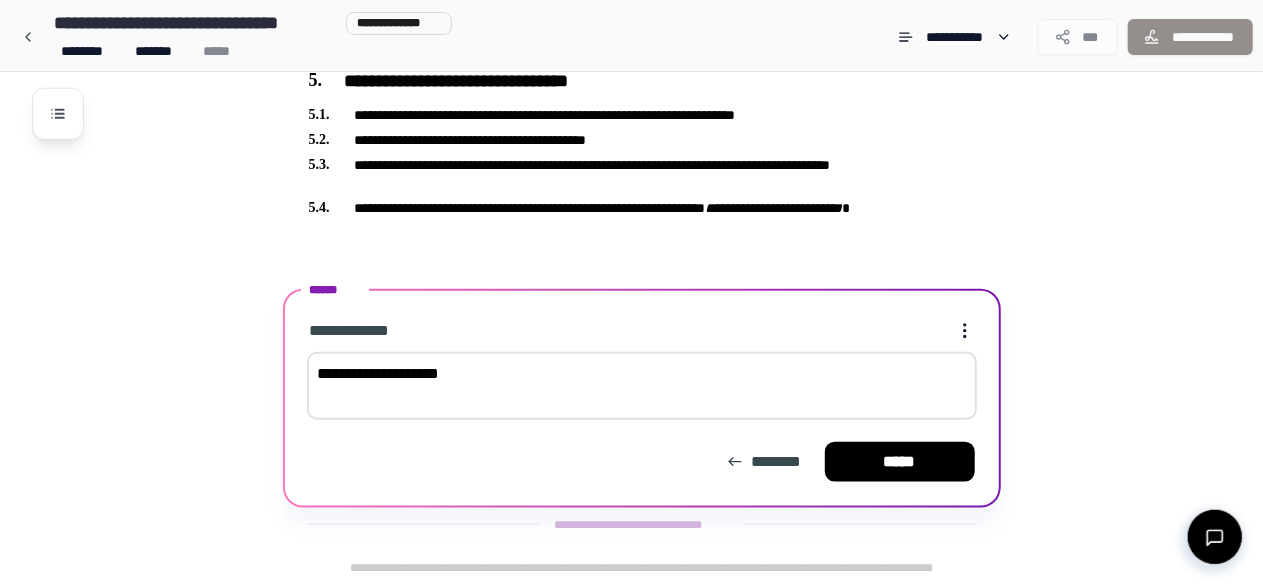 click on "**********" at bounding box center [642, 386] 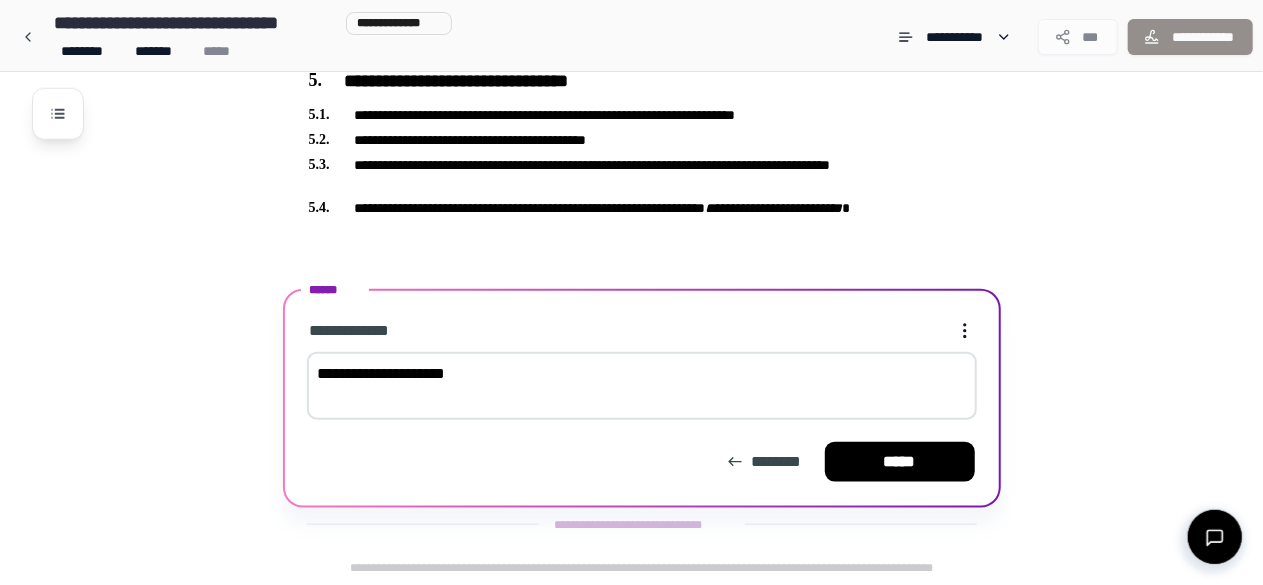 click on "**********" at bounding box center (642, 386) 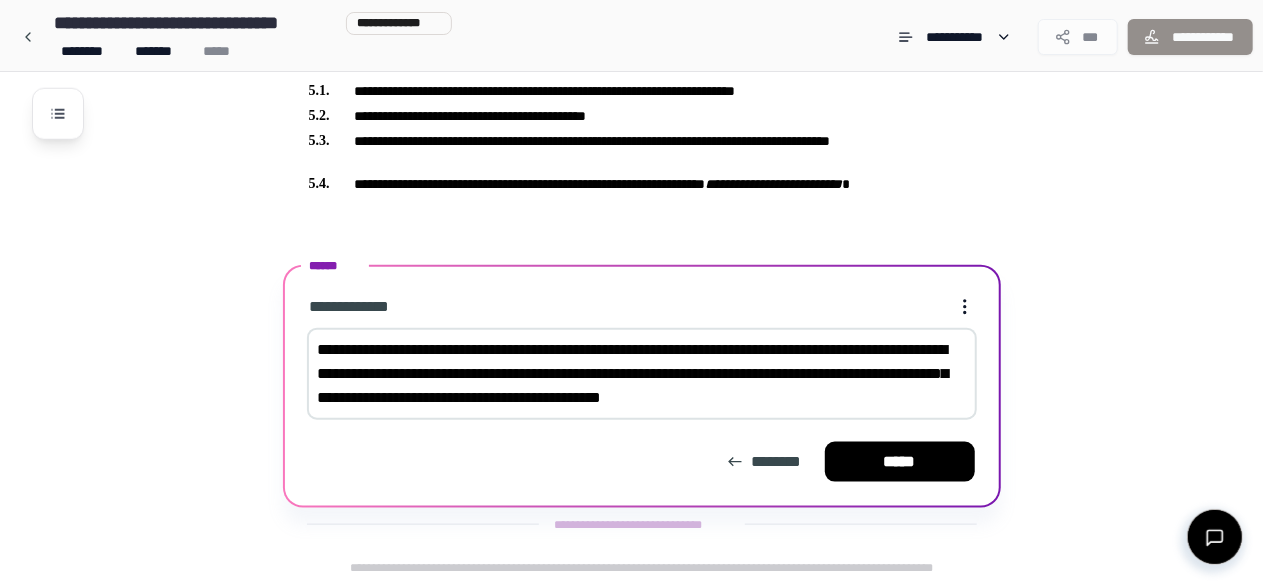 scroll, scrollTop: 1010, scrollLeft: 0, axis: vertical 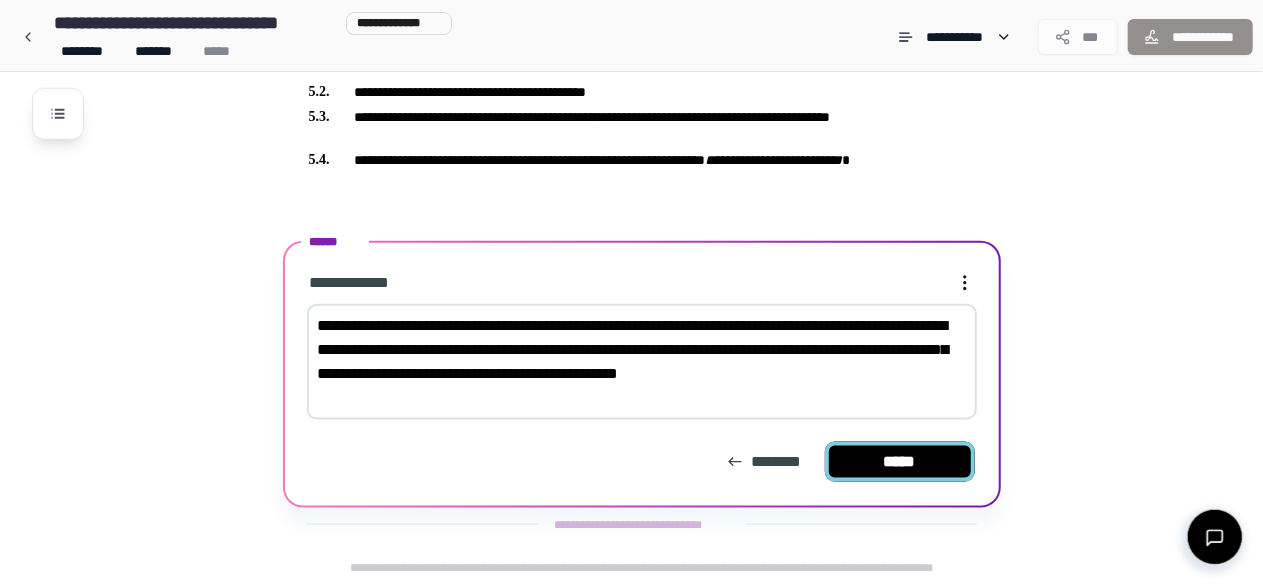 type on "**********" 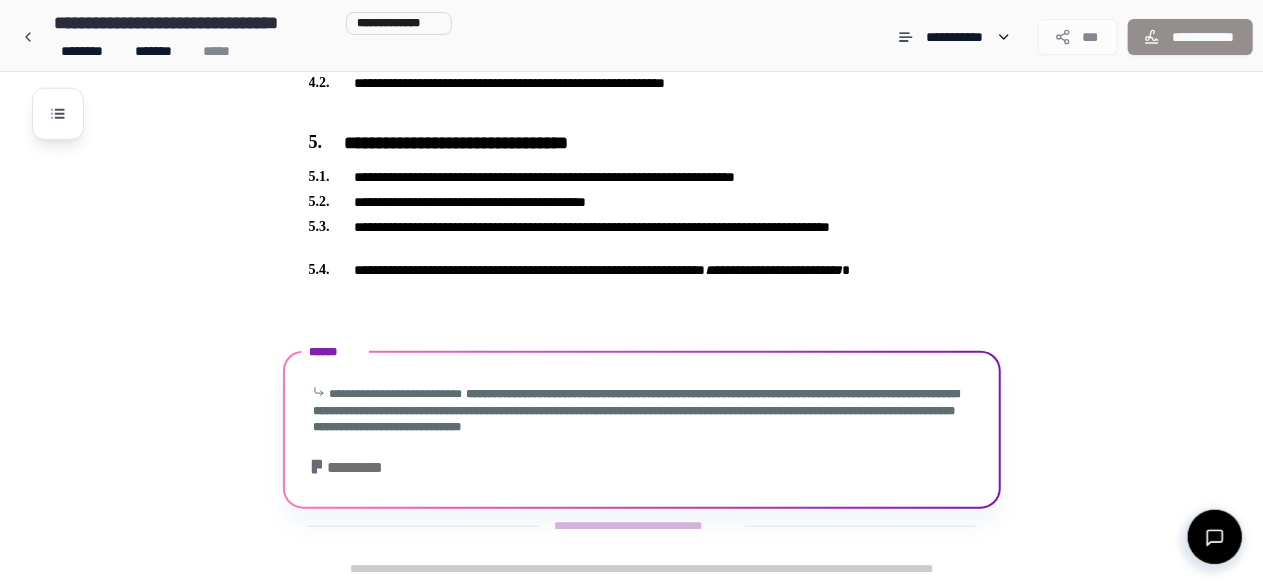 scroll, scrollTop: 1032, scrollLeft: 0, axis: vertical 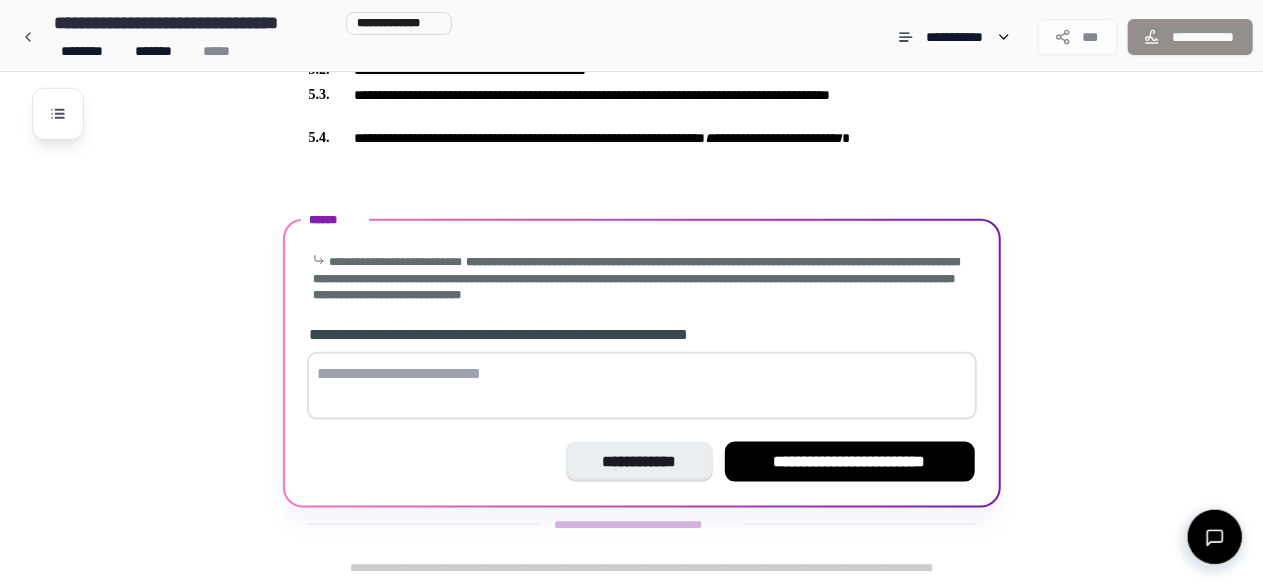 click at bounding box center (642, 386) 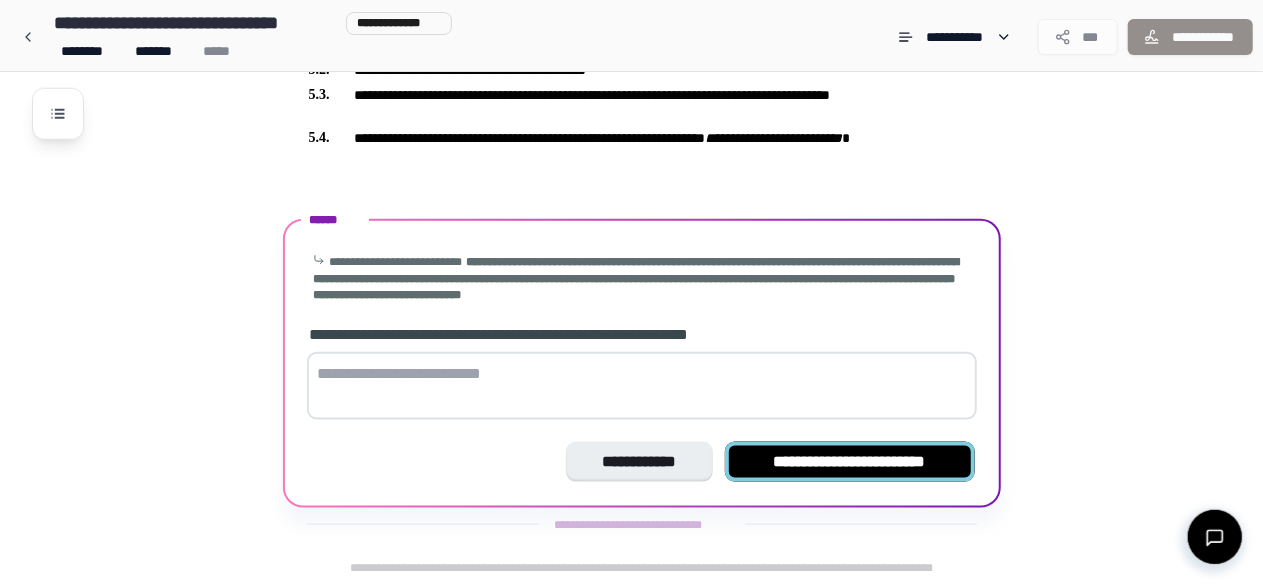 click on "**********" at bounding box center (850, 462) 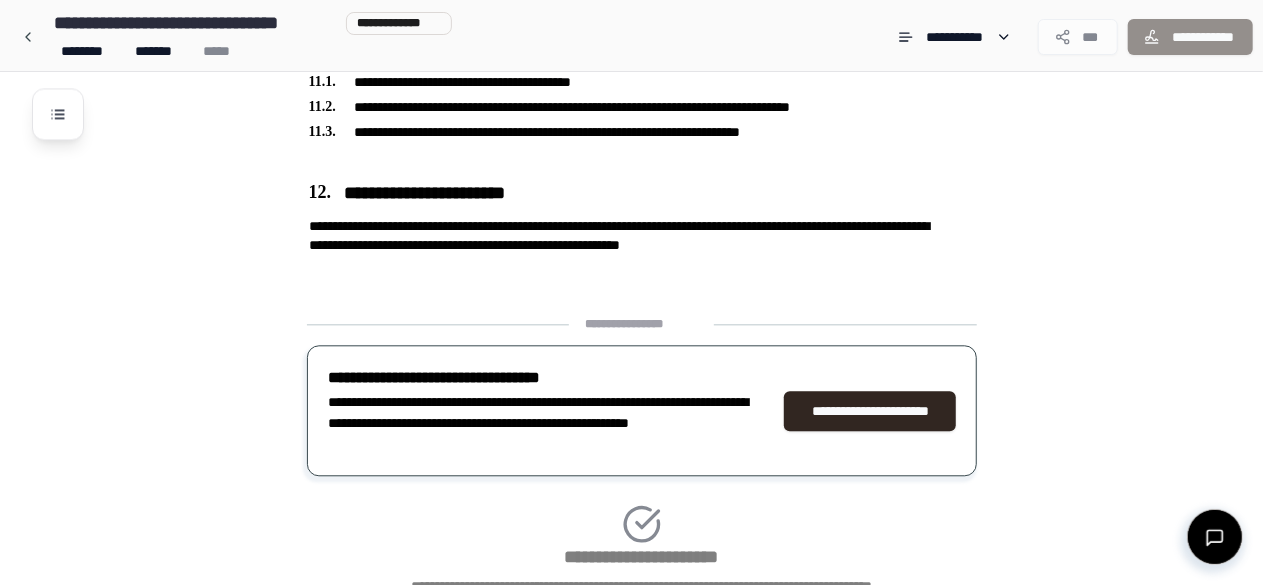 scroll, scrollTop: 2364, scrollLeft: 0, axis: vertical 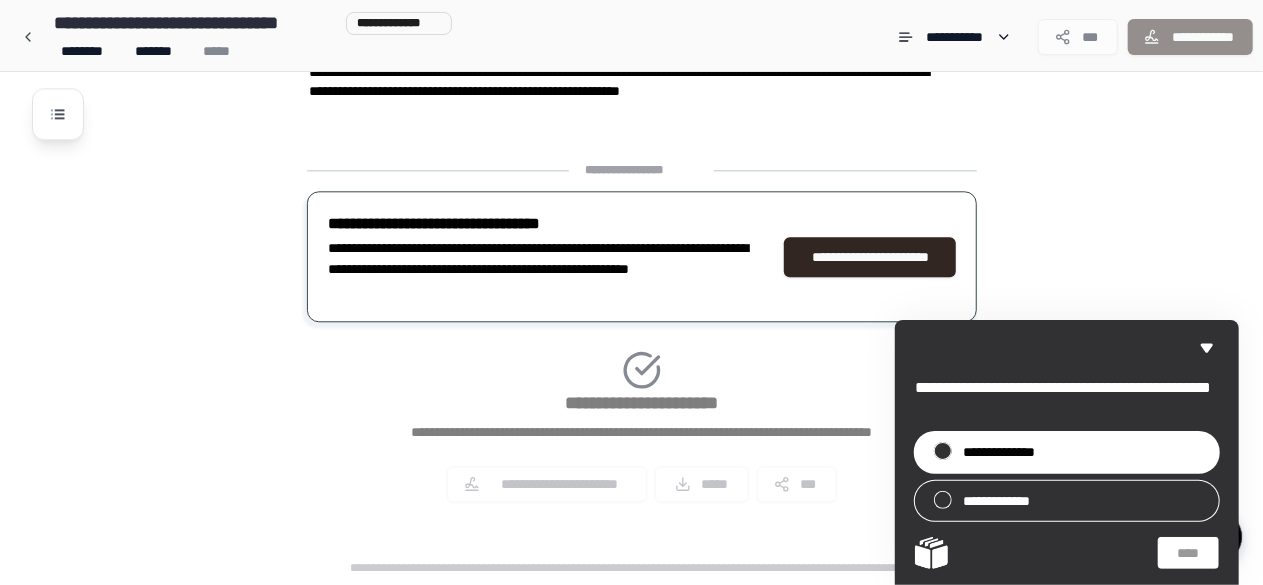 click on "**********" at bounding box center [1067, 452] 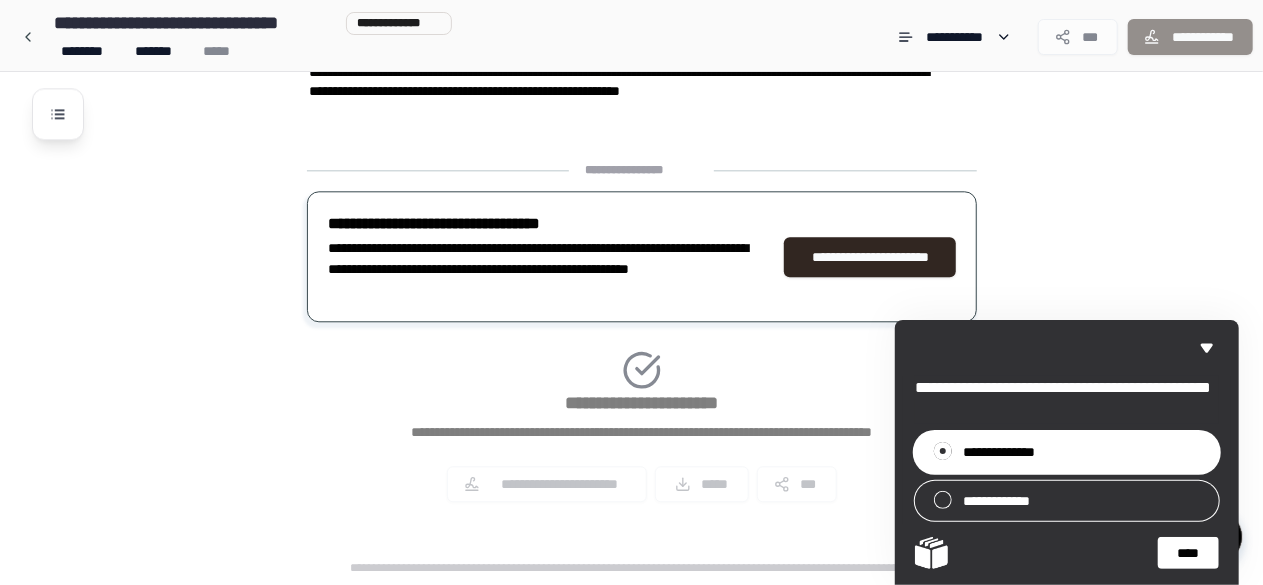 click on "**********" at bounding box center [657, -853] 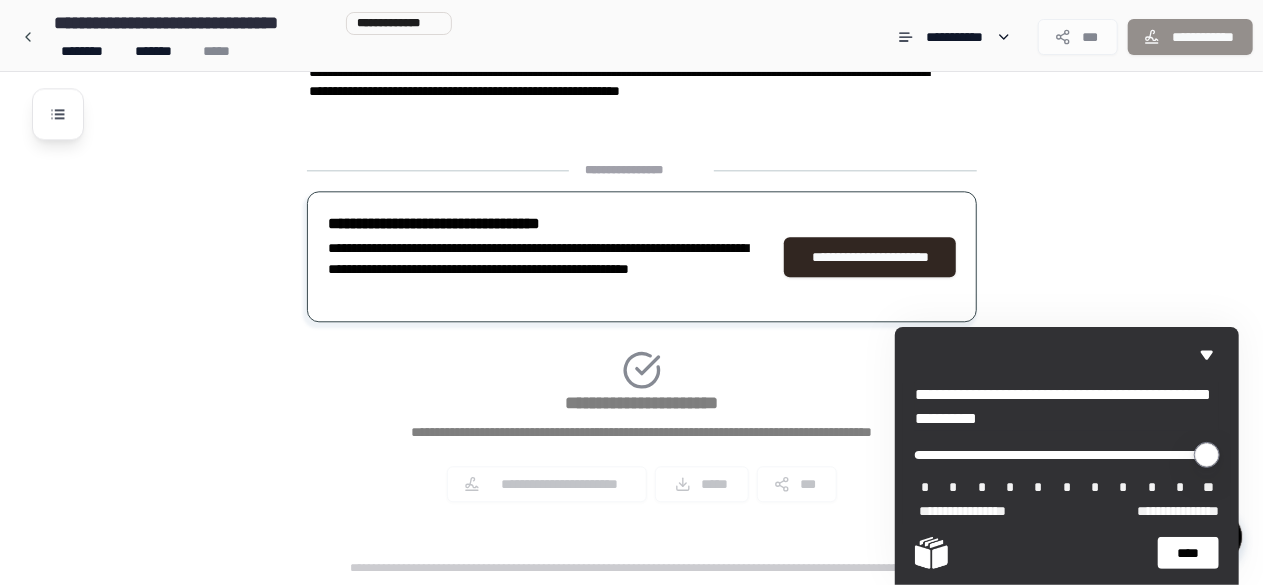 type on "*" 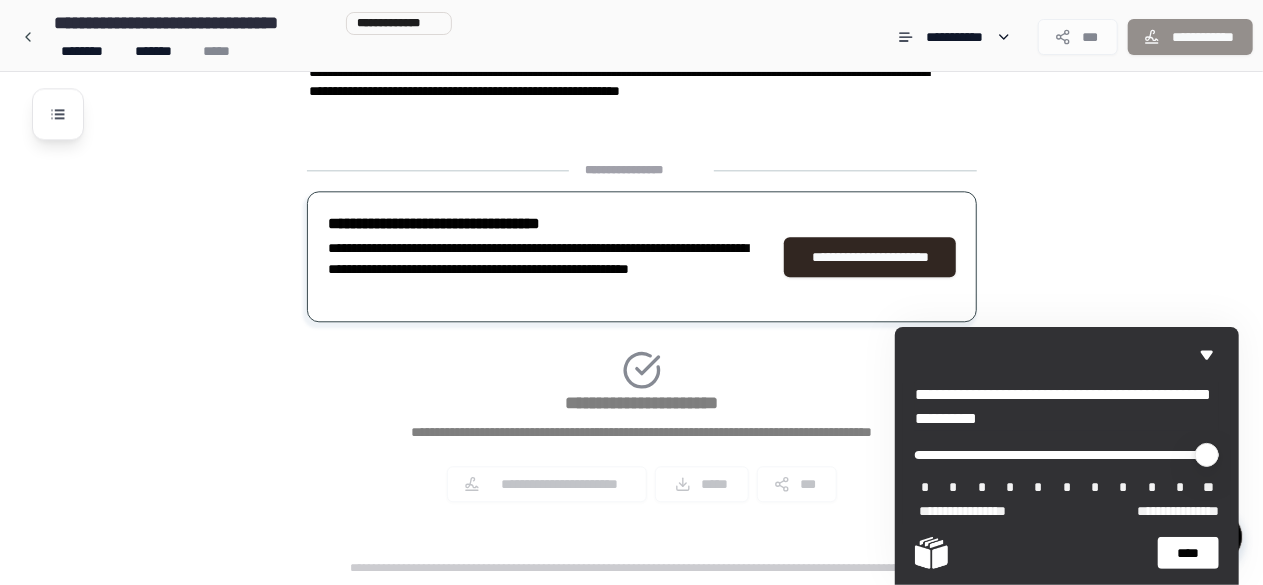 click on "****" at bounding box center [1188, 553] 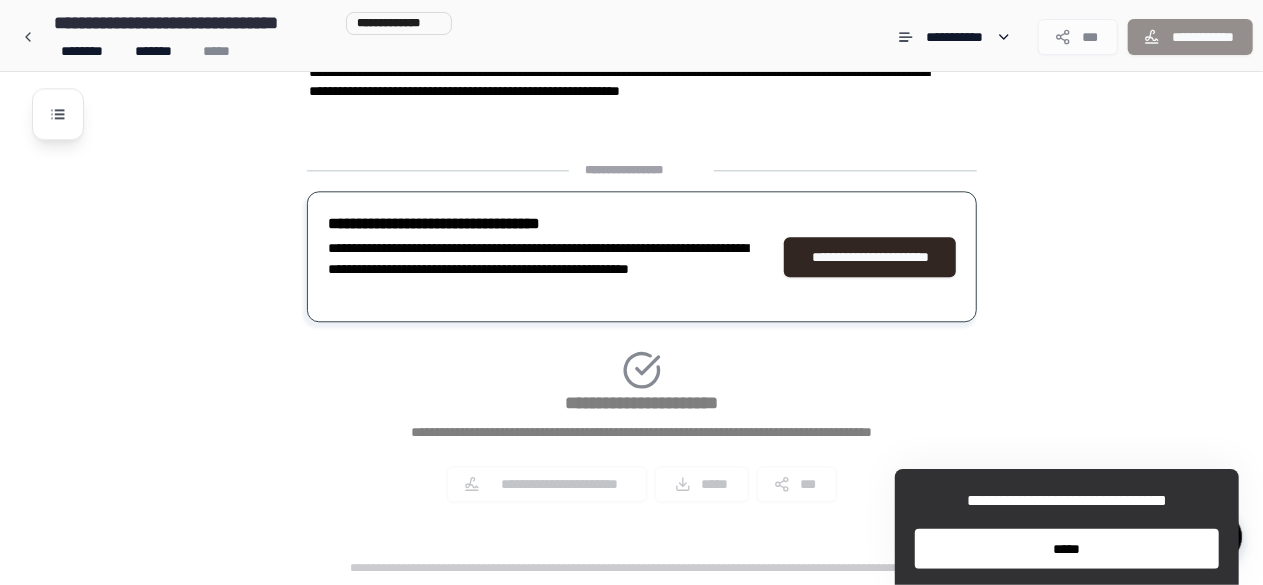click on "*****" at bounding box center [1067, 549] 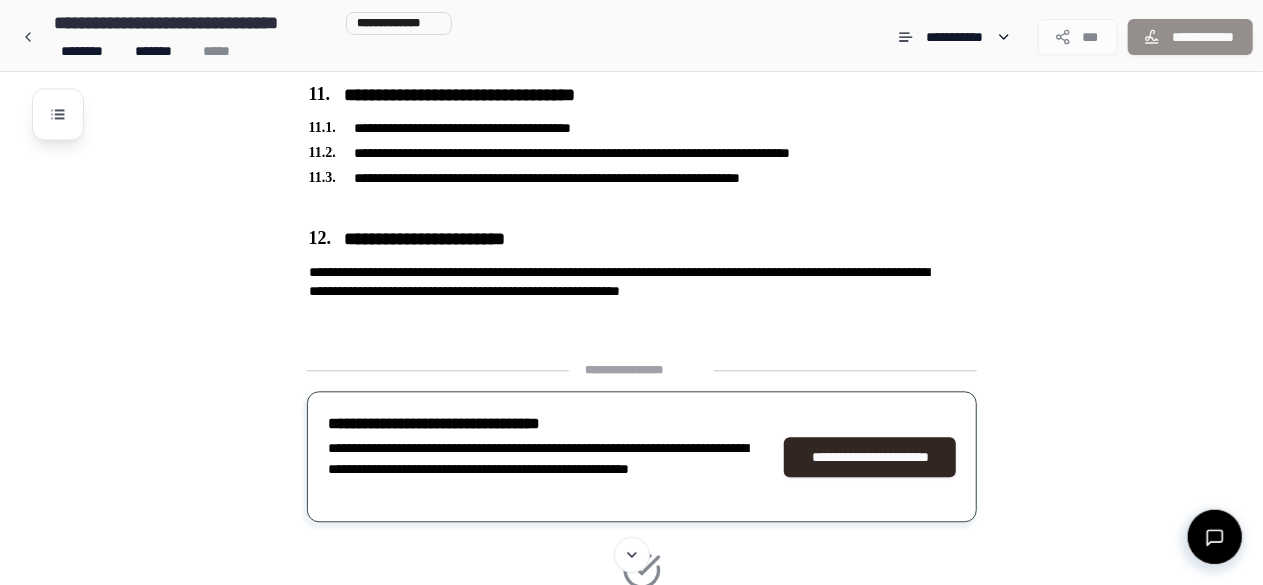 scroll, scrollTop: 2166, scrollLeft: 0, axis: vertical 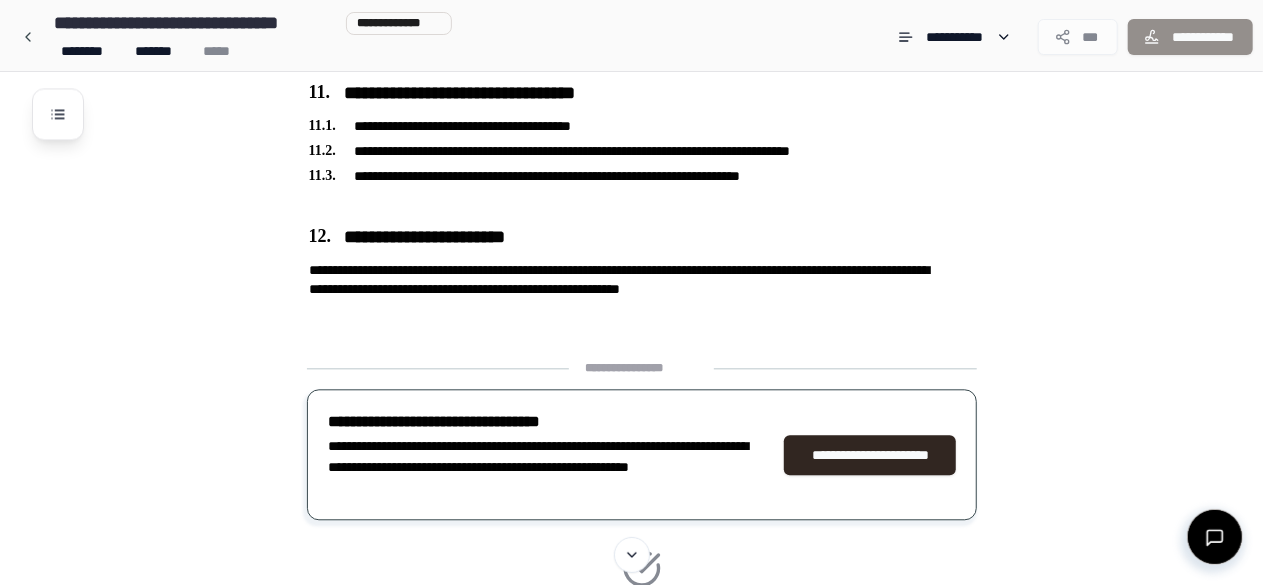click on "**********" at bounding box center [642, 454] 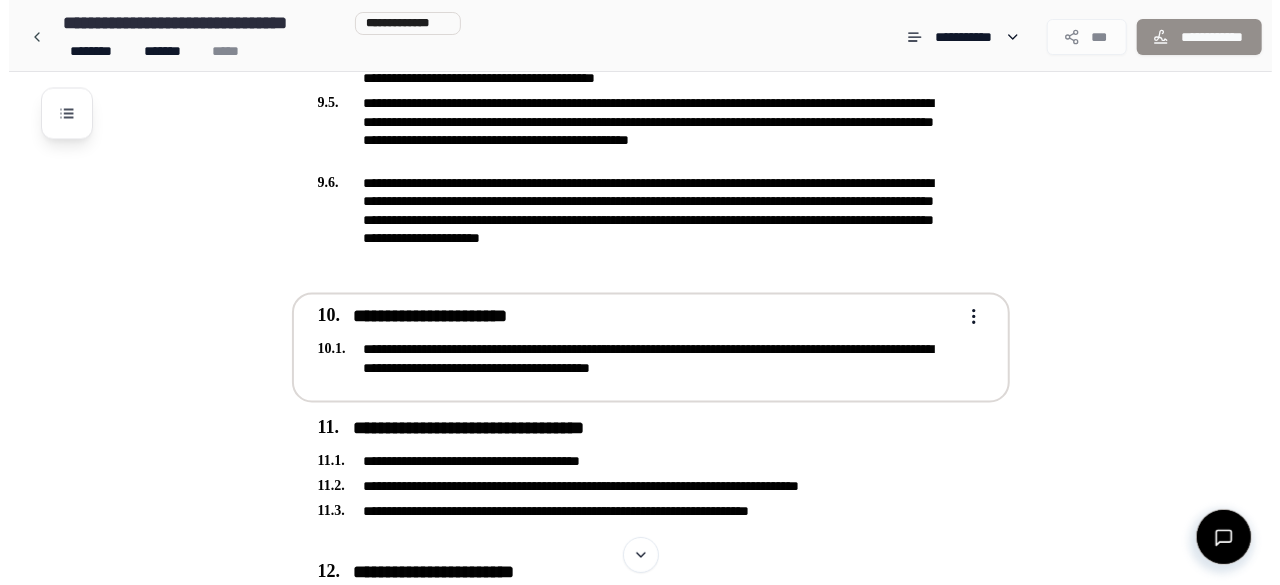 scroll, scrollTop: 1830, scrollLeft: 0, axis: vertical 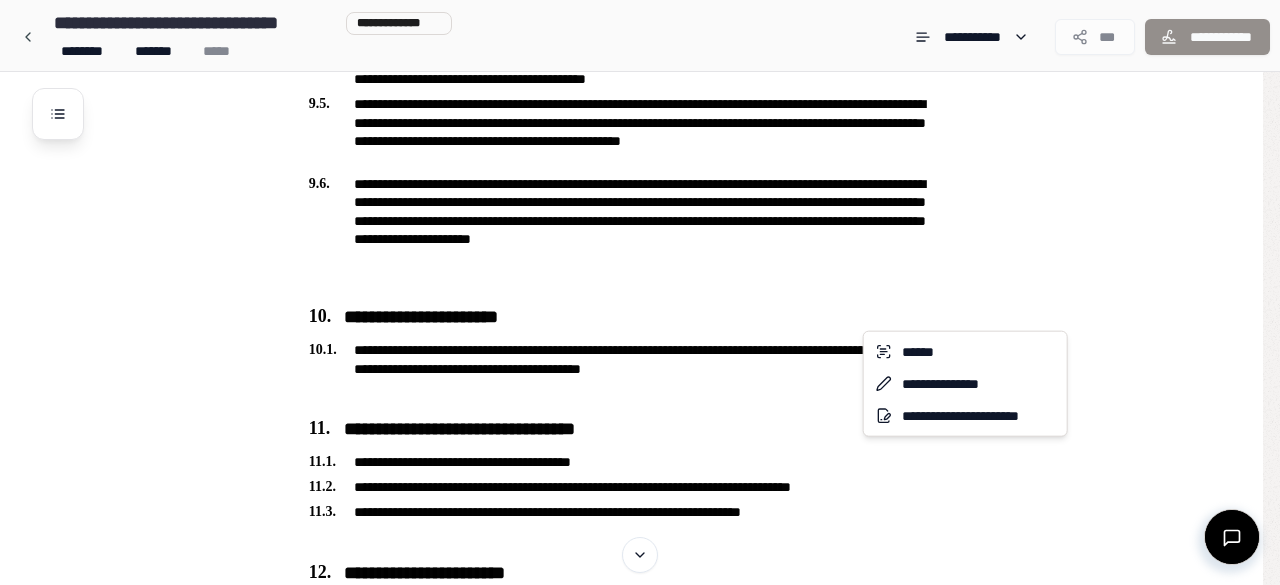 click on "**********" at bounding box center [631, -355] 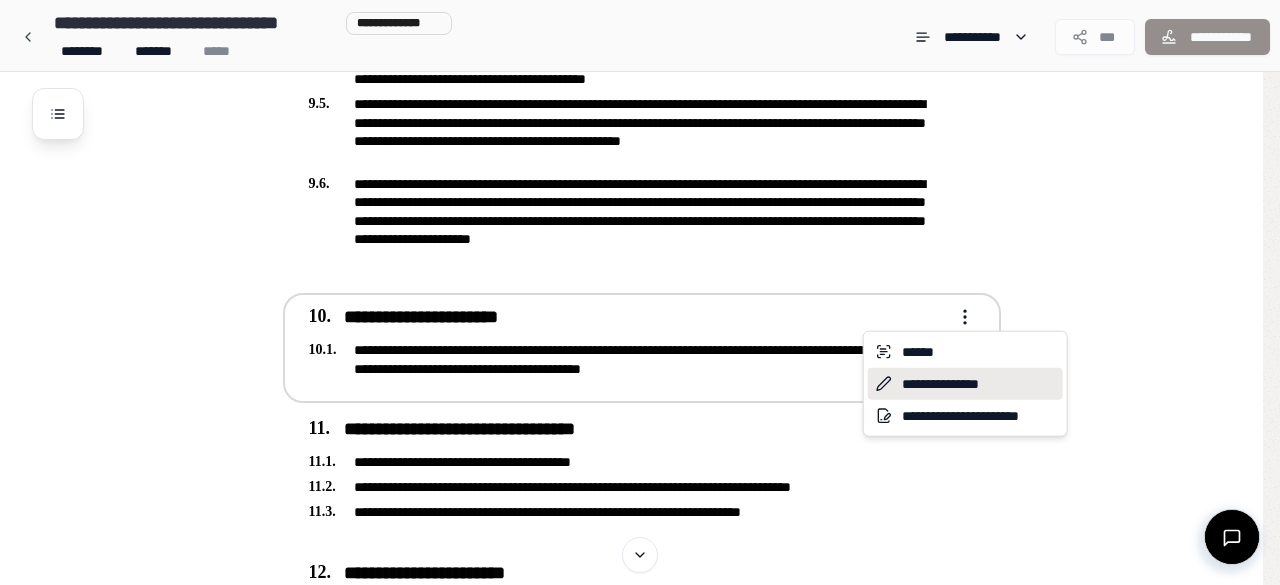 click on "**********" at bounding box center [965, 384] 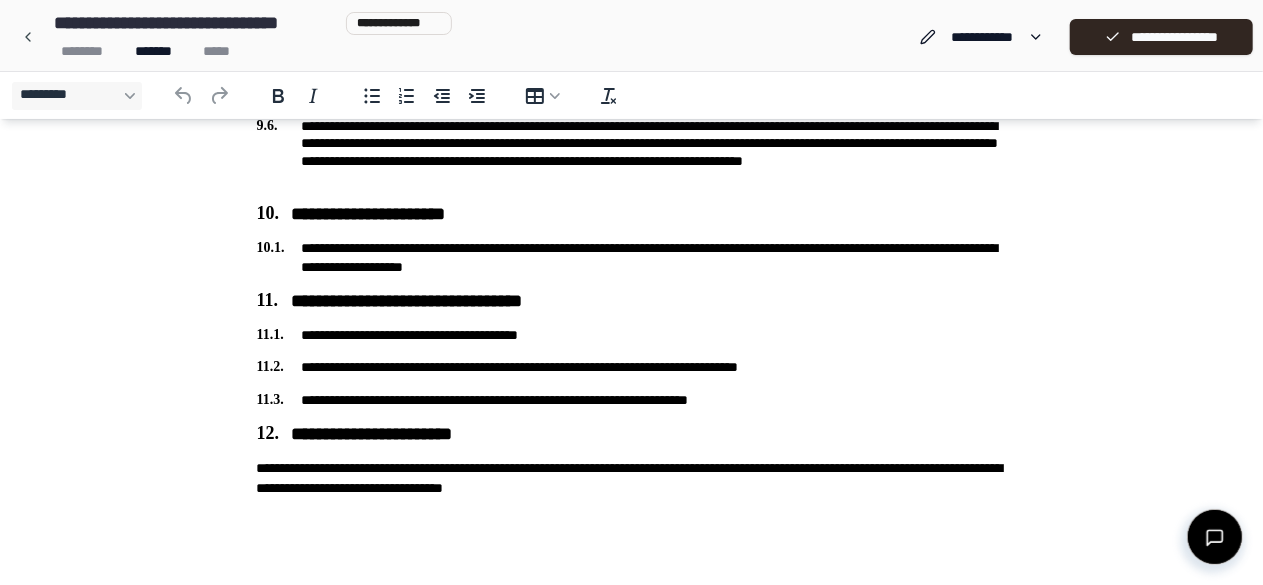 scroll, scrollTop: 1766, scrollLeft: 0, axis: vertical 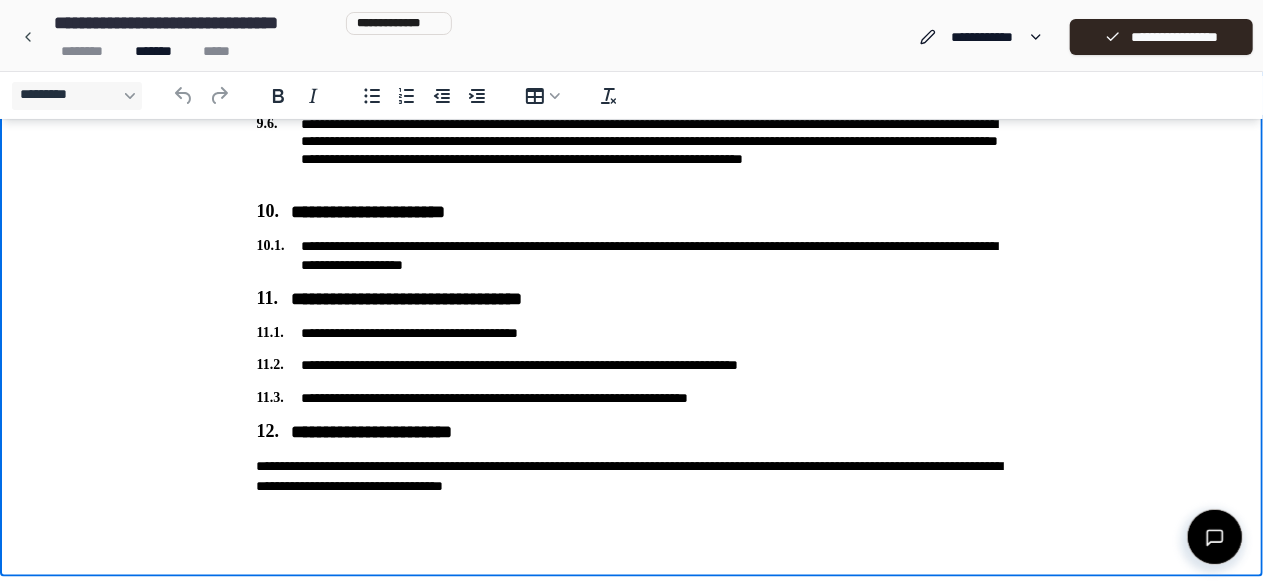 click on "**********" at bounding box center [632, 367] 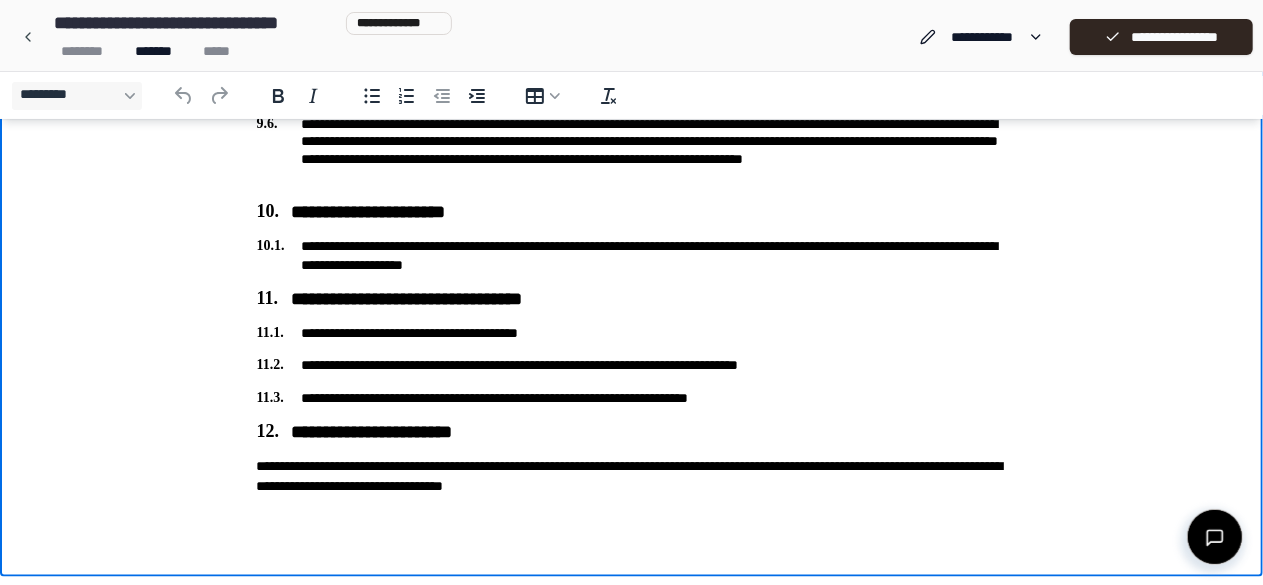 click on "**********" at bounding box center (632, 257) 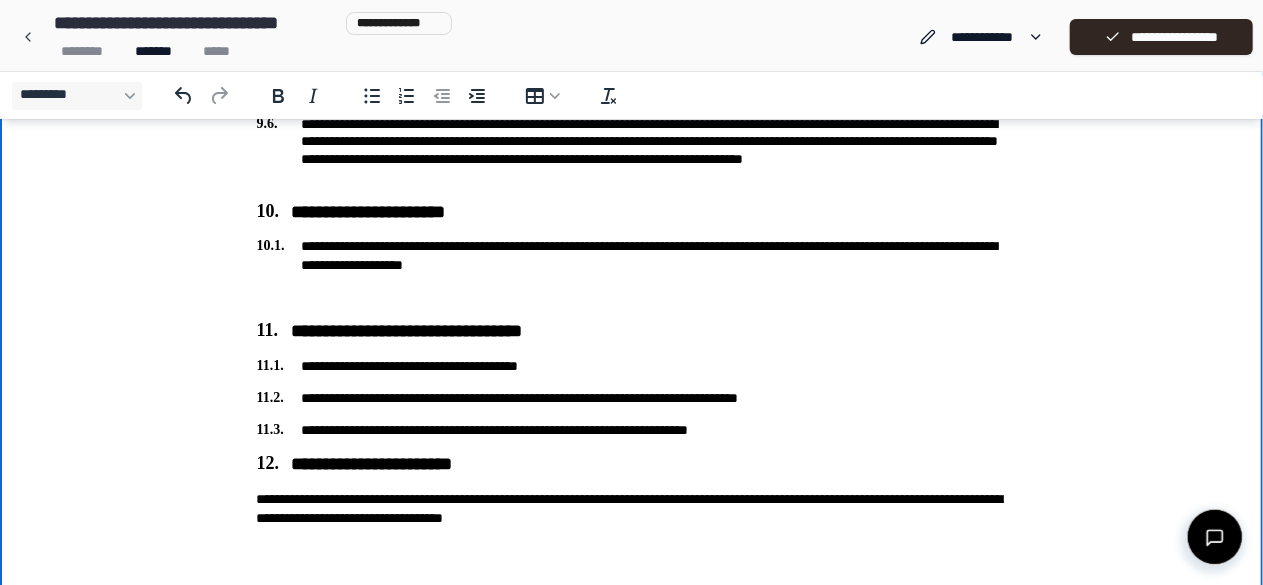 type 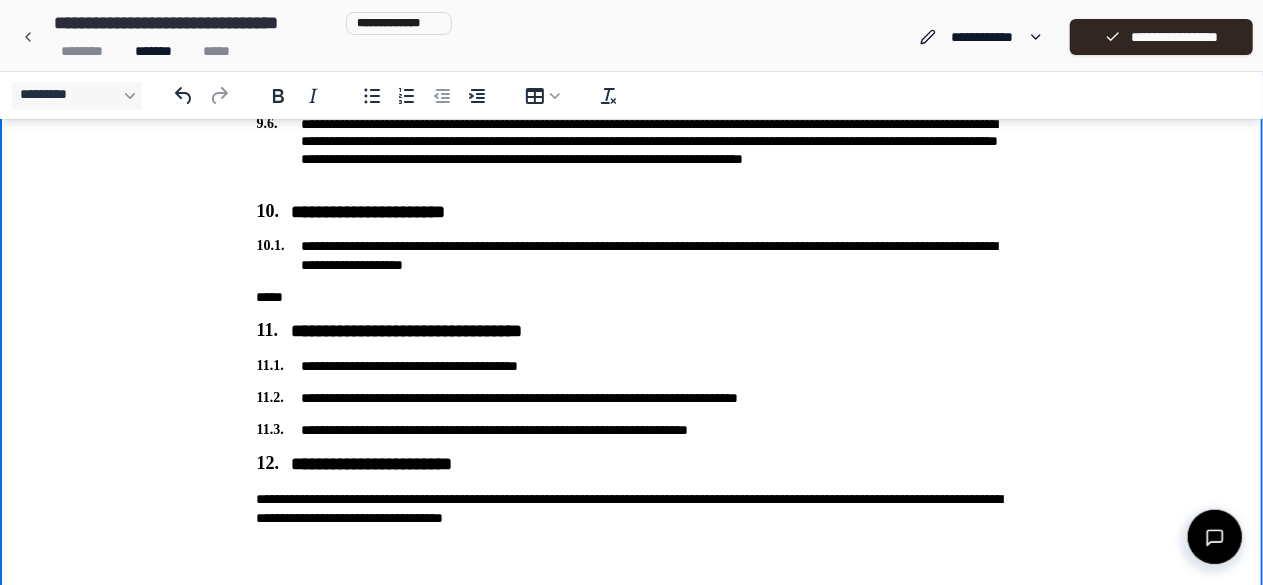click on "**********" at bounding box center [632, 257] 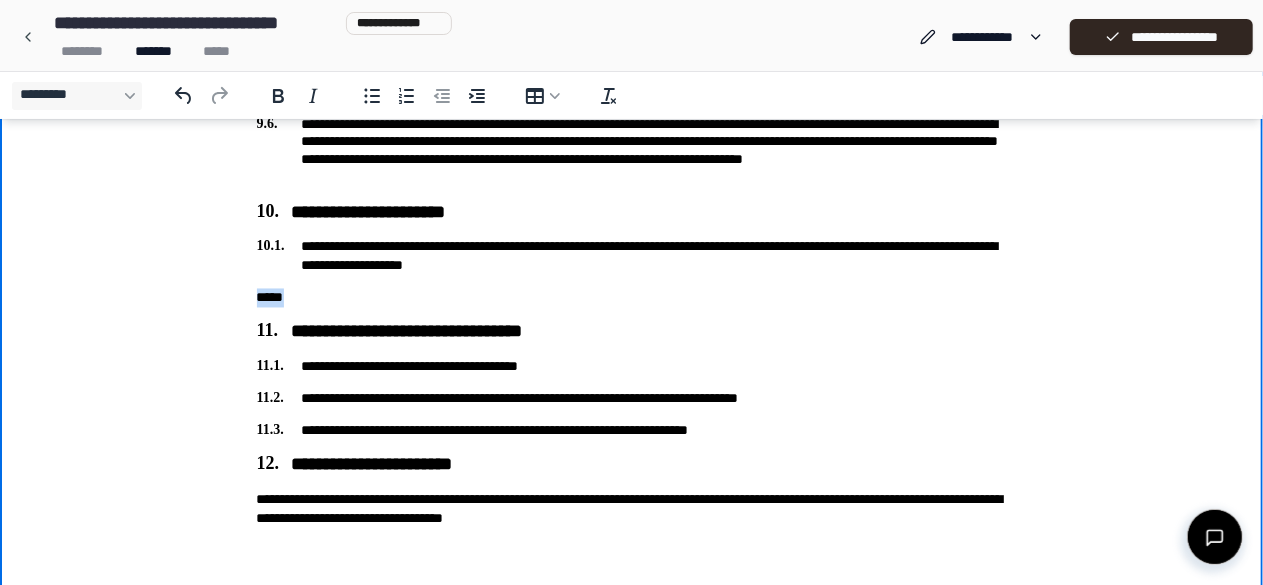 drag, startPoint x: 257, startPoint y: 295, endPoint x: 286, endPoint y: 298, distance: 29.15476 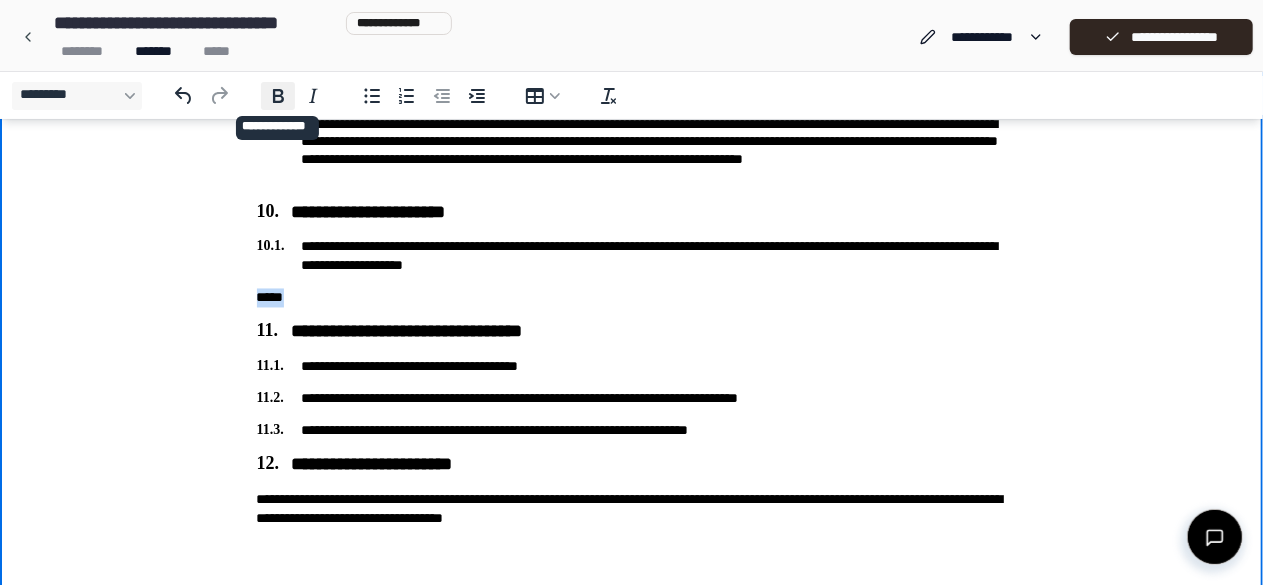 click on "*********" at bounding box center (278, 96) 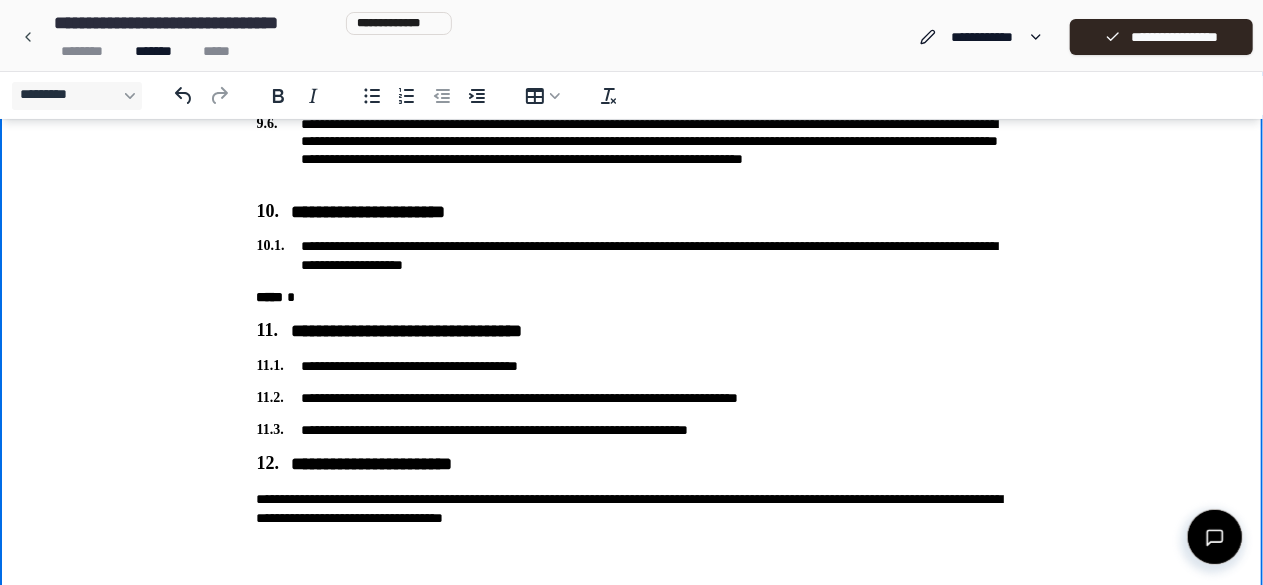 click on "*****" at bounding box center (632, 299) 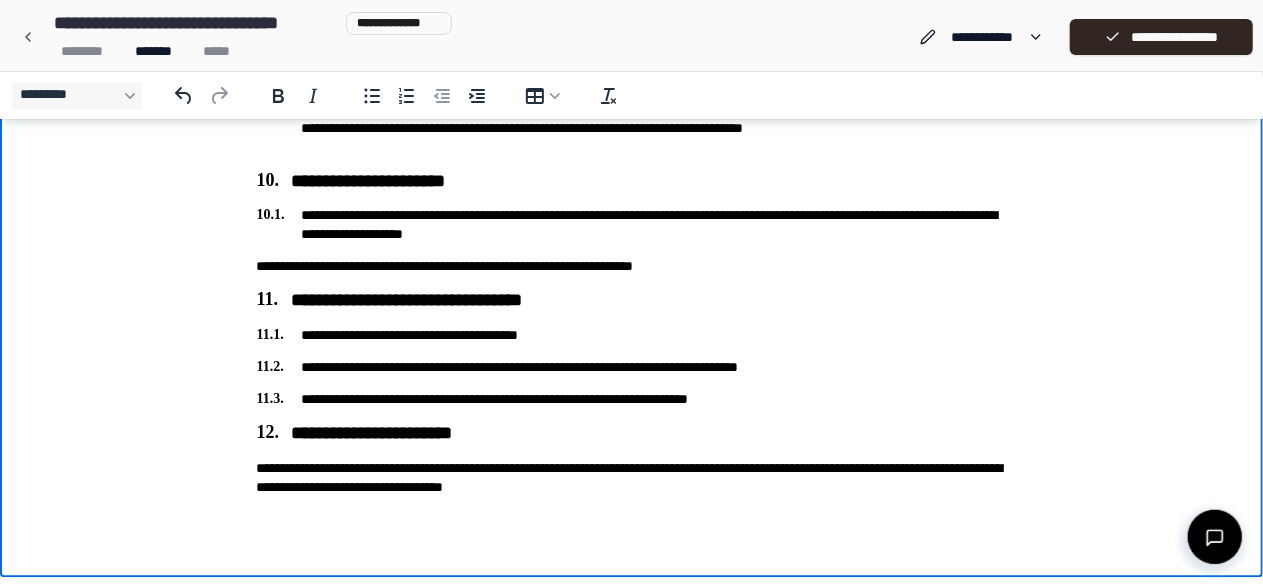scroll, scrollTop: 1796, scrollLeft: 0, axis: vertical 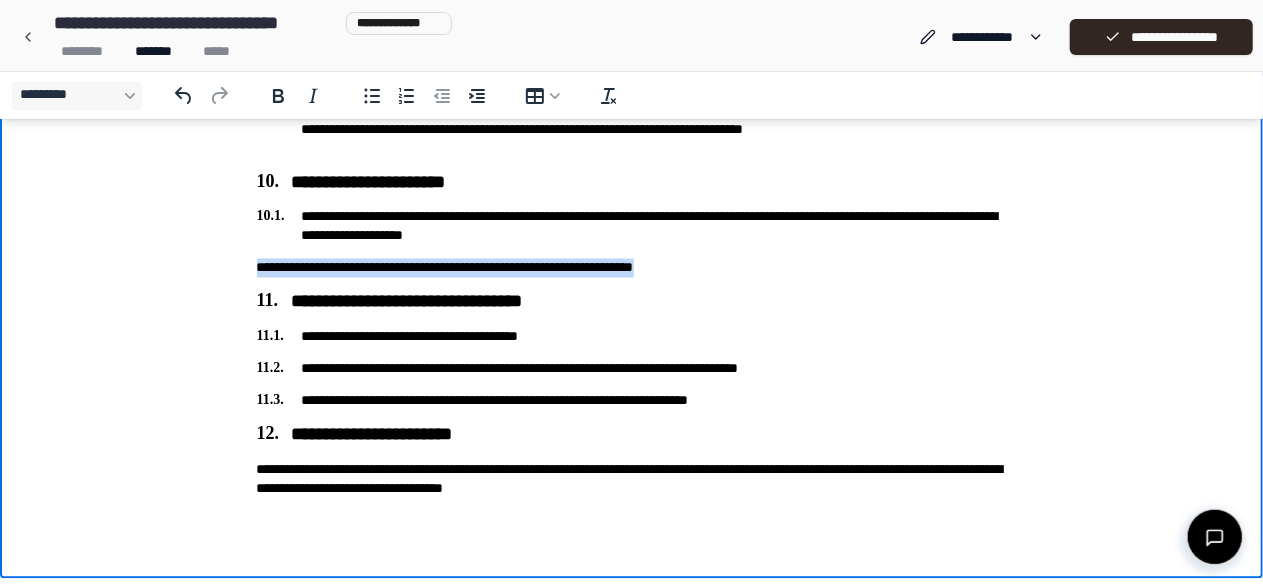 drag, startPoint x: 779, startPoint y: 271, endPoint x: 211, endPoint y: 258, distance: 568.14874 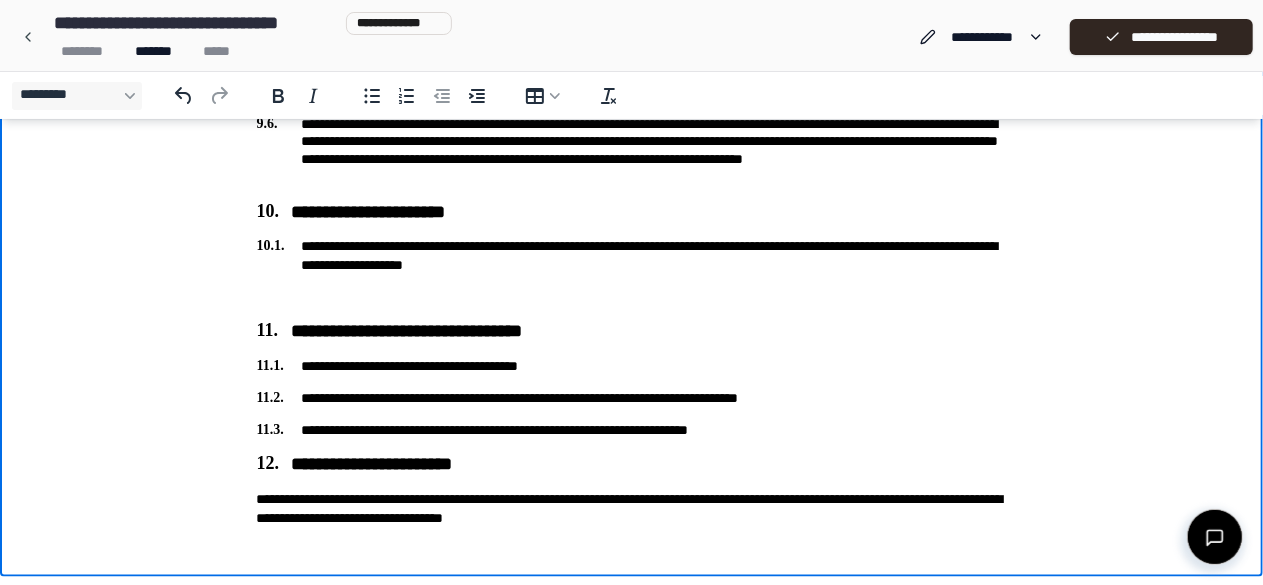 scroll, scrollTop: 1766, scrollLeft: 0, axis: vertical 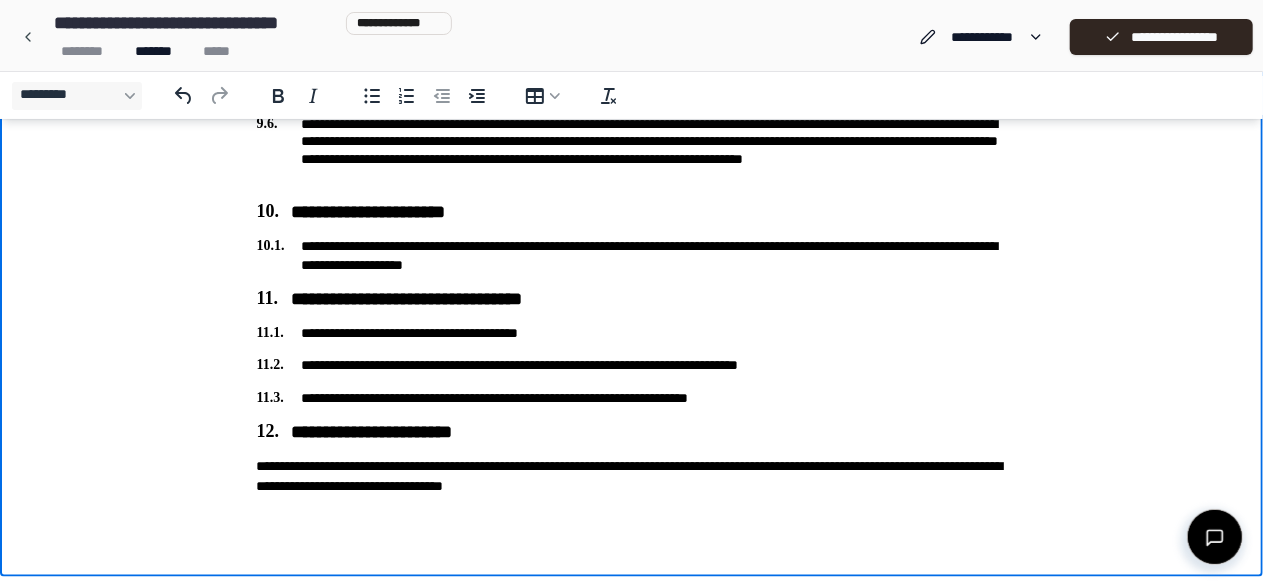 click on "**********" at bounding box center (632, 400) 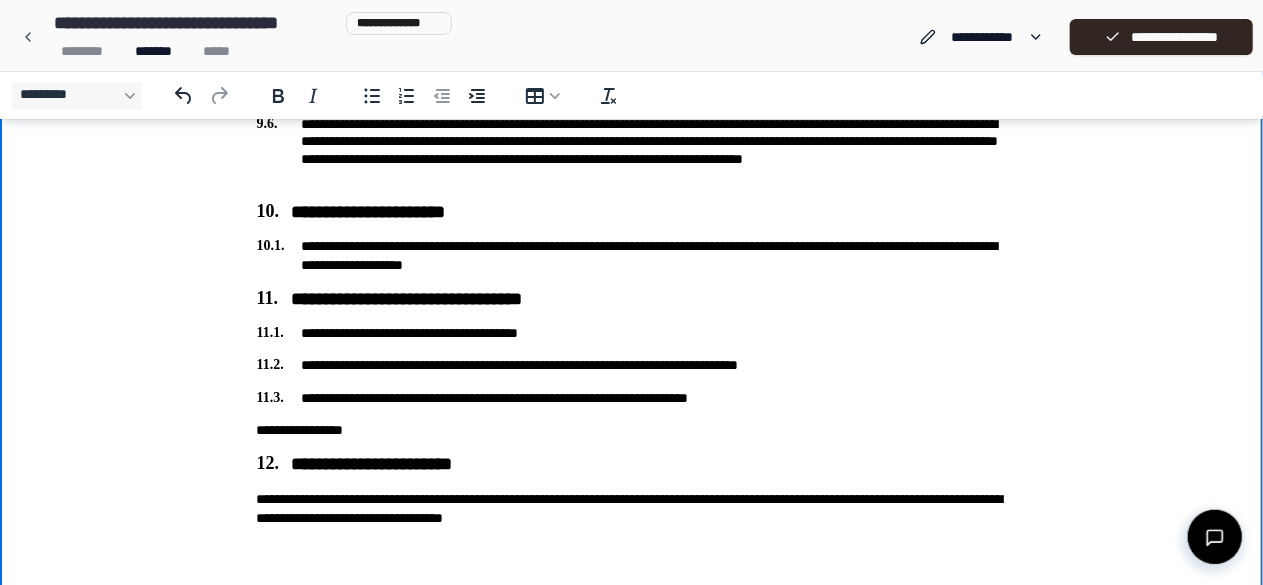 click on "**********" at bounding box center [632, 467] 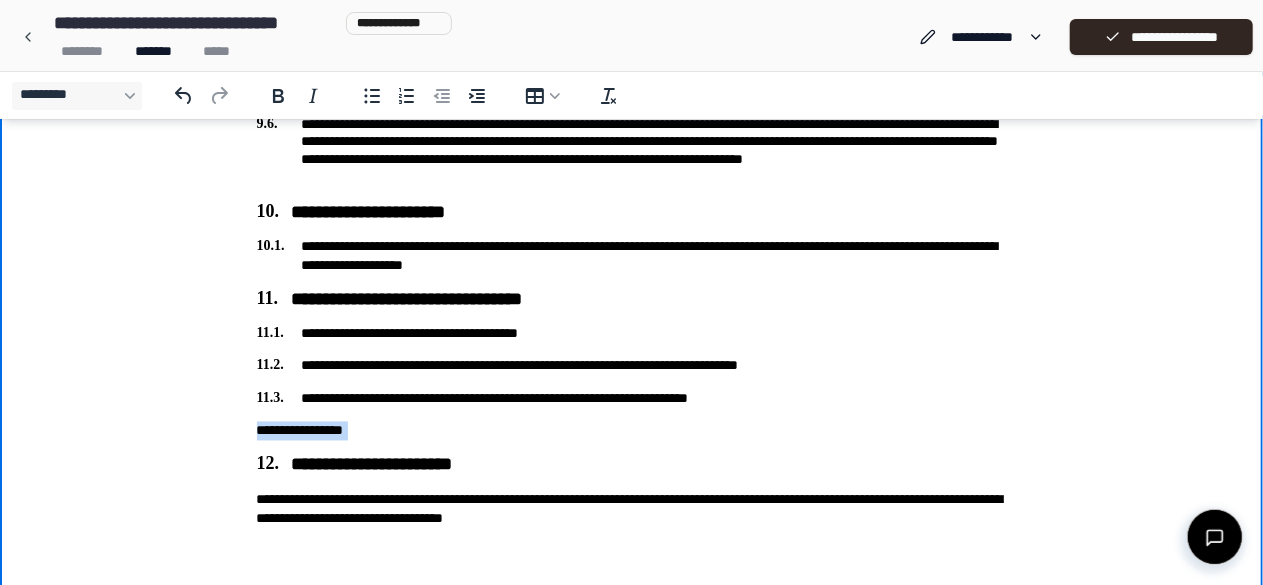 drag, startPoint x: 397, startPoint y: 432, endPoint x: 234, endPoint y: 422, distance: 163.30646 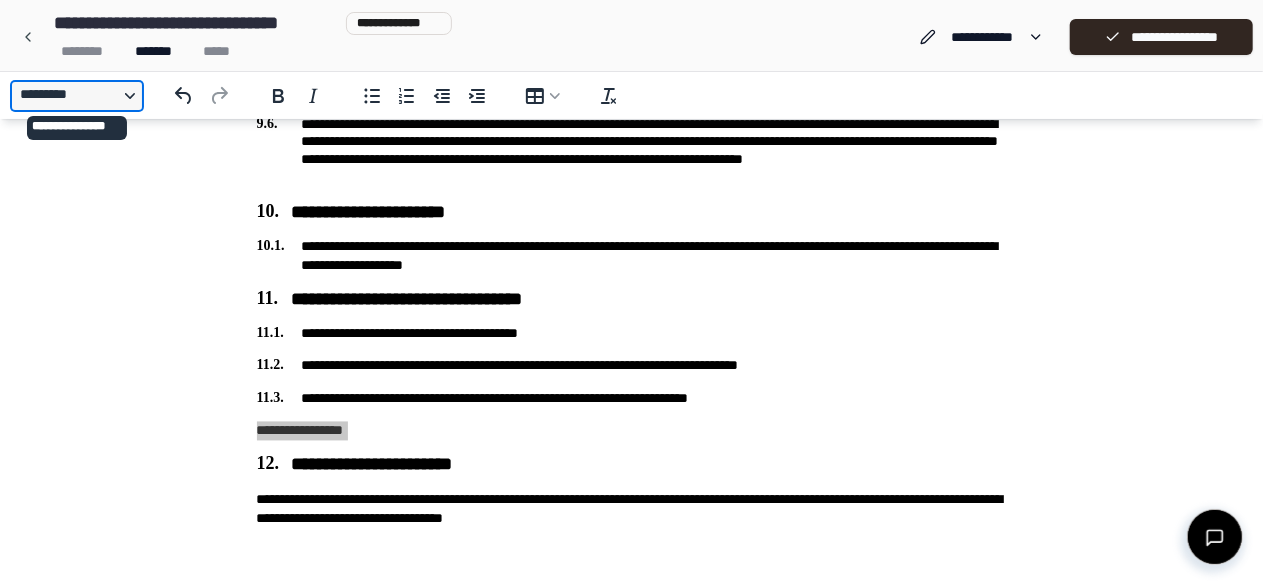 click on "*********" at bounding box center [77, 96] 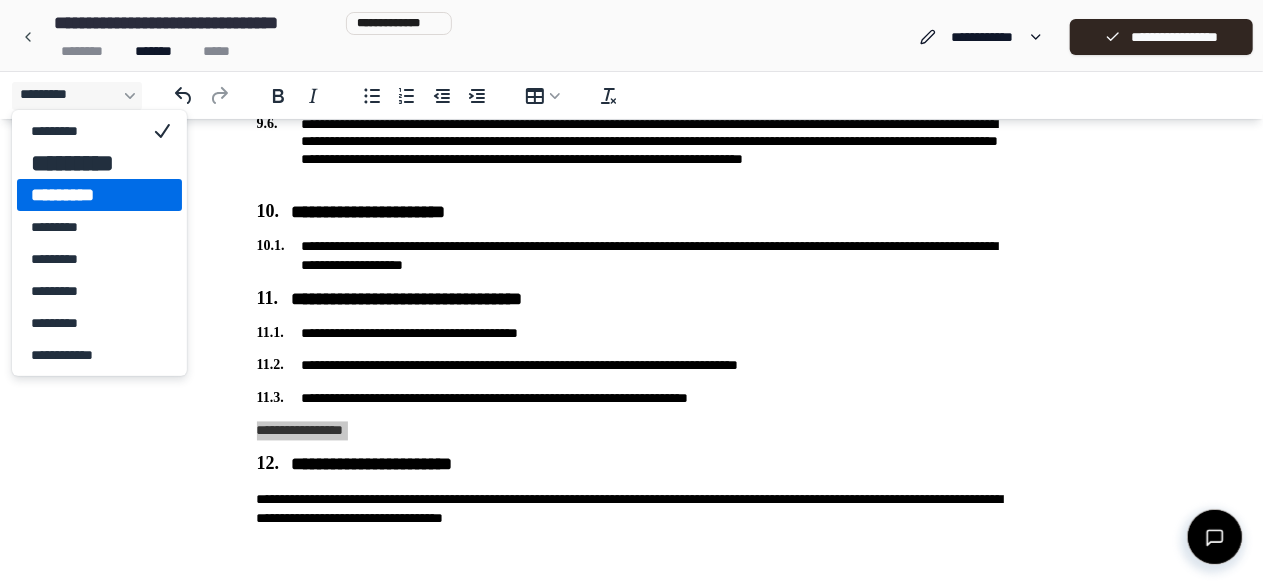 click on "*********" at bounding box center [85, 195] 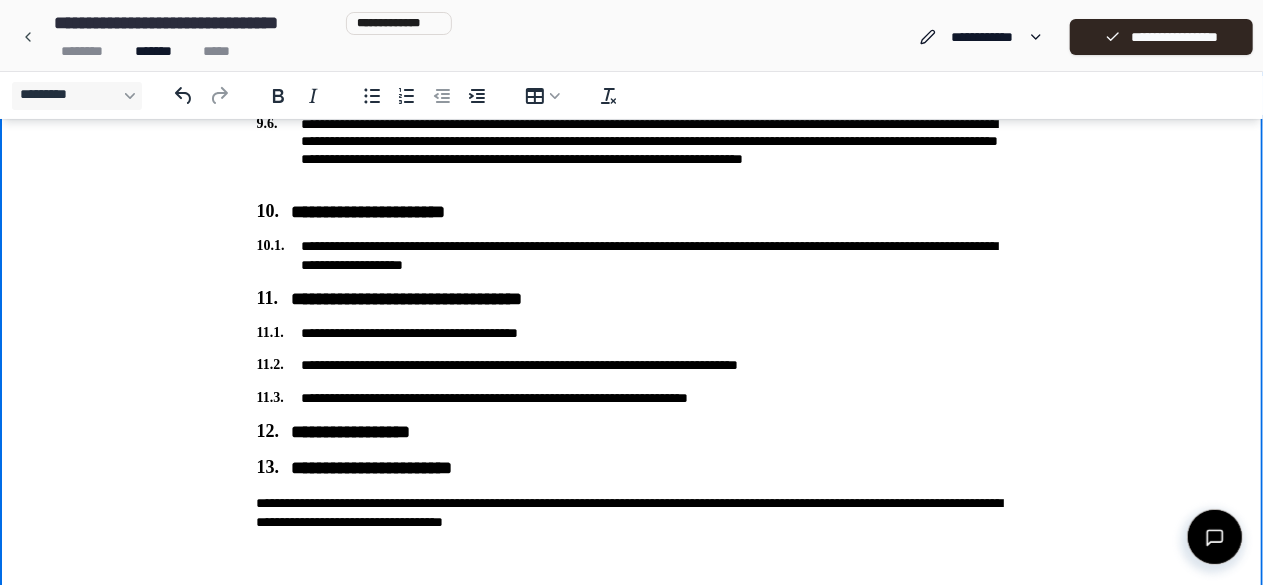 click on "**********" at bounding box center [632, 435] 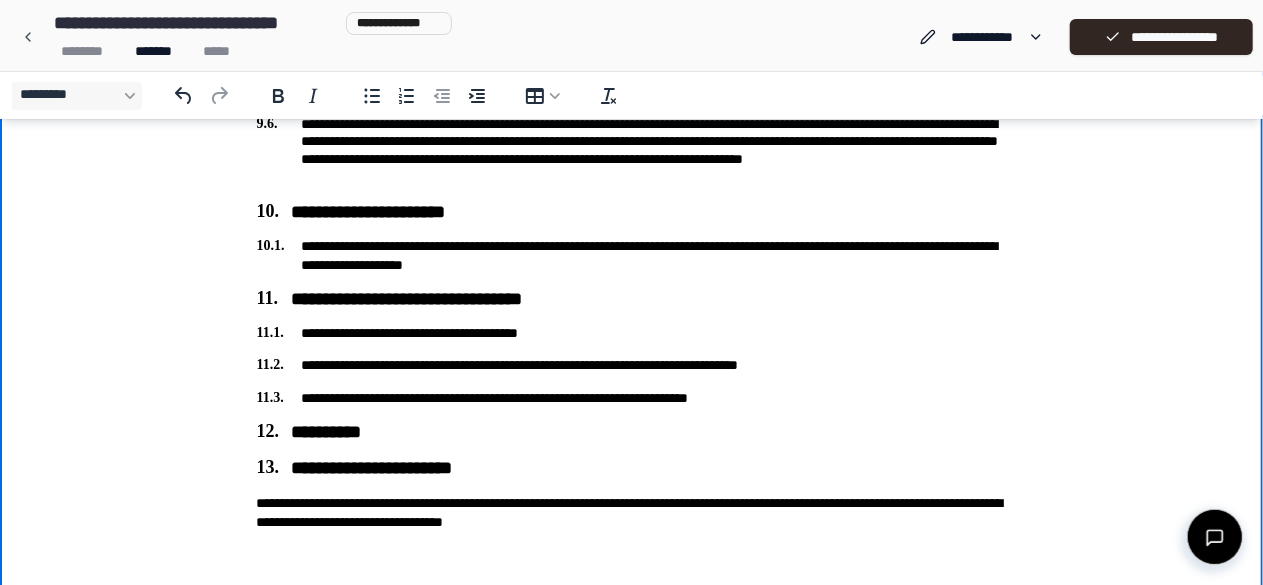 click on "**********" at bounding box center (632, 435) 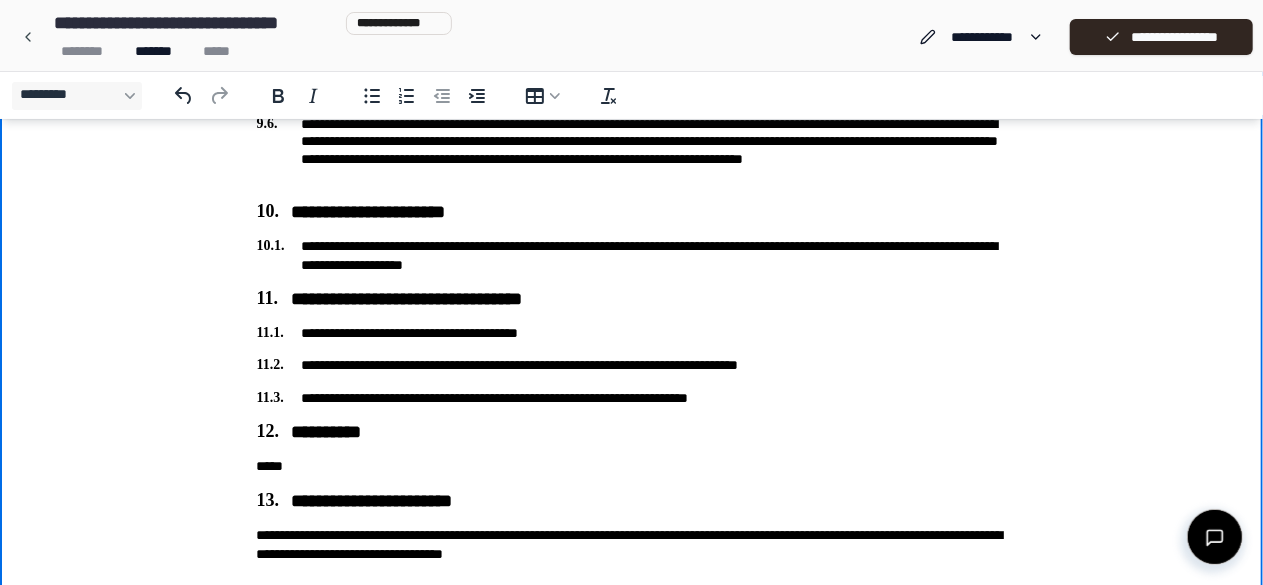 click on "**********" at bounding box center [632, 435] 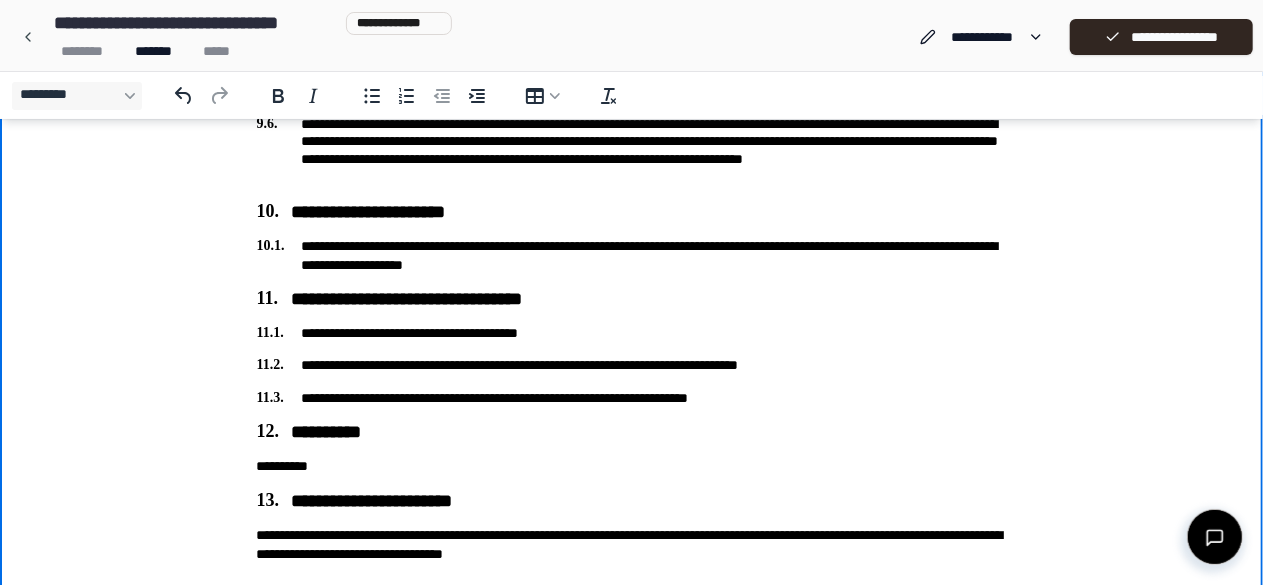 click on "**********" at bounding box center [632, 468] 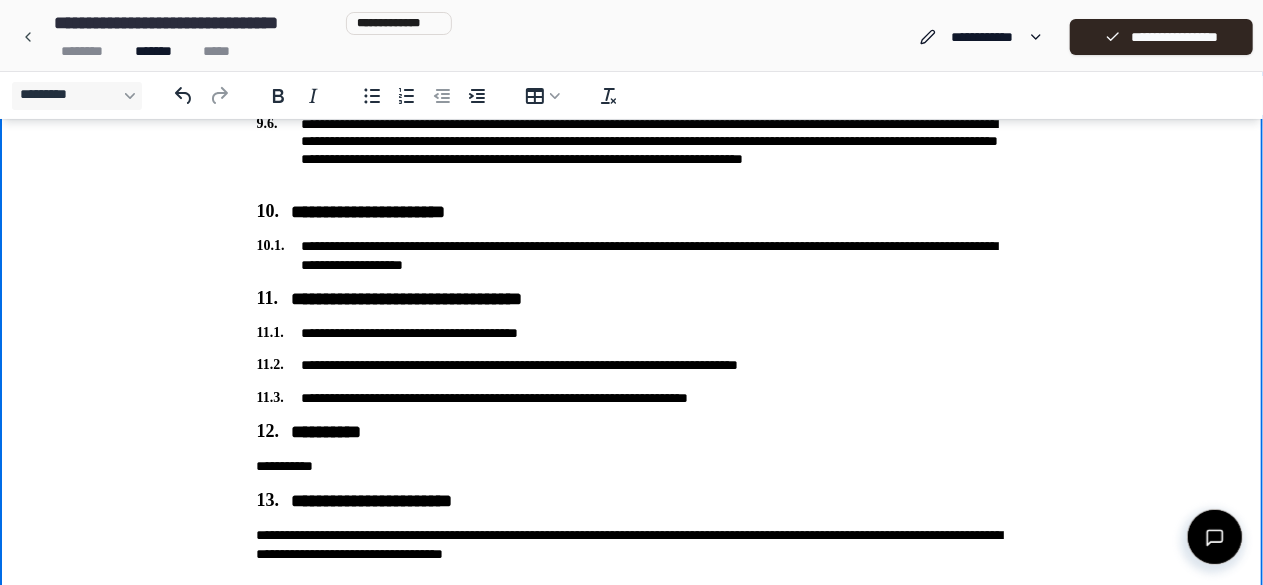 click on "**********" at bounding box center (632, 468) 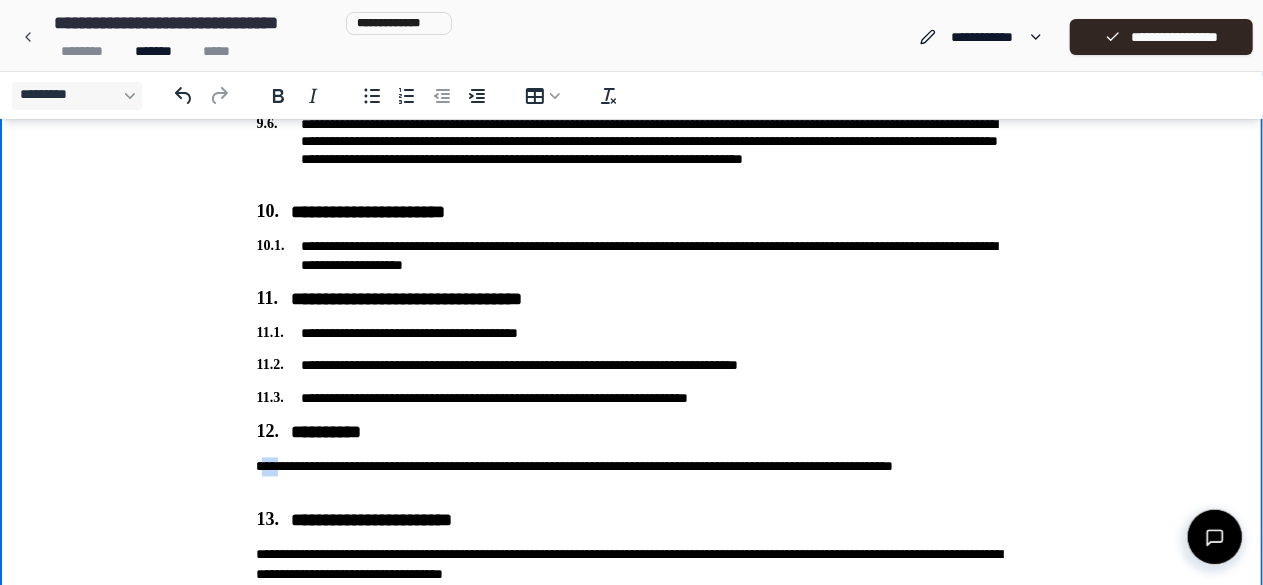 drag, startPoint x: 285, startPoint y: 466, endPoint x: 261, endPoint y: 466, distance: 24 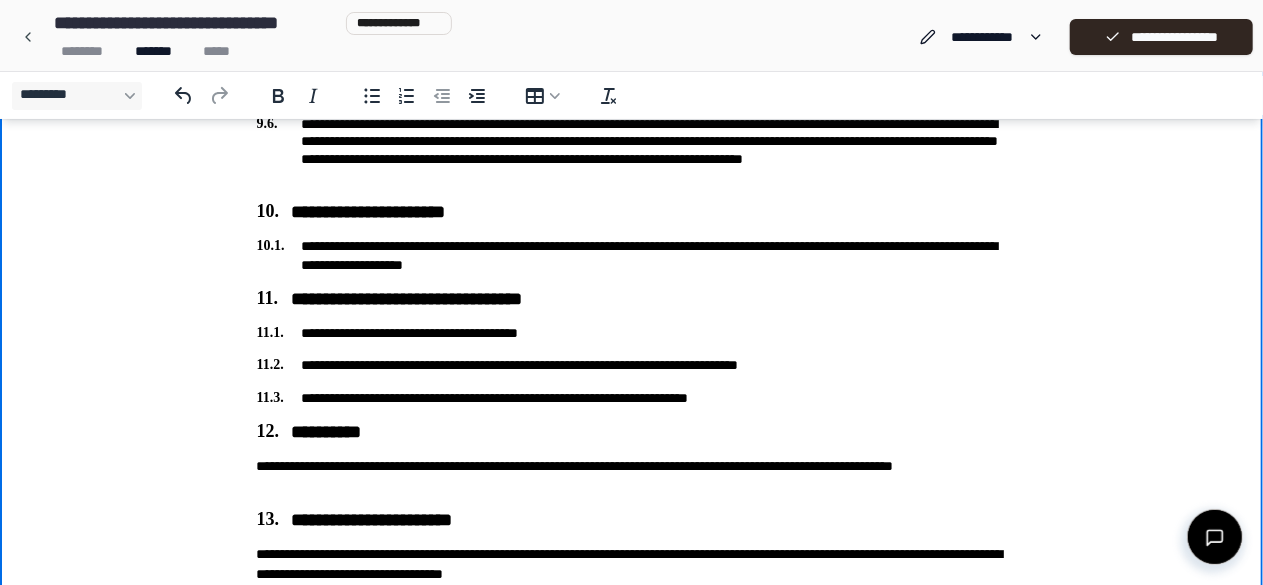 click on "**********" at bounding box center [632, 400] 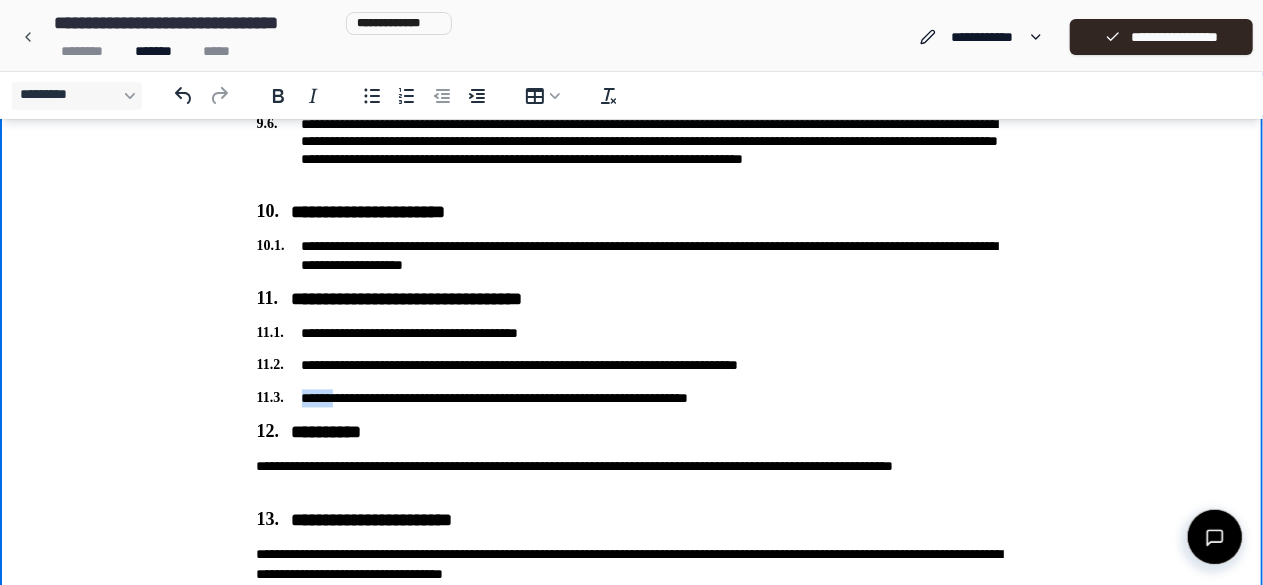 click on "**********" at bounding box center [632, 400] 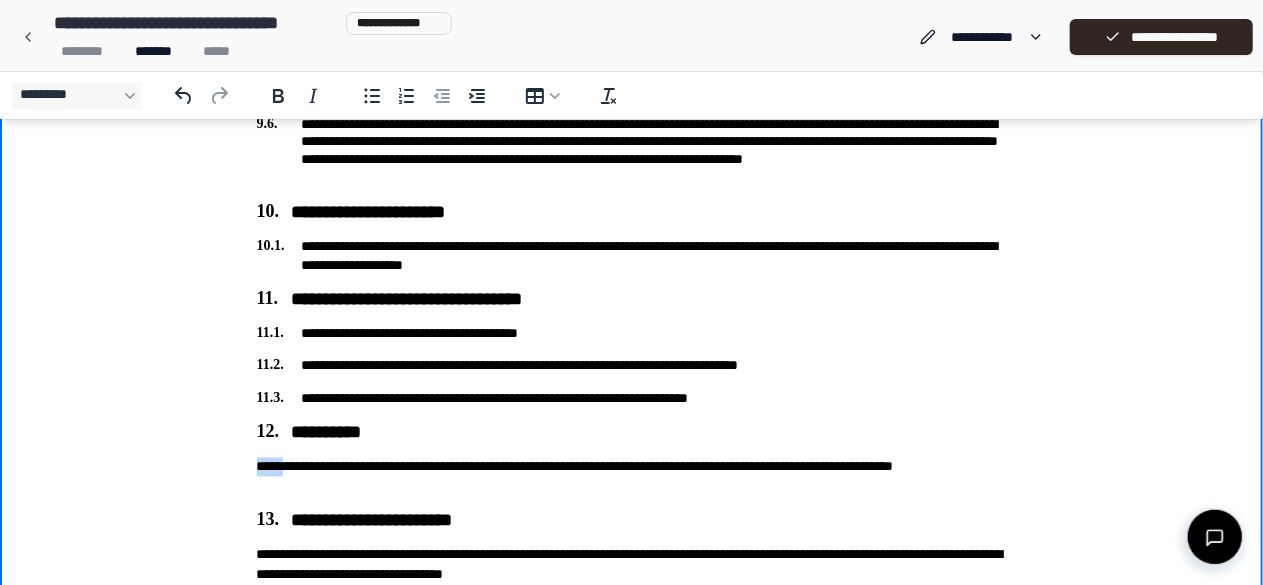 drag, startPoint x: 288, startPoint y: 467, endPoint x: 244, endPoint y: 453, distance: 46.173584 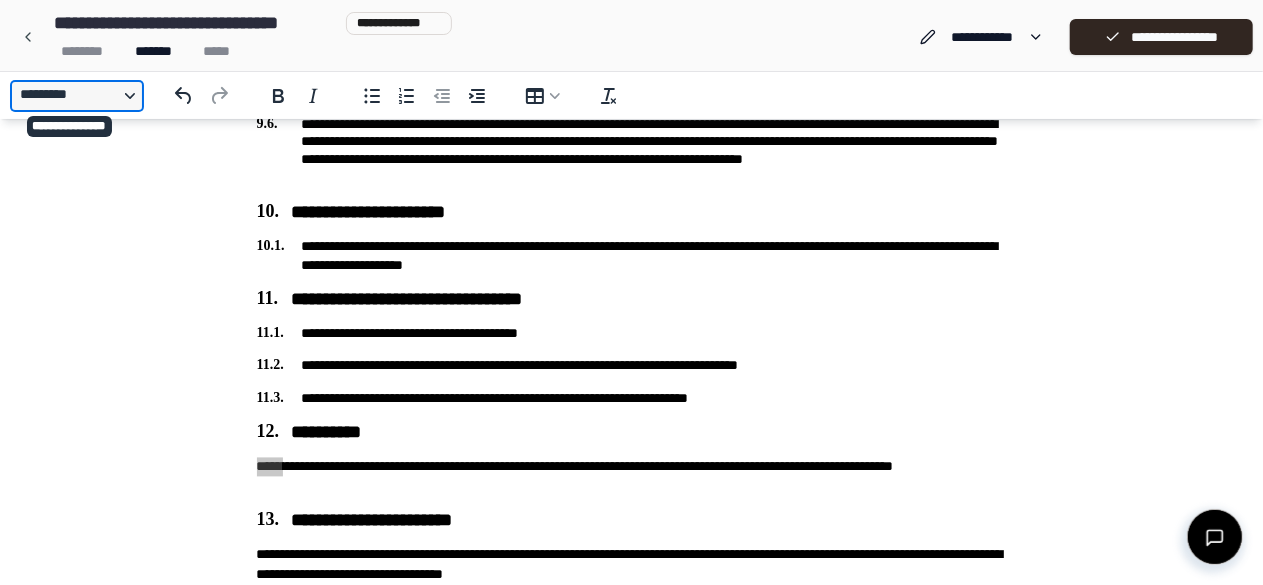click on "*********" at bounding box center [77, 96] 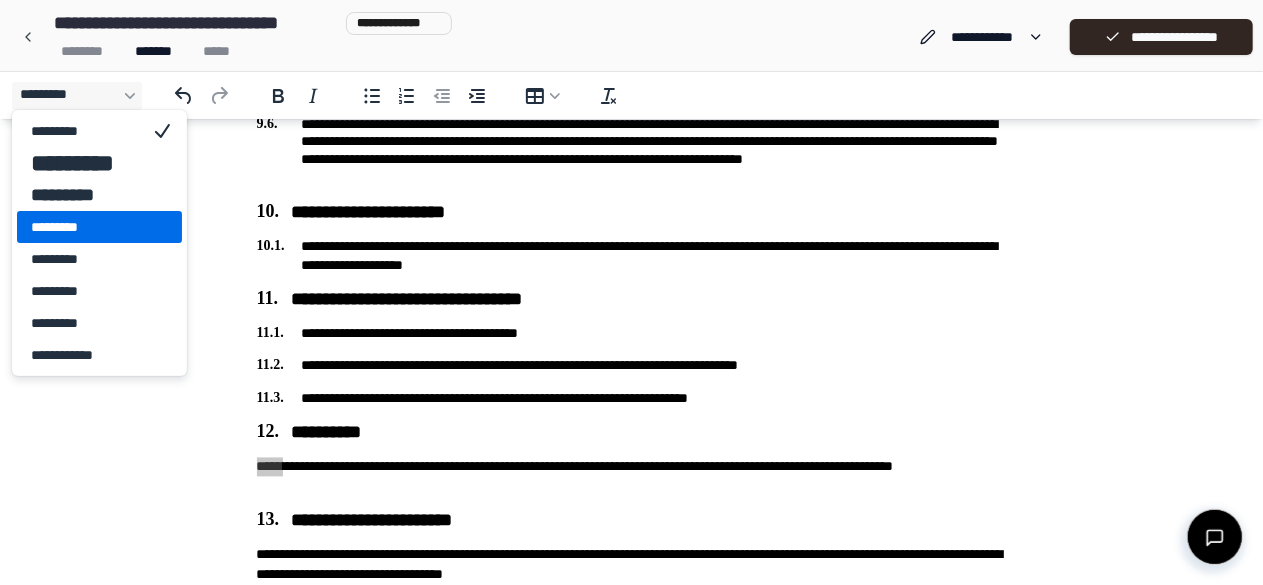 click on "*********" at bounding box center [85, 227] 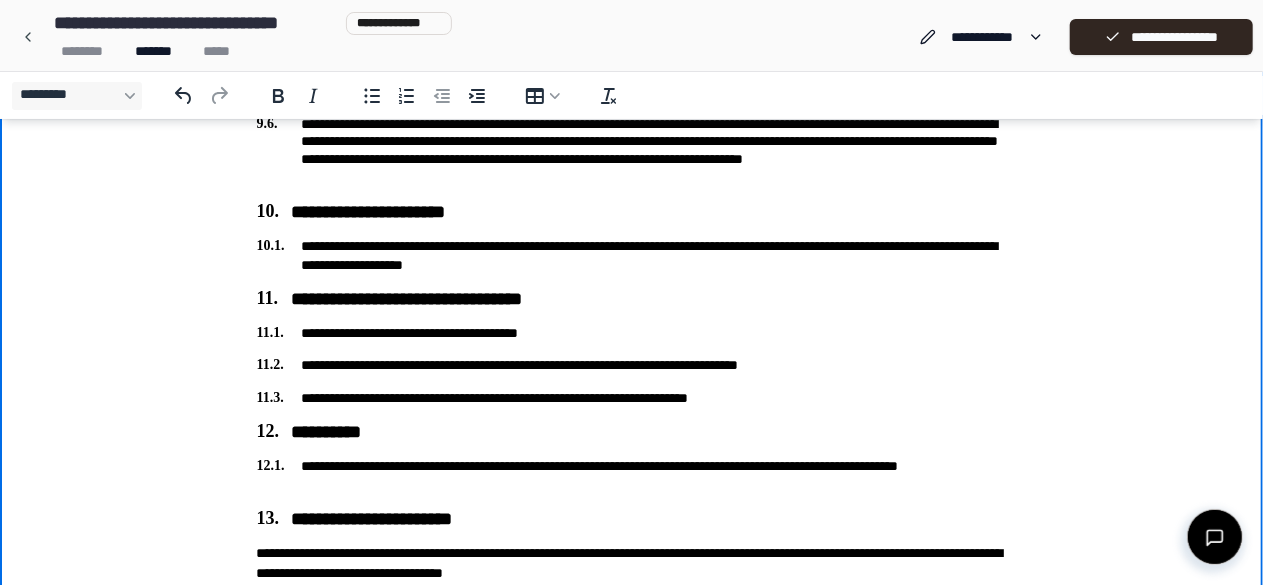 click on "**********" at bounding box center (632, 477) 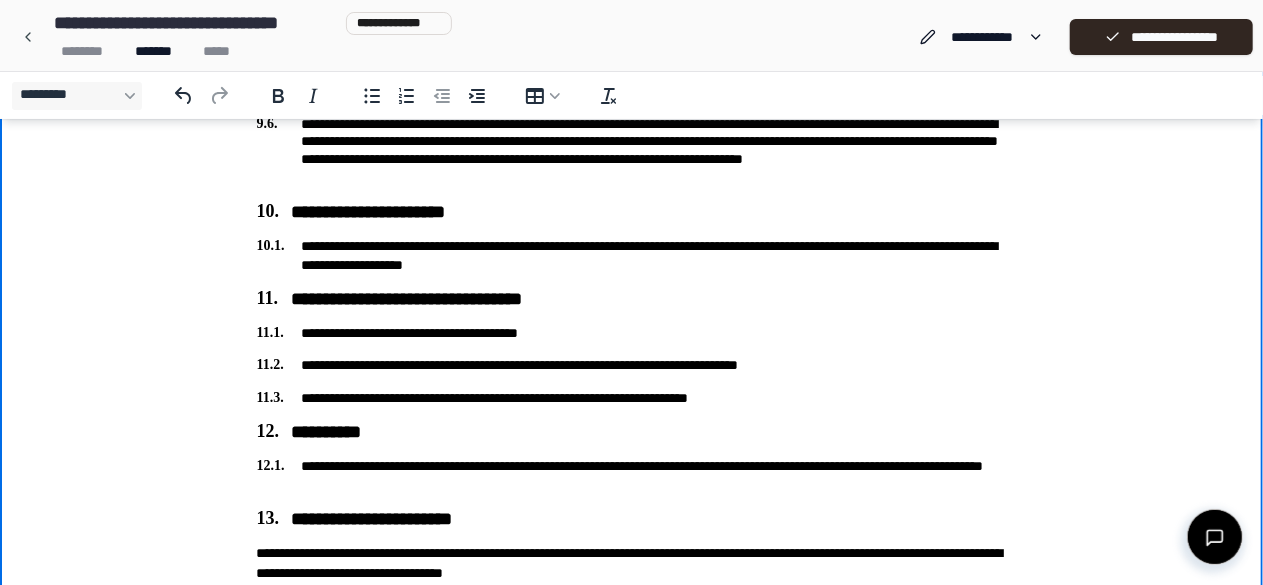 click on "**********" at bounding box center [632, 477] 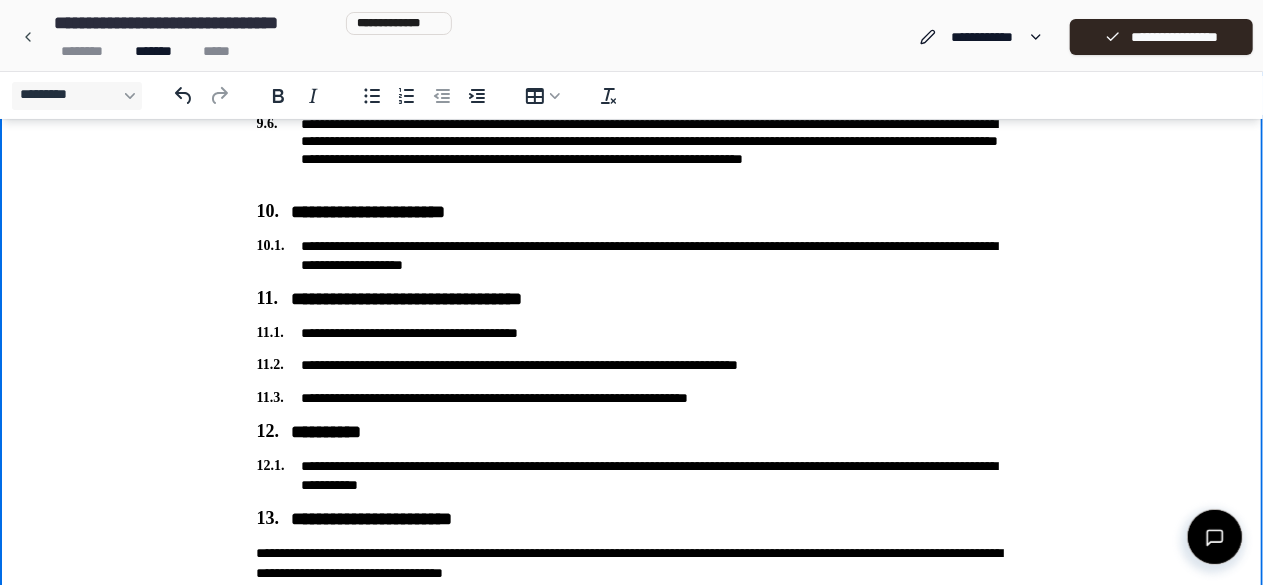 click on "**********" at bounding box center (632, 477) 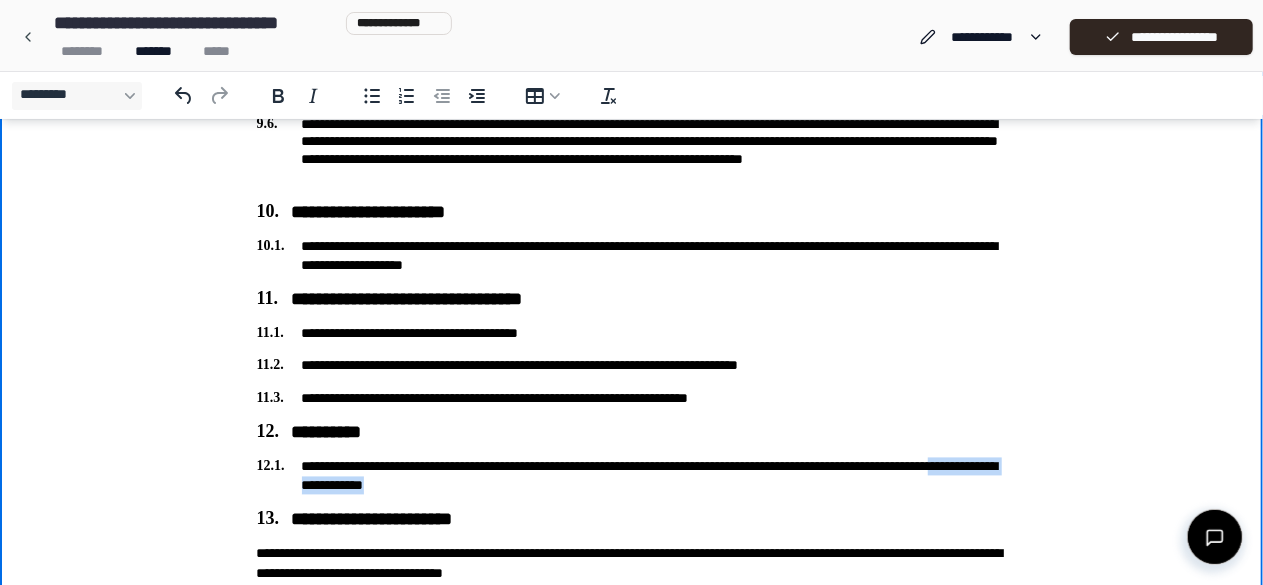 drag, startPoint x: 452, startPoint y: 485, endPoint x: 622, endPoint y: 492, distance: 170.14406 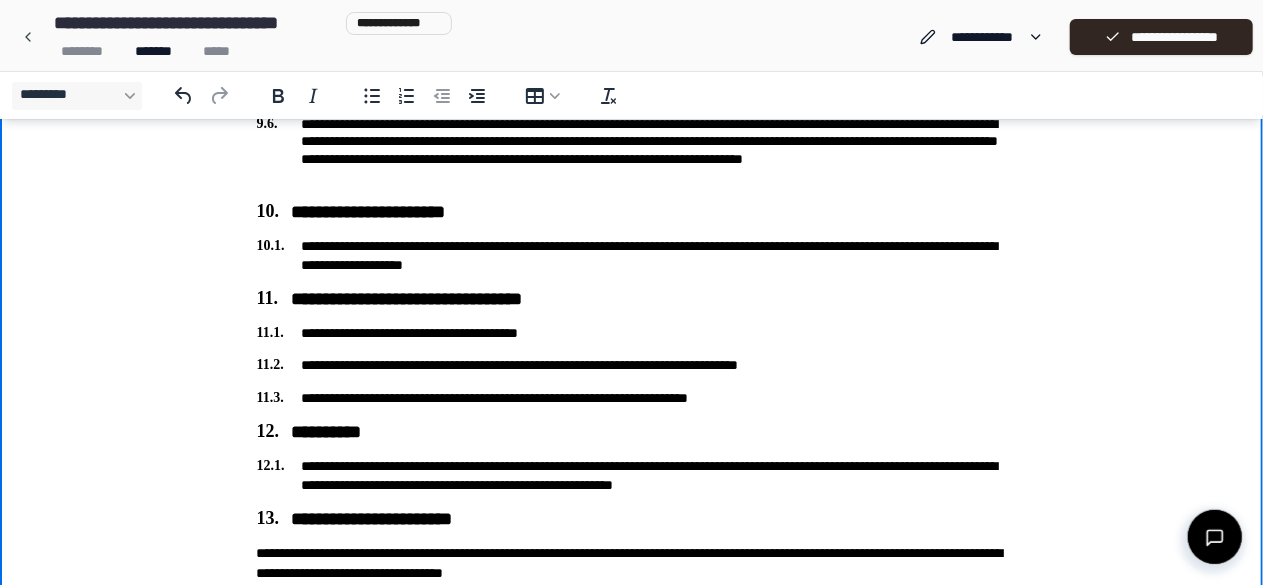 click on "**********" at bounding box center [632, 477] 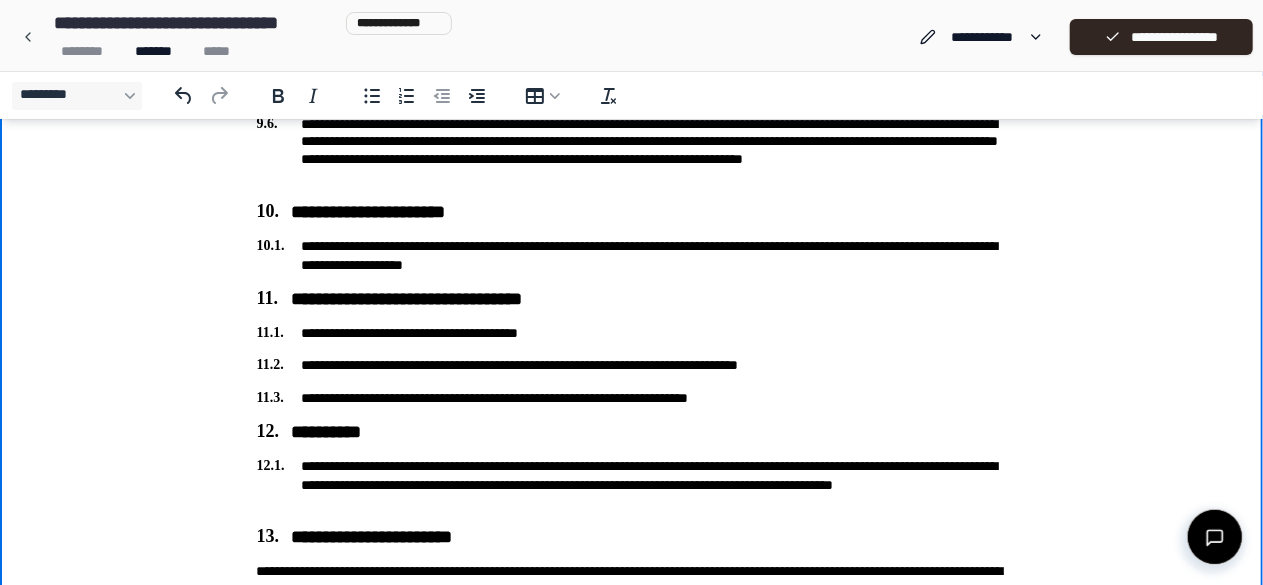 click on "**********" at bounding box center [632, 486] 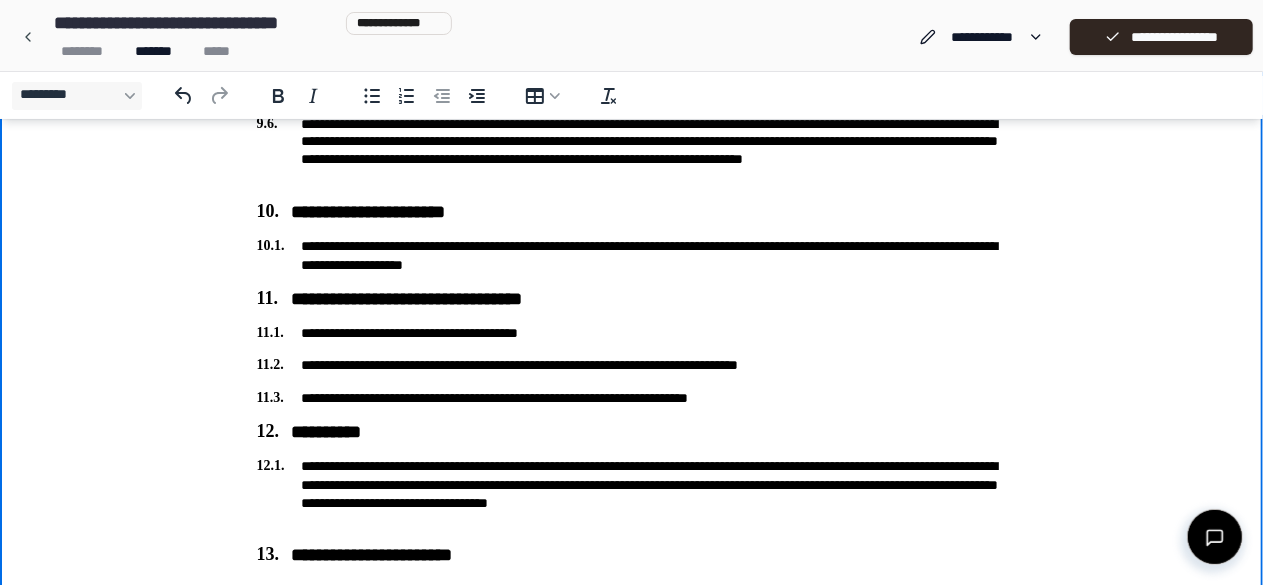 click on "**********" at bounding box center [632, 495] 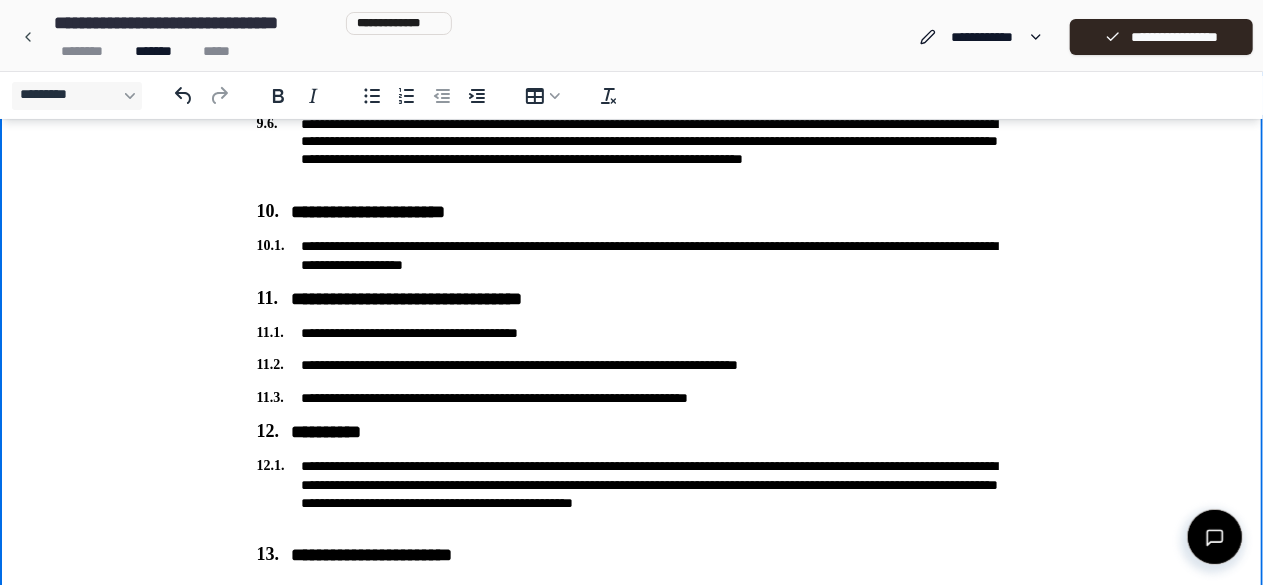 click on "**********" at bounding box center [632, 495] 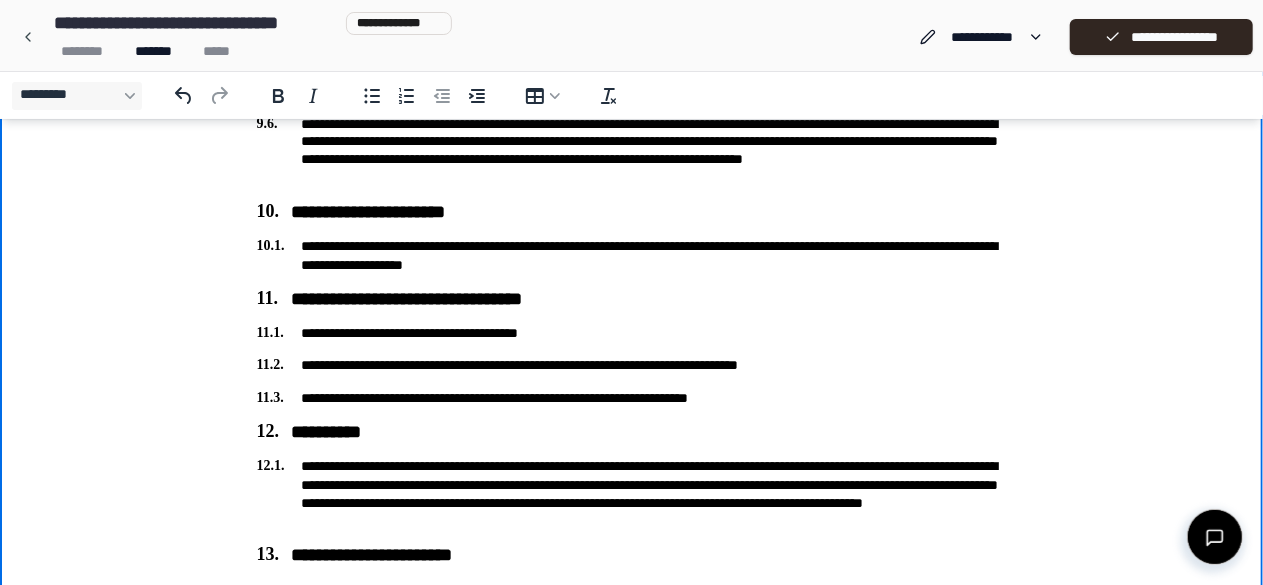 click on "**********" at bounding box center [632, 495] 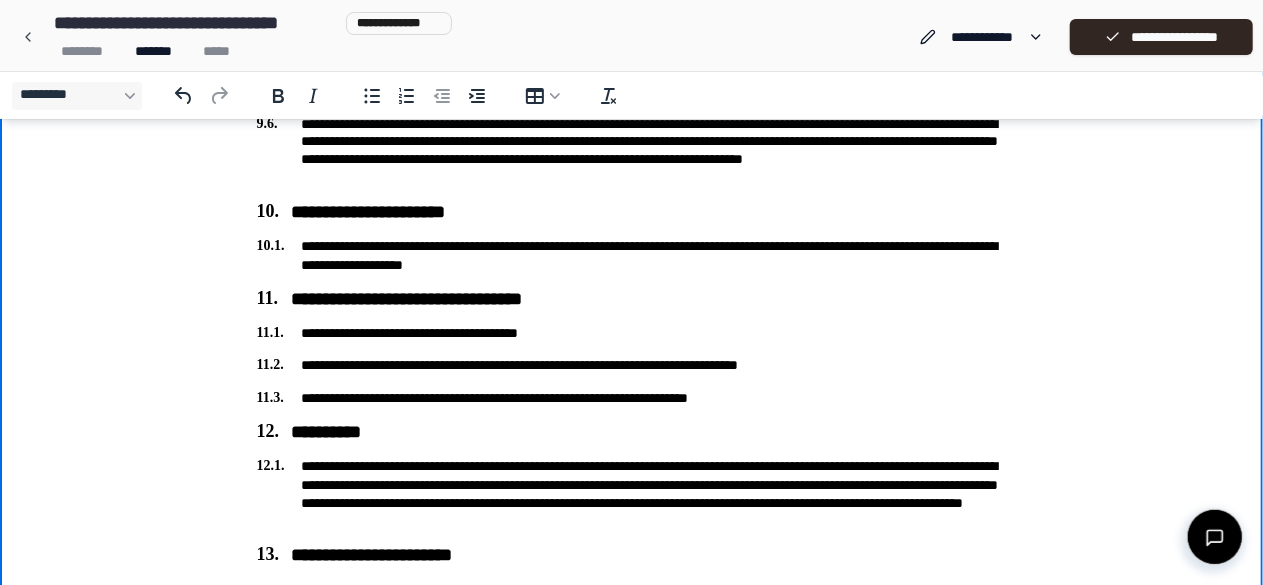 click on "**********" at bounding box center (631, -498) 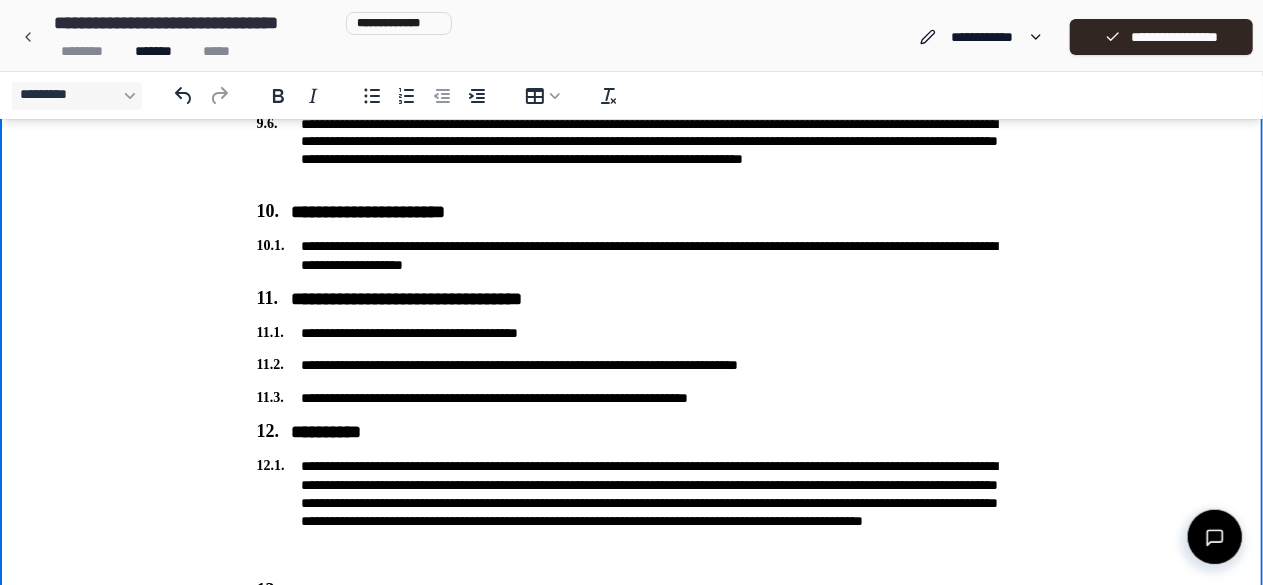 click on "**********" at bounding box center (632, 513) 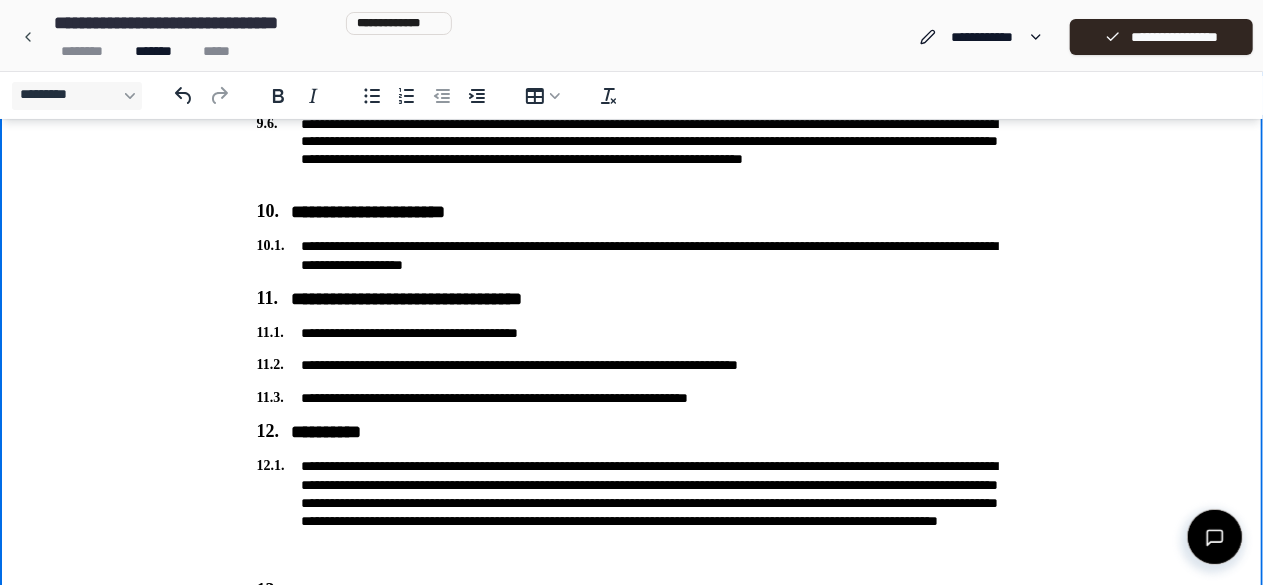 click on "**********" at bounding box center (632, 513) 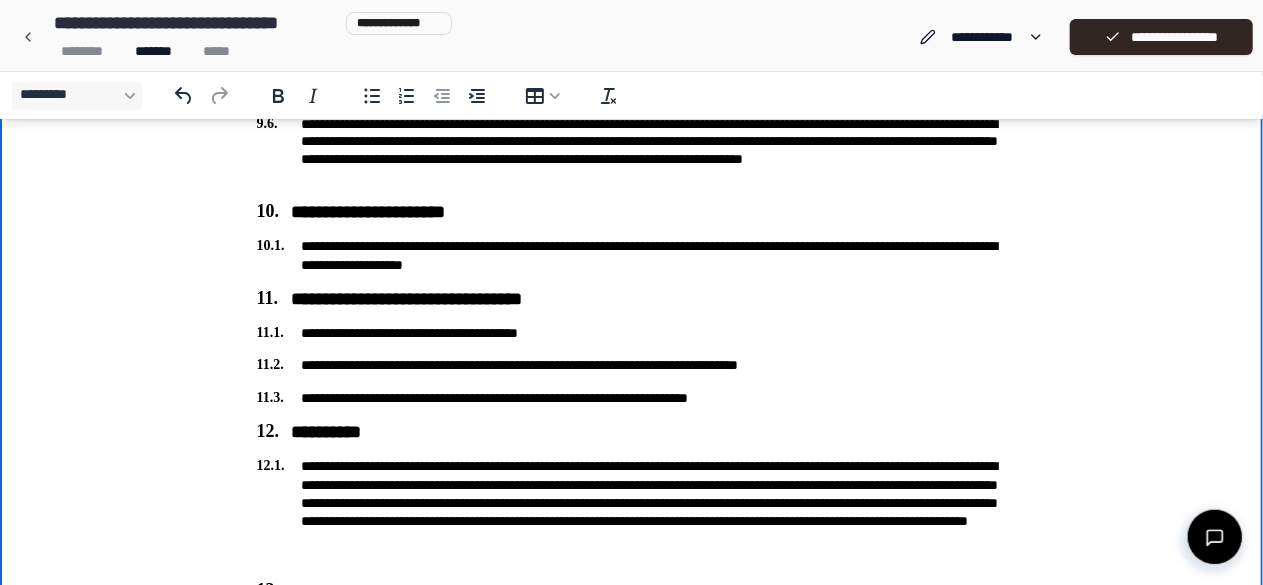 click on "**********" at bounding box center [632, 513] 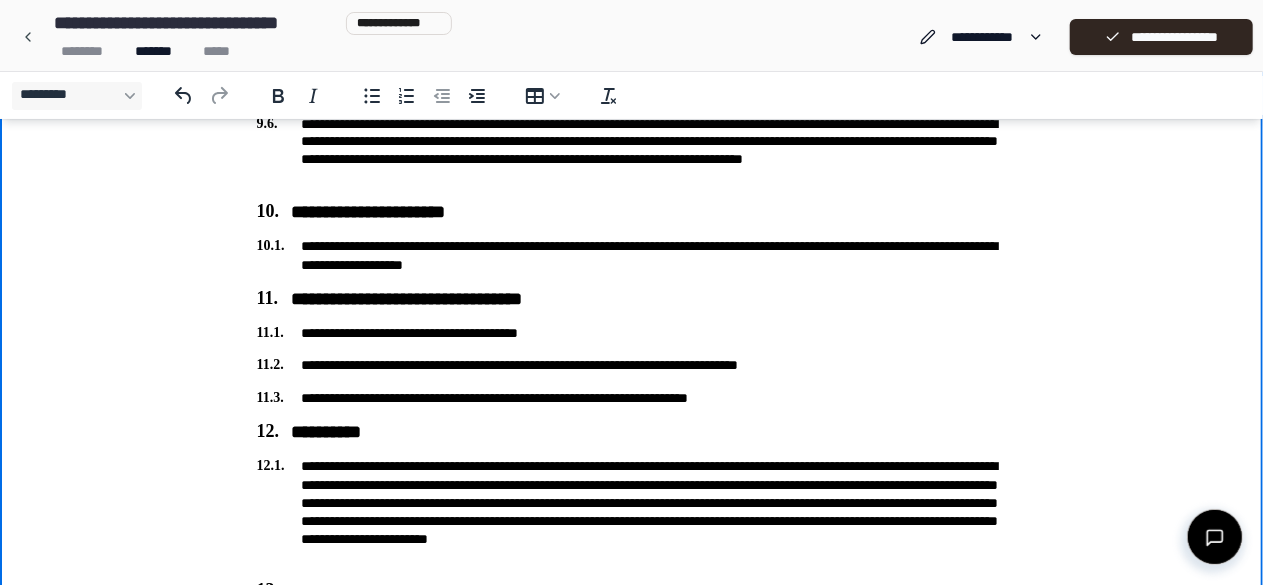 click on "**********" at bounding box center (632, 513) 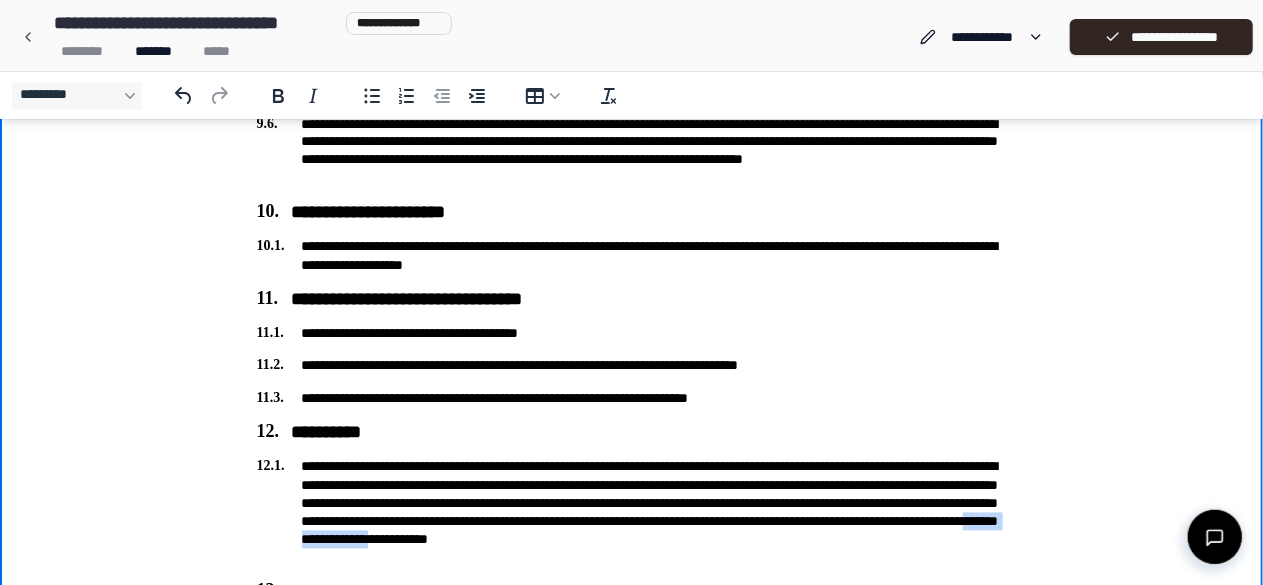 scroll, scrollTop: 1768, scrollLeft: 0, axis: vertical 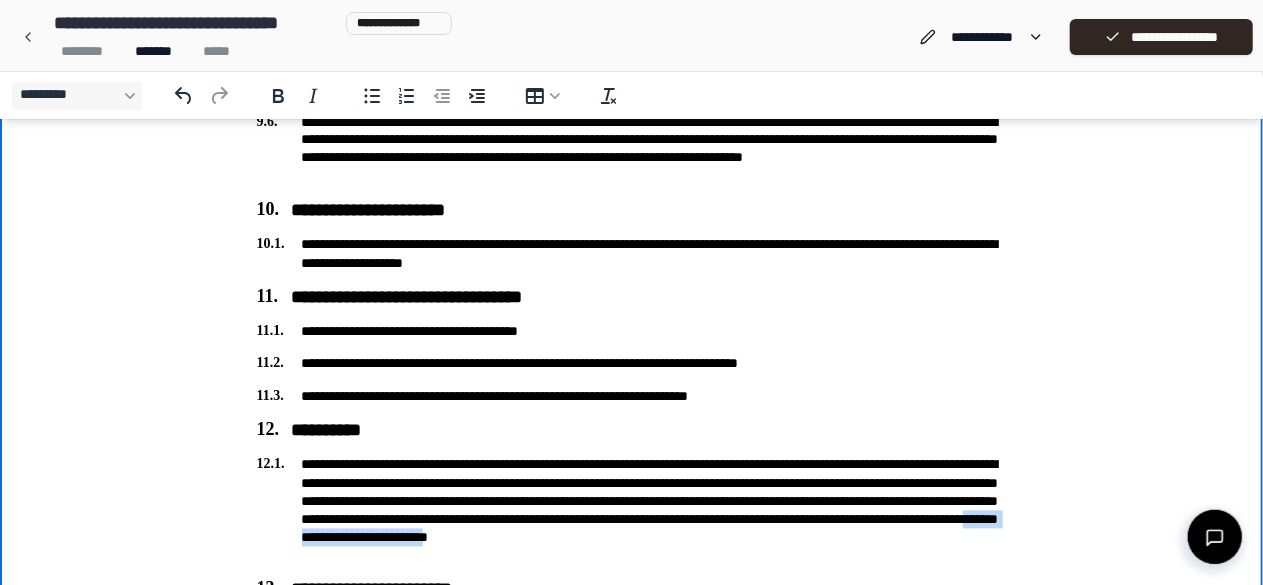 drag, startPoint x: 551, startPoint y: 558, endPoint x: 774, endPoint y: 560, distance: 223.00897 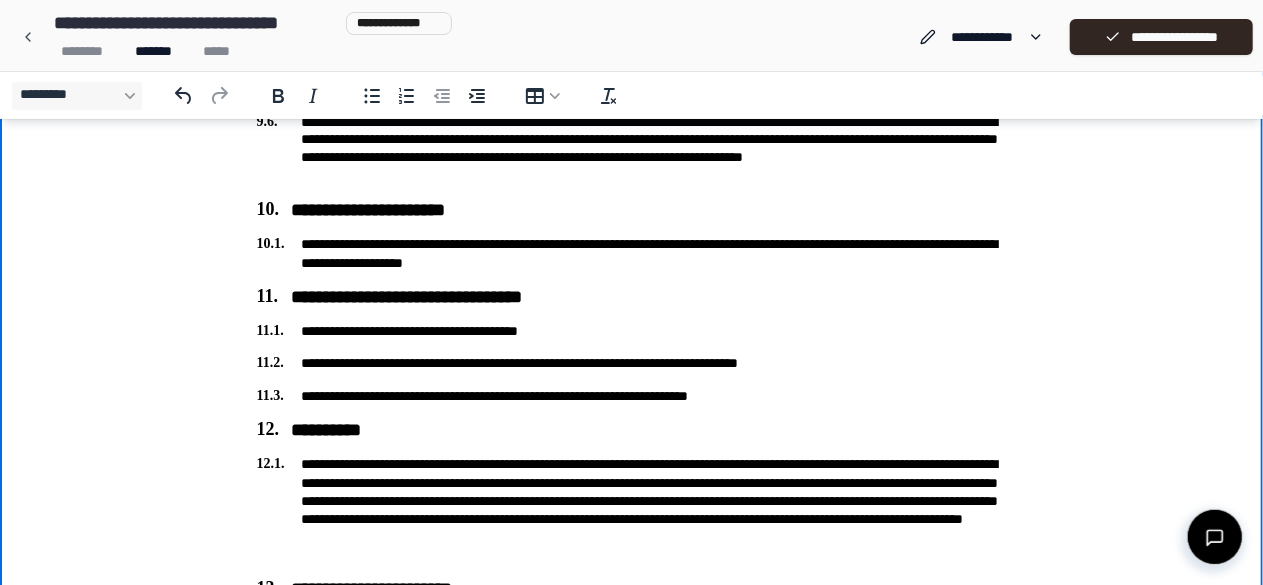click on "**********" at bounding box center (632, 511) 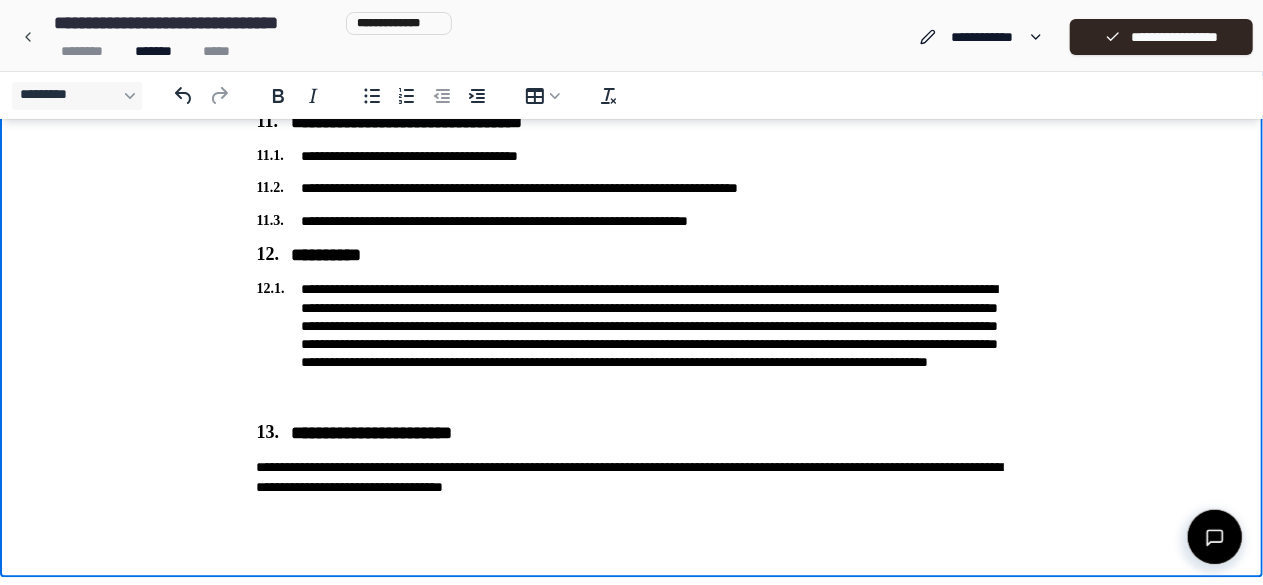 scroll, scrollTop: 1942, scrollLeft: 0, axis: vertical 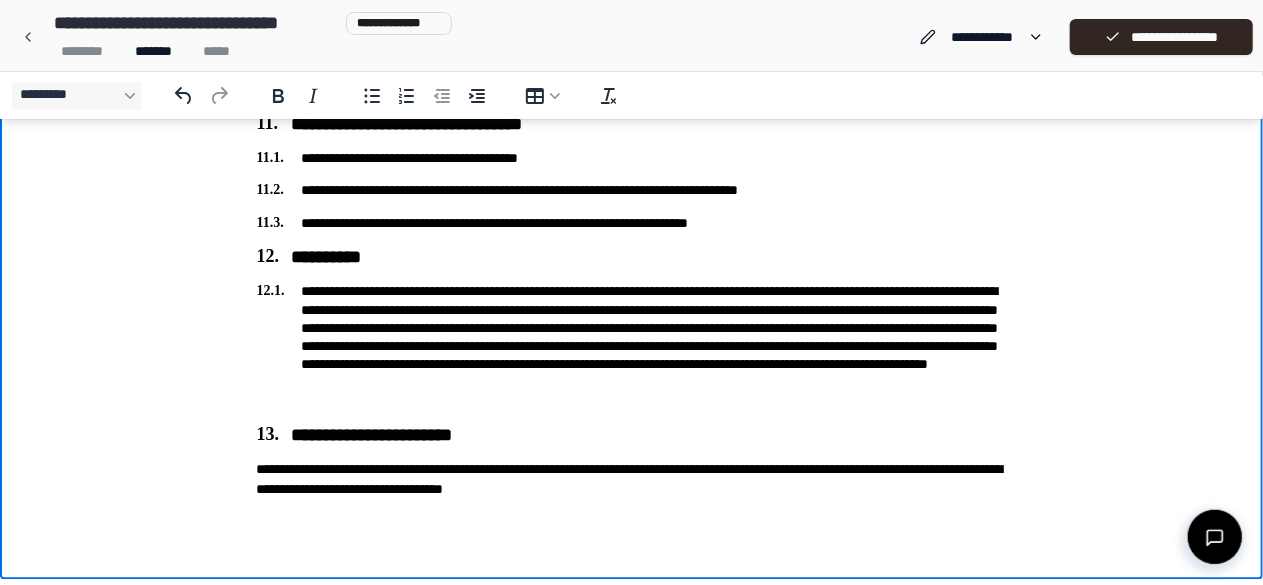 click on "**********" at bounding box center (632, 346) 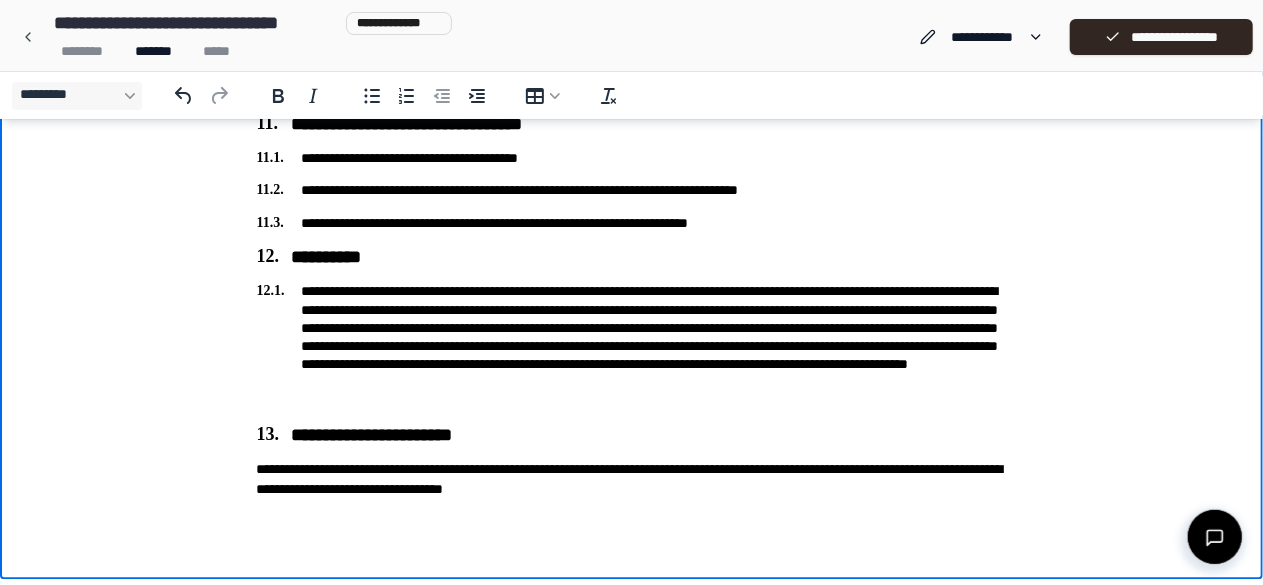 click on "**********" at bounding box center [632, 346] 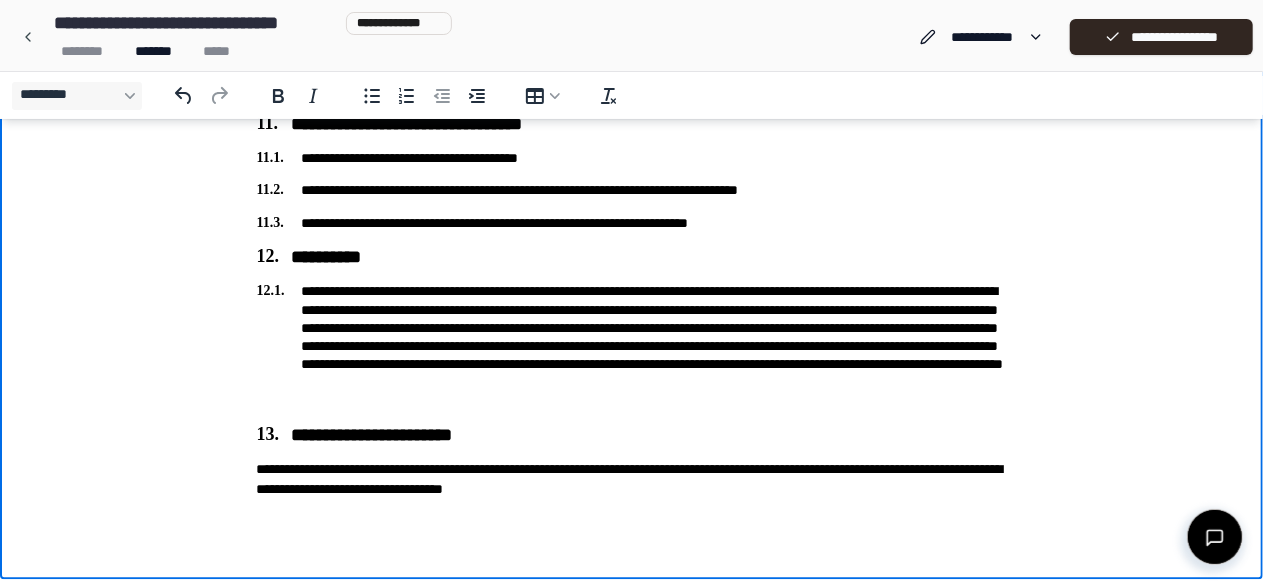 click on "**********" at bounding box center (632, 346) 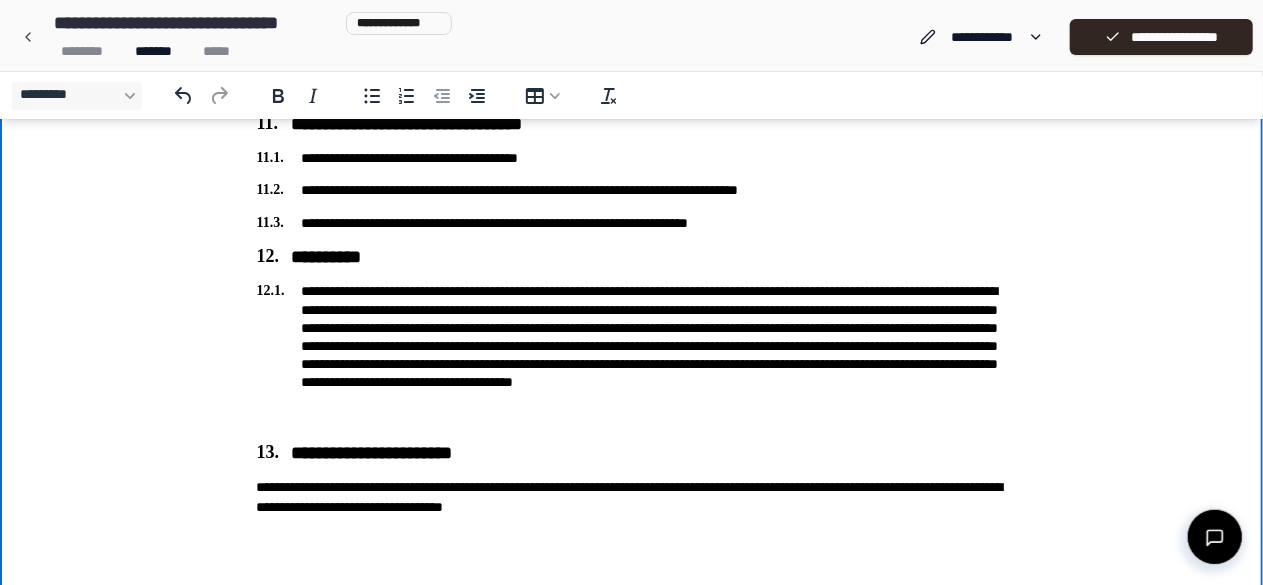 click on "**********" at bounding box center (632, 356) 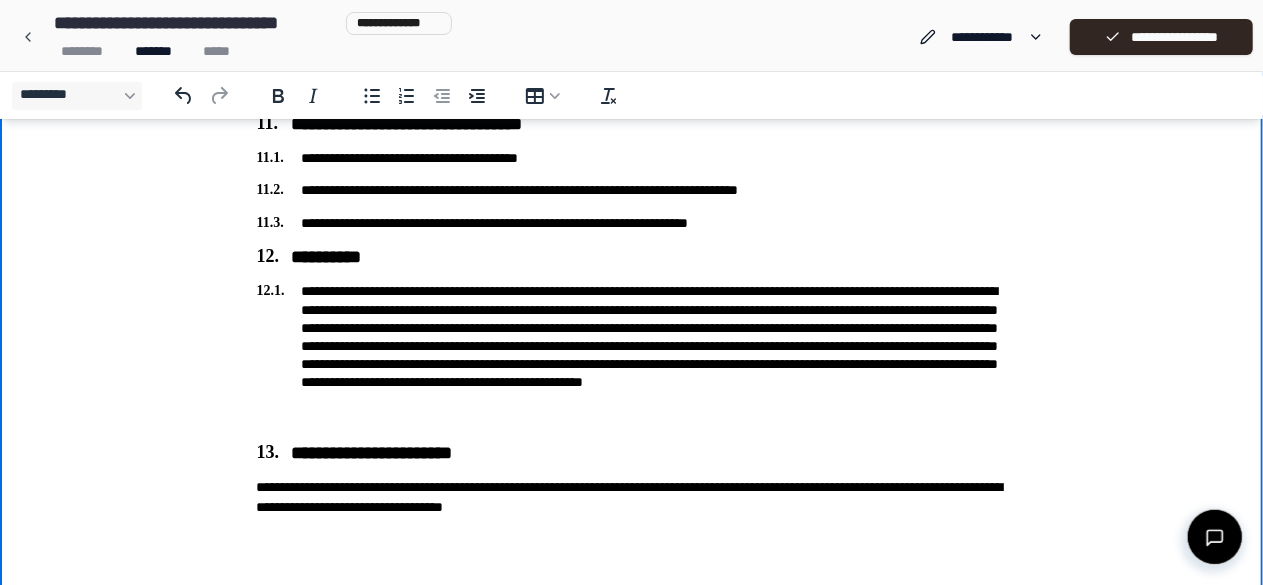 click on "**********" at bounding box center (632, 356) 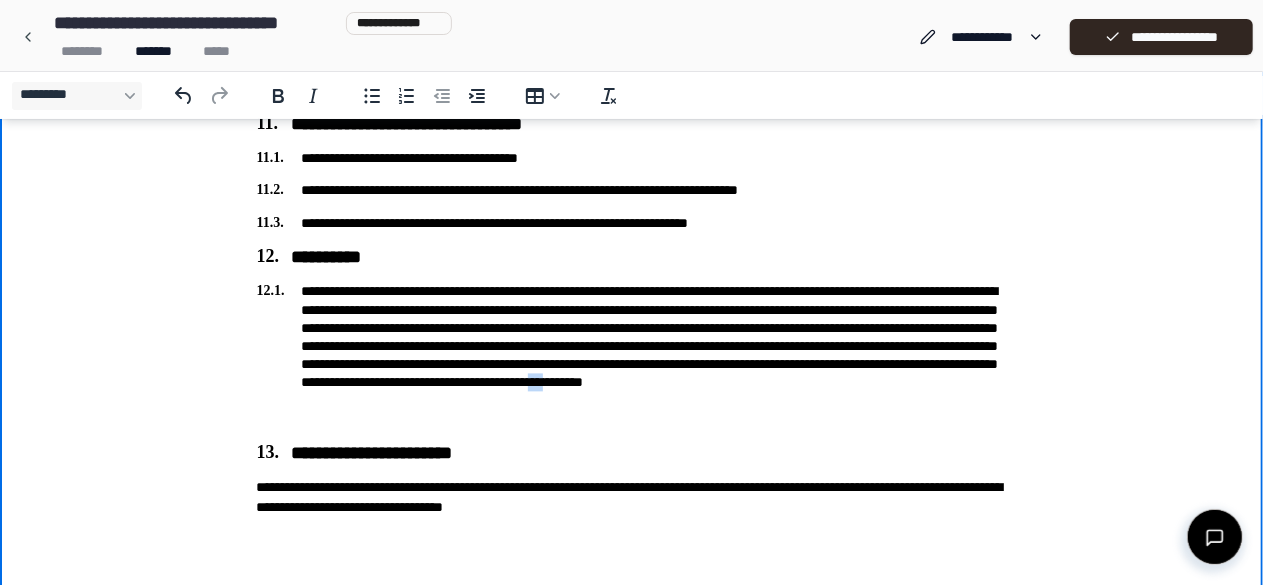 click on "**********" at bounding box center [632, 356] 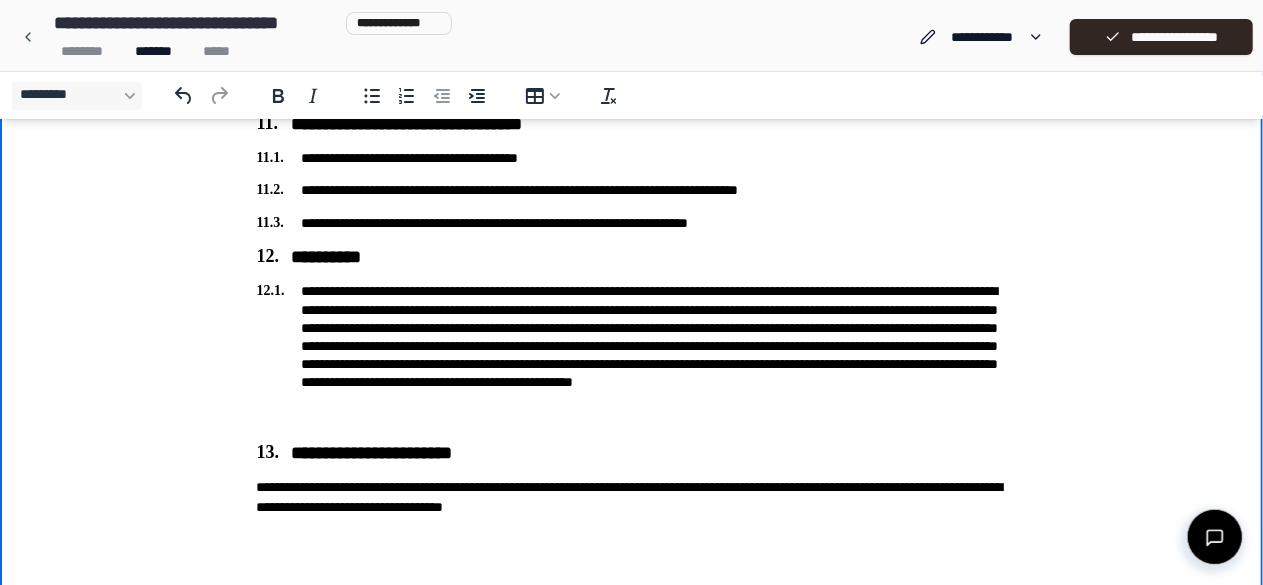 click on "**********" at bounding box center [632, 356] 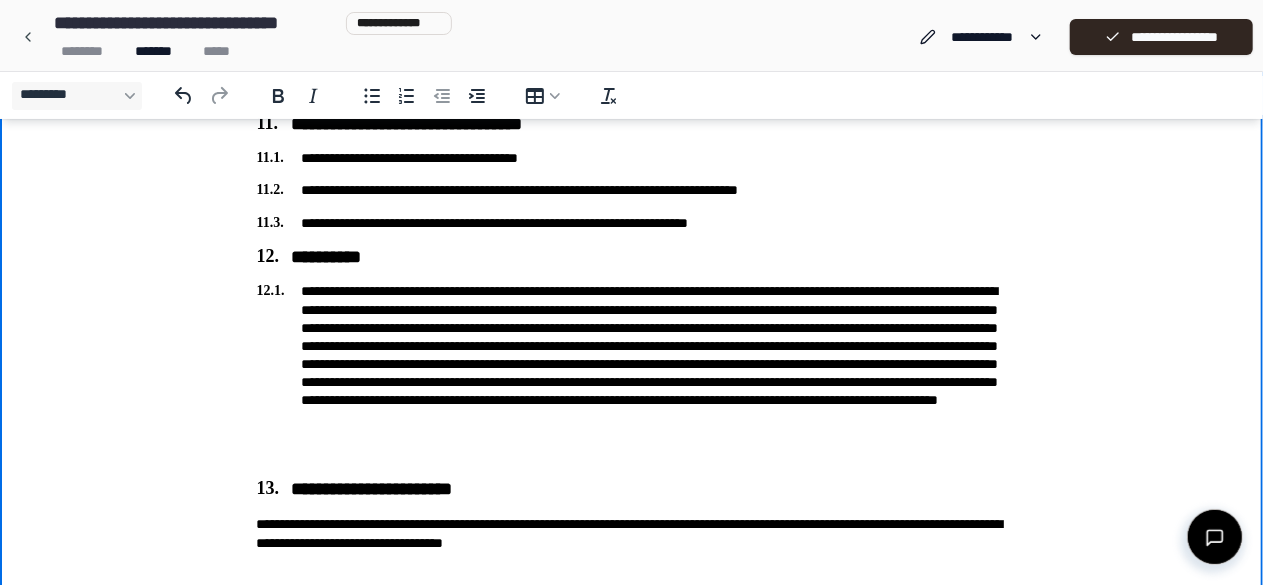 click on "**********" at bounding box center [632, 374] 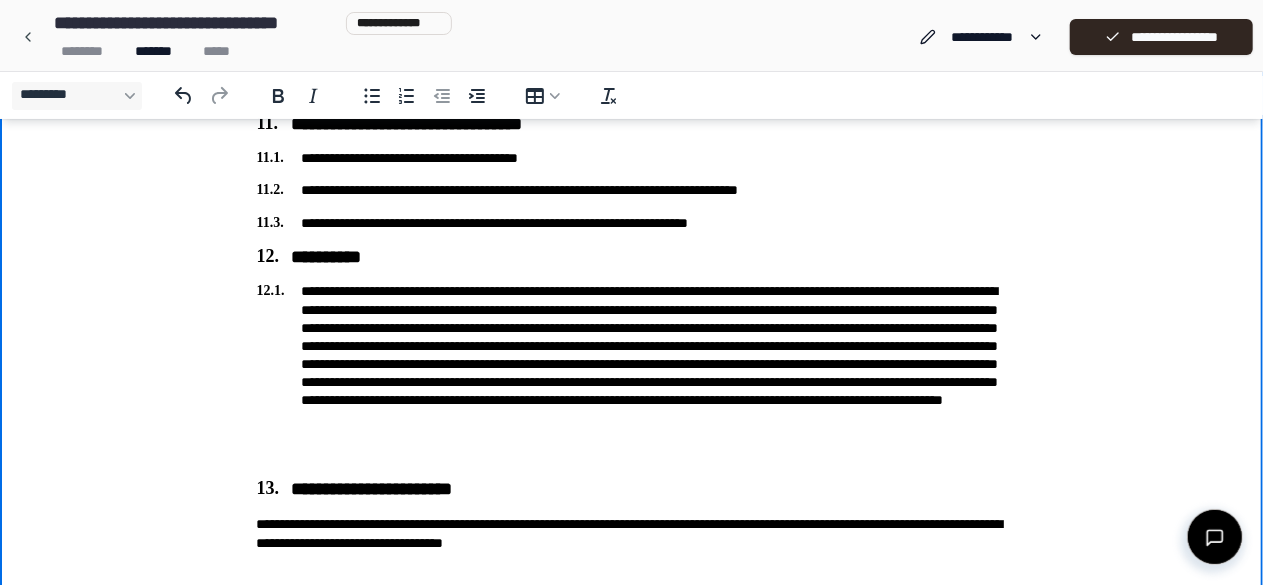click on "**********" at bounding box center (632, 374) 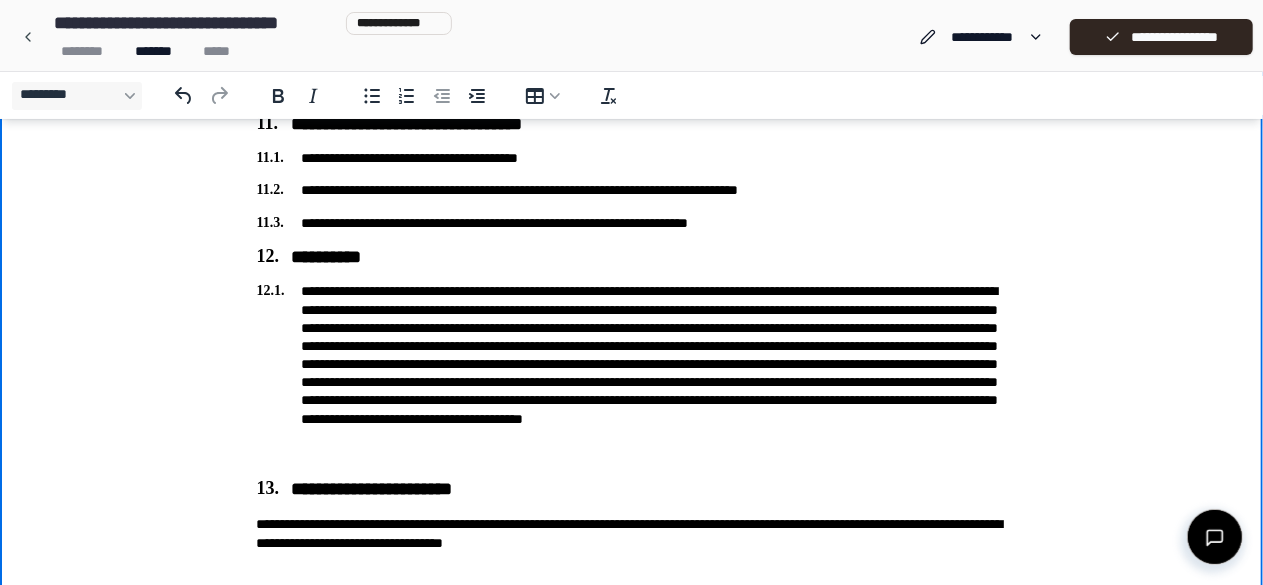 click at bounding box center (632, 374) 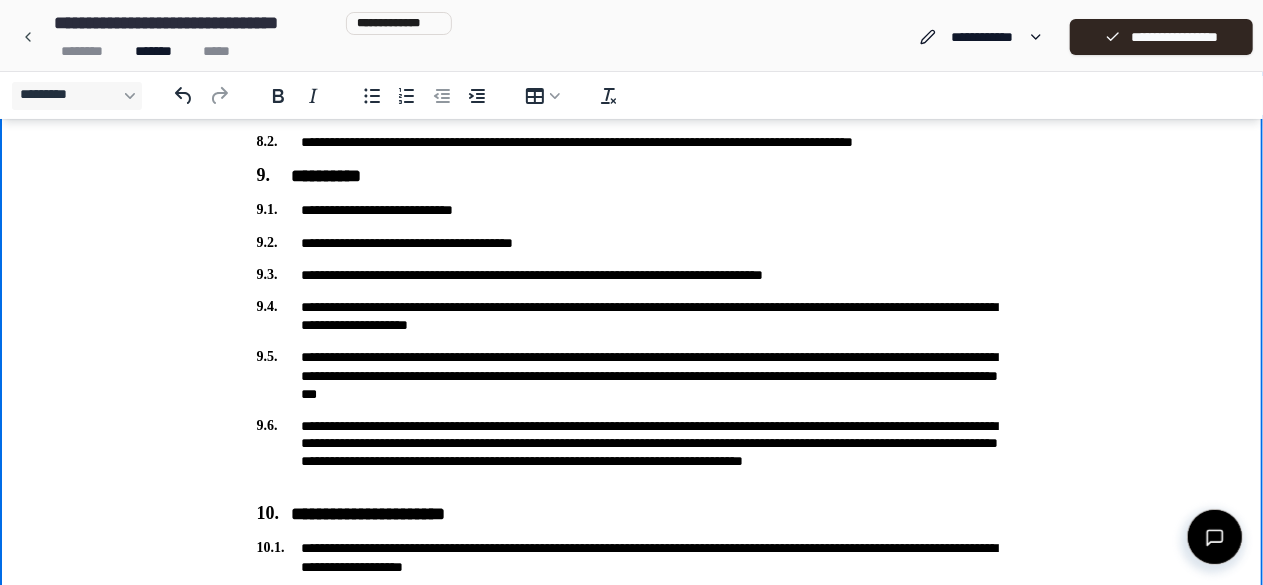 scroll, scrollTop: 1466, scrollLeft: 0, axis: vertical 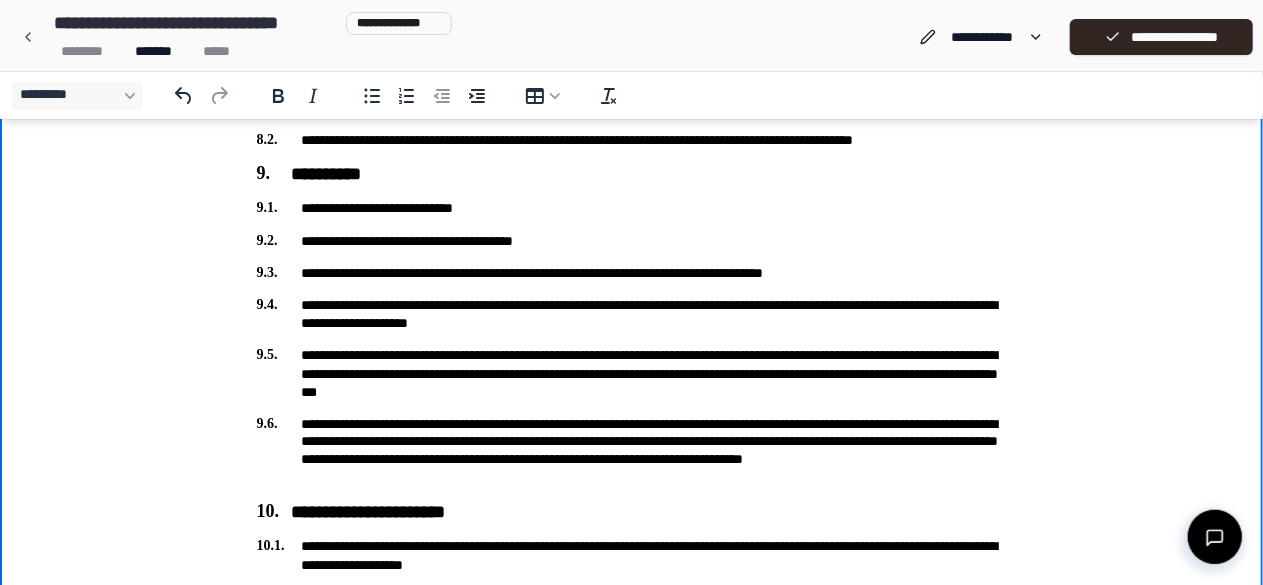 click on "**********" at bounding box center [632, 274] 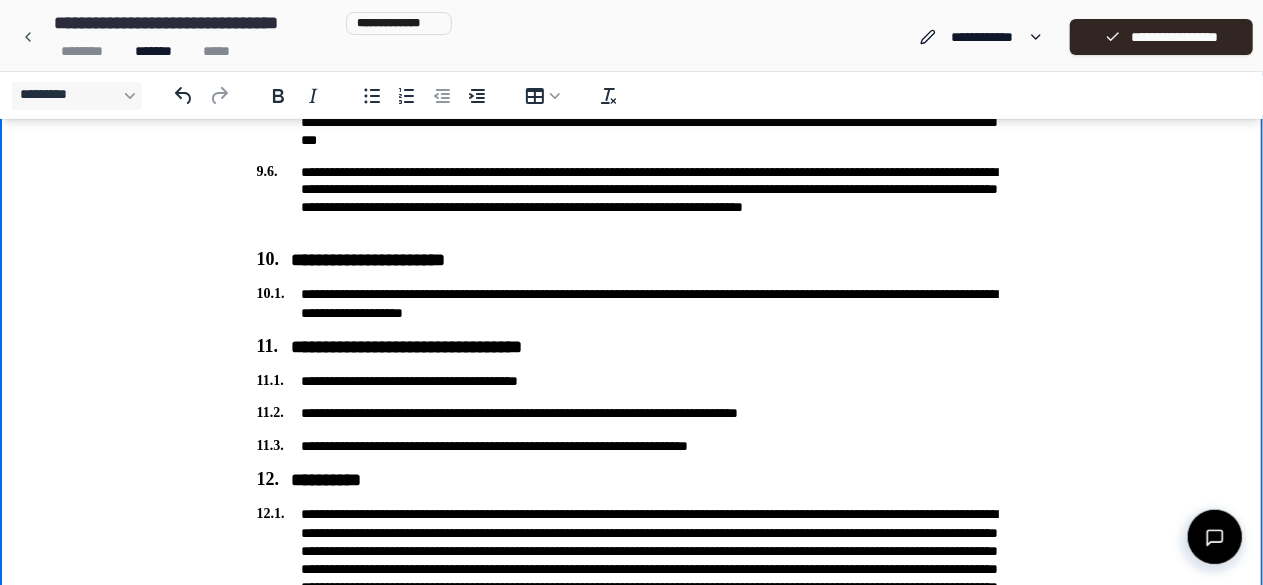 scroll, scrollTop: 1982, scrollLeft: 0, axis: vertical 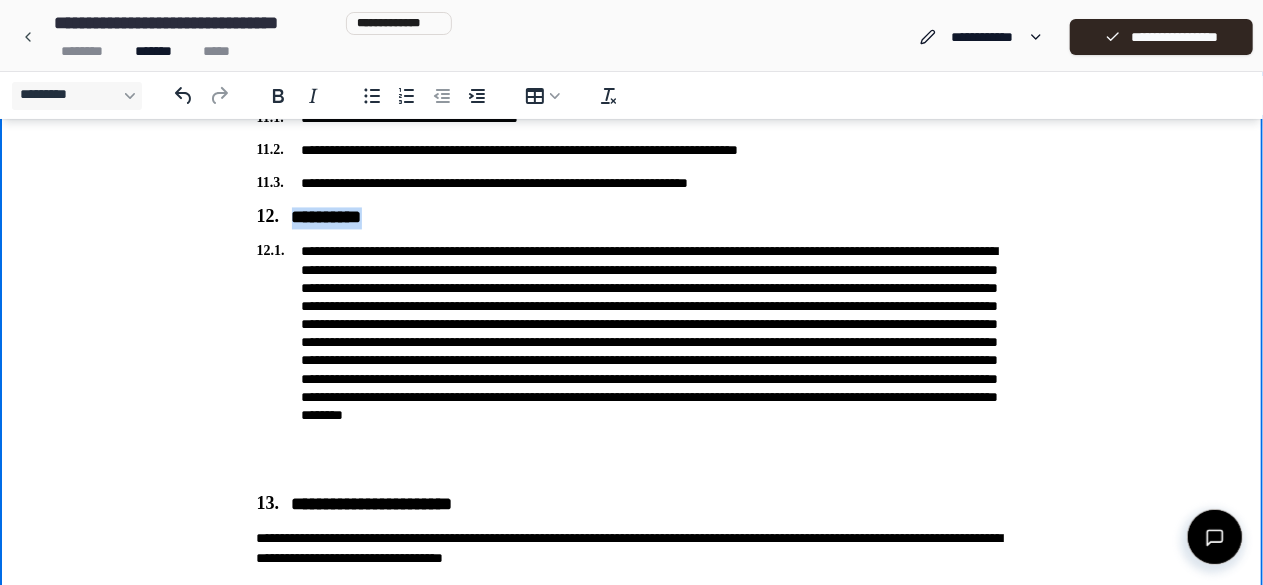 drag, startPoint x: 302, startPoint y: 215, endPoint x: 387, endPoint y: 220, distance: 85.146935 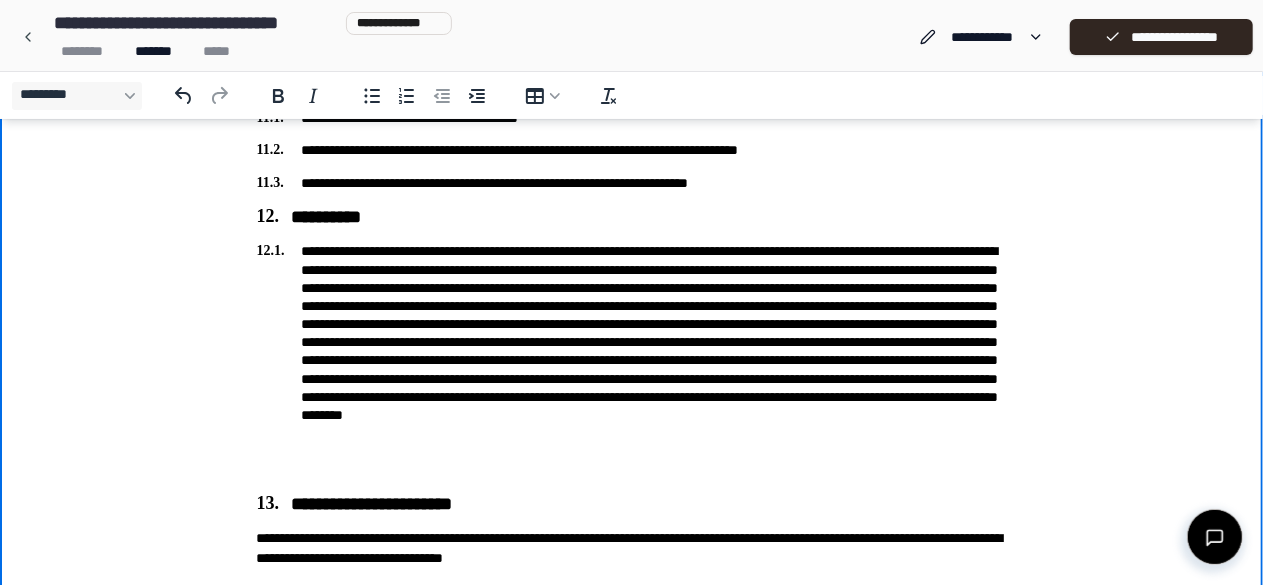 click at bounding box center [632, 361] 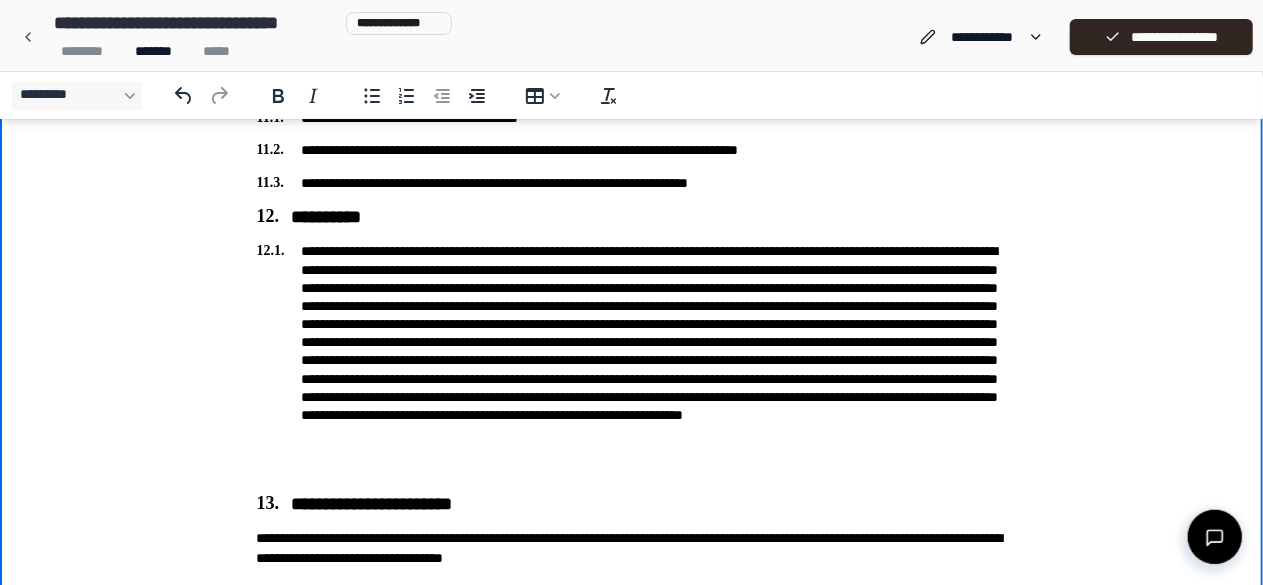 click at bounding box center [632, 361] 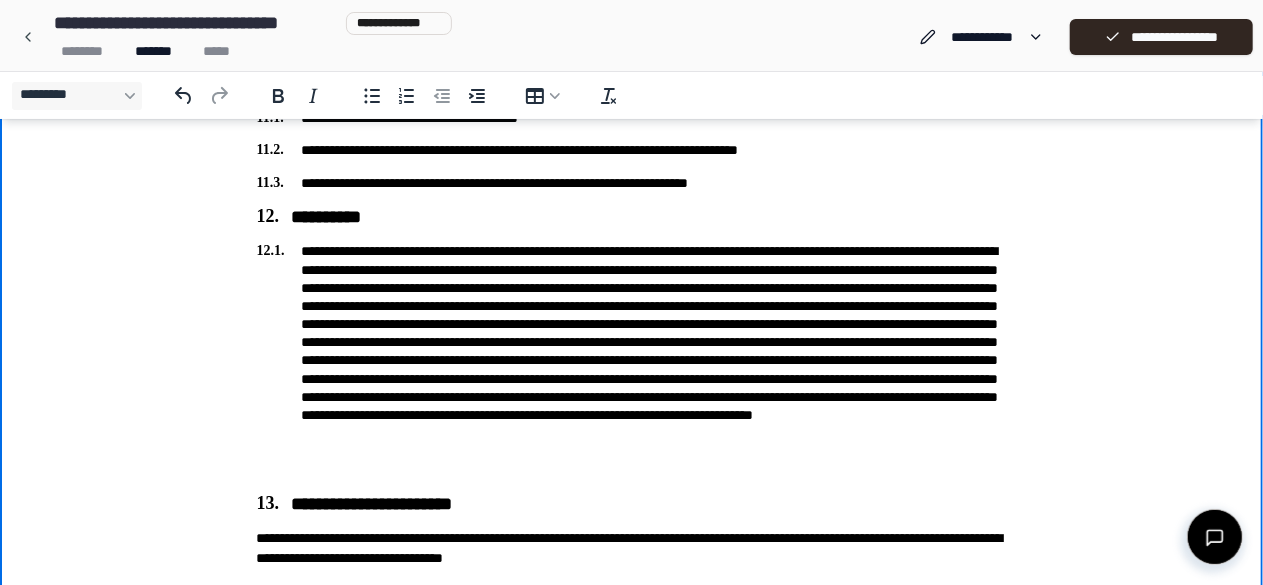 click at bounding box center (632, 361) 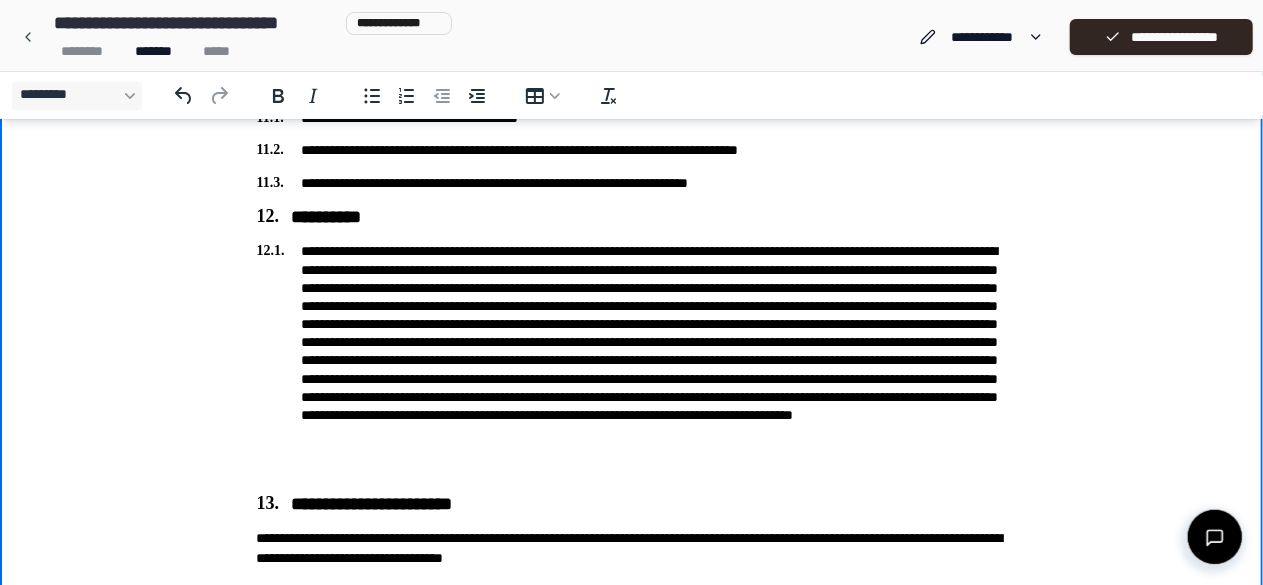 click at bounding box center [632, 361] 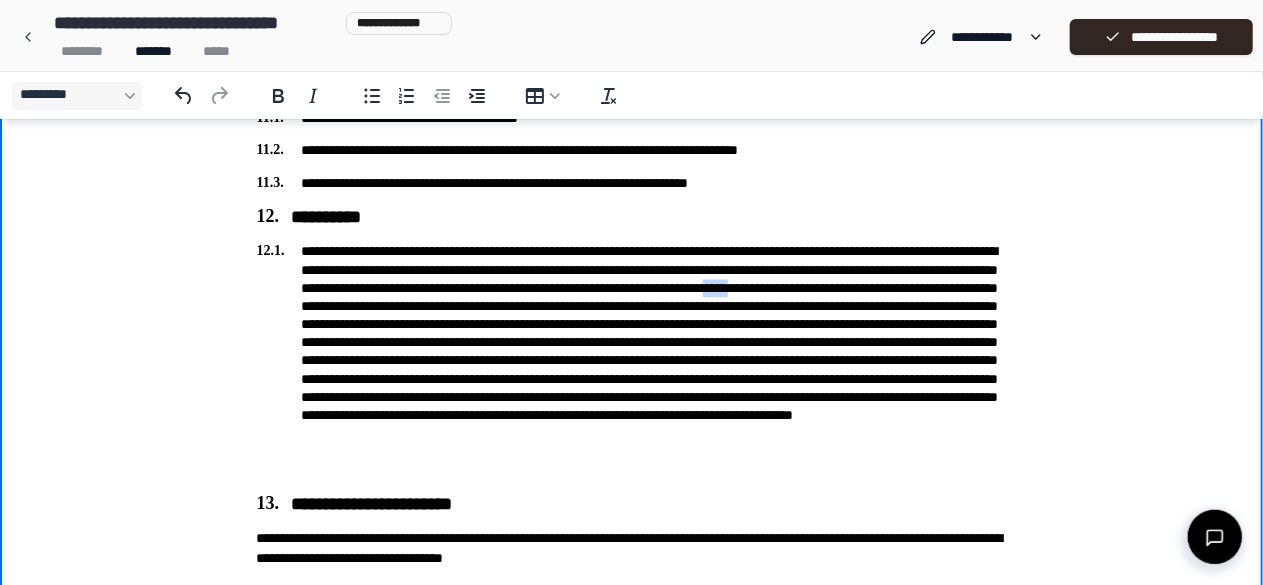 click at bounding box center [632, 361] 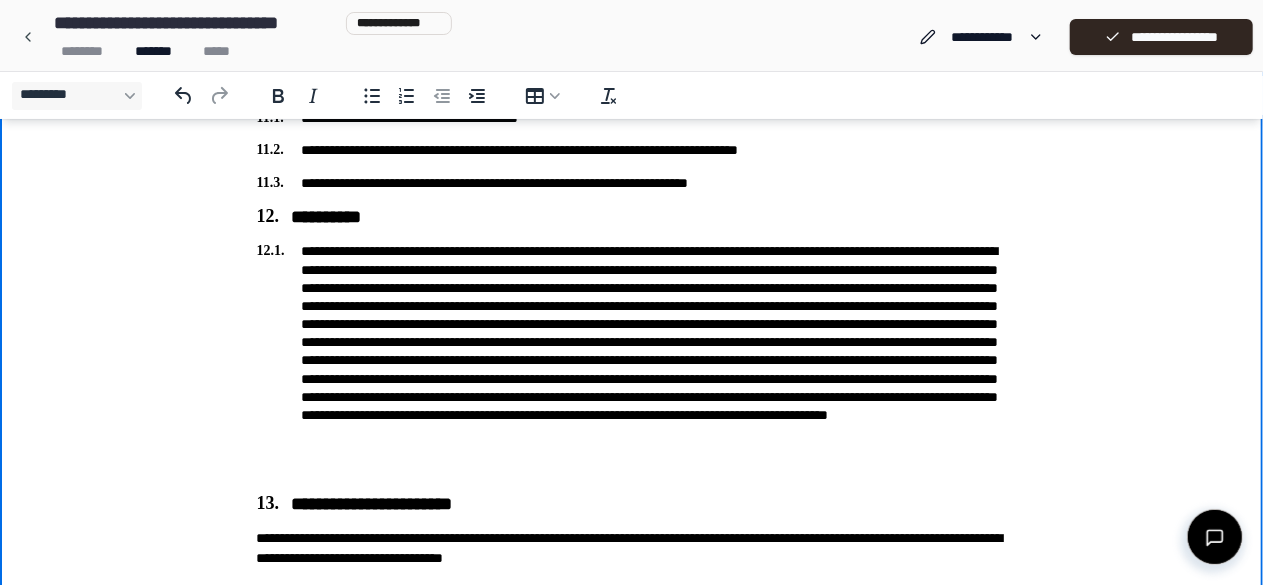 click at bounding box center [632, 361] 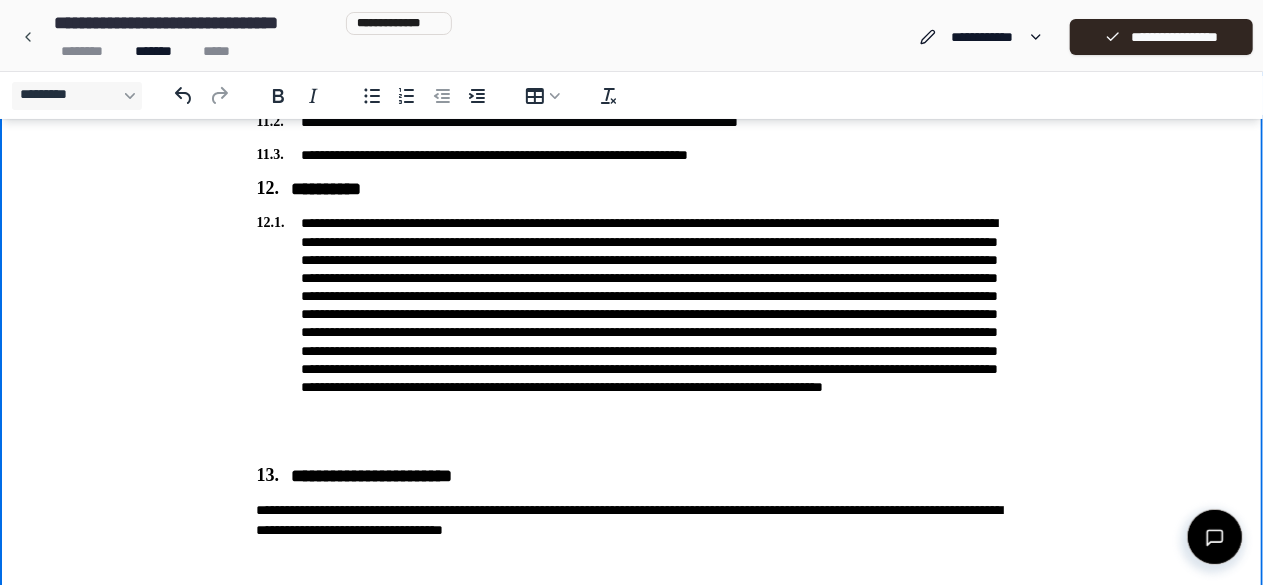 scroll, scrollTop: 2010, scrollLeft: 0, axis: vertical 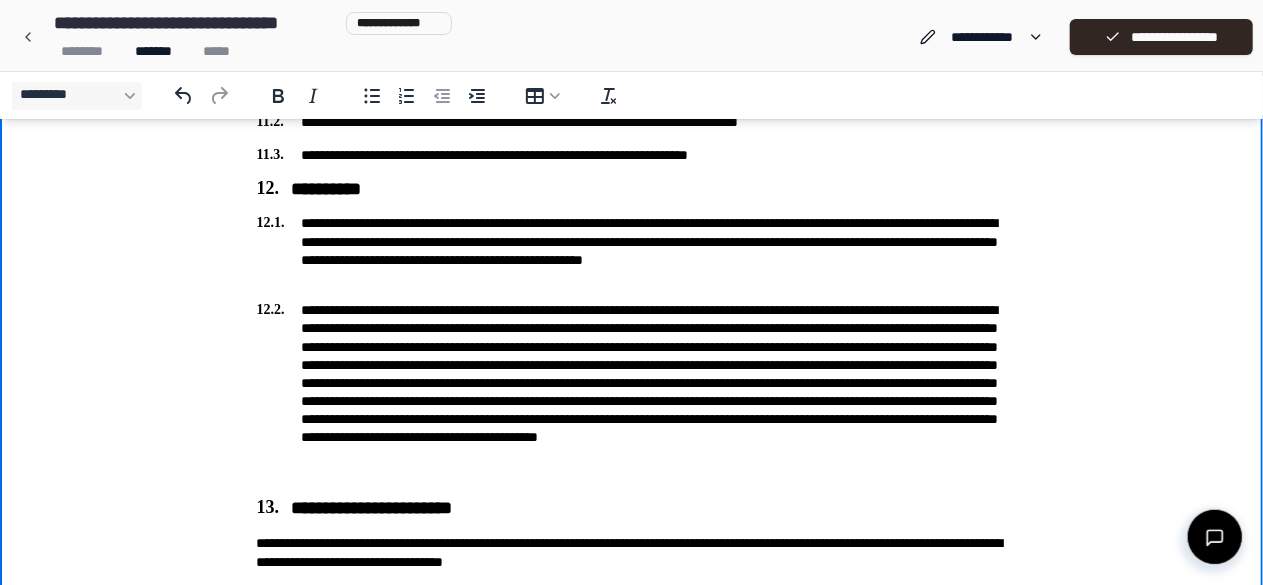 click at bounding box center [632, 393] 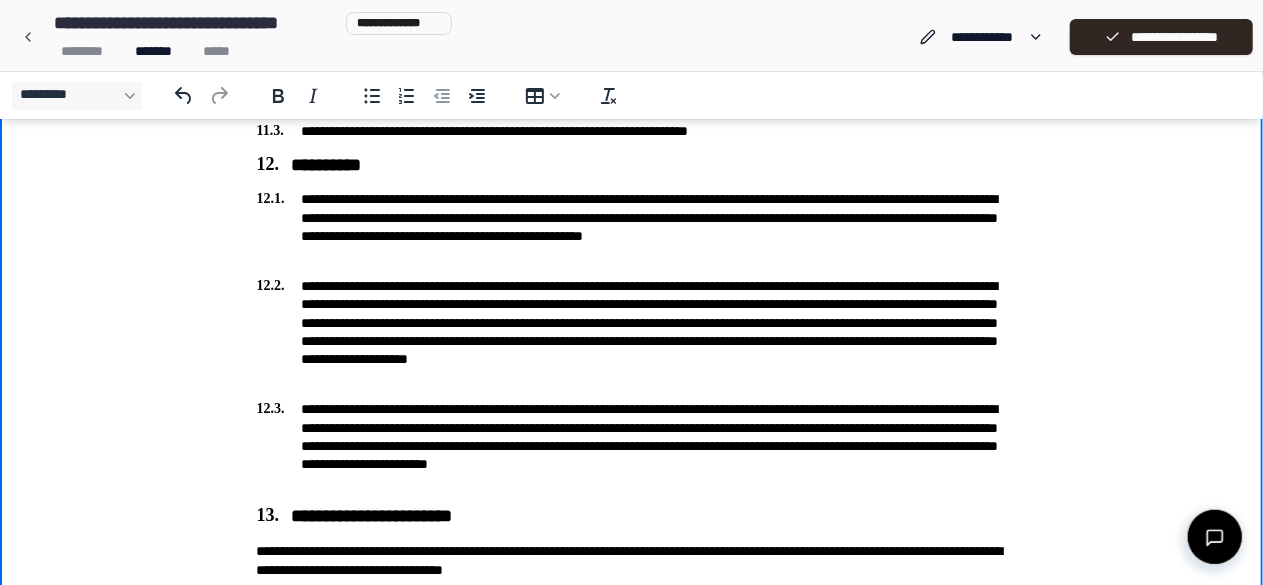 scroll, scrollTop: 2034, scrollLeft: 0, axis: vertical 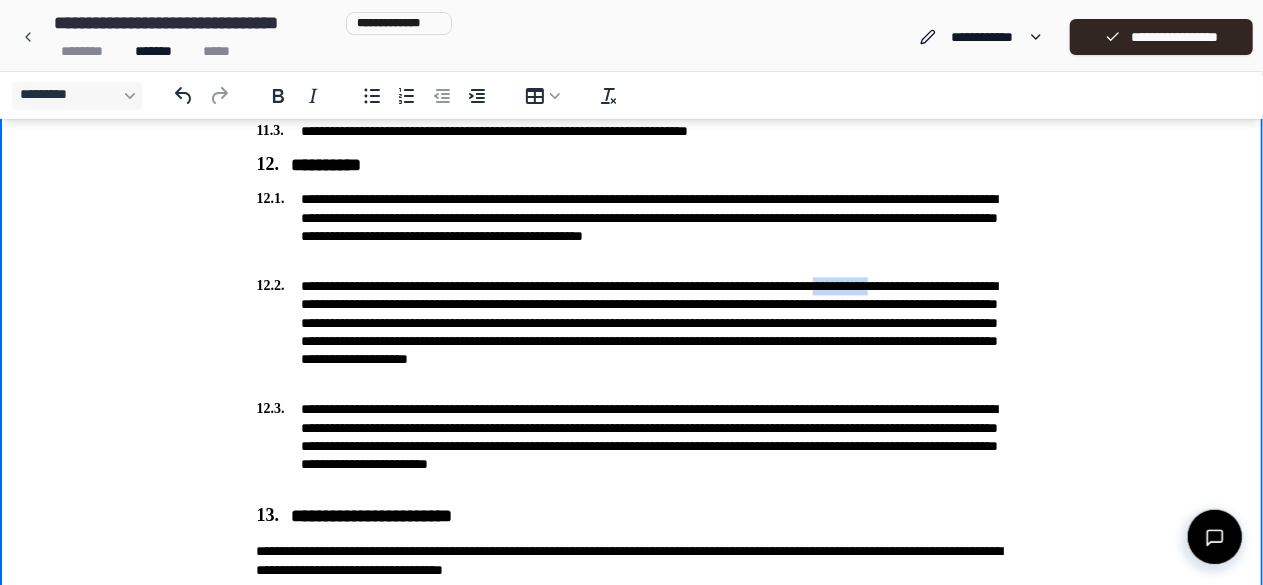 click on "**********" at bounding box center [632, 332] 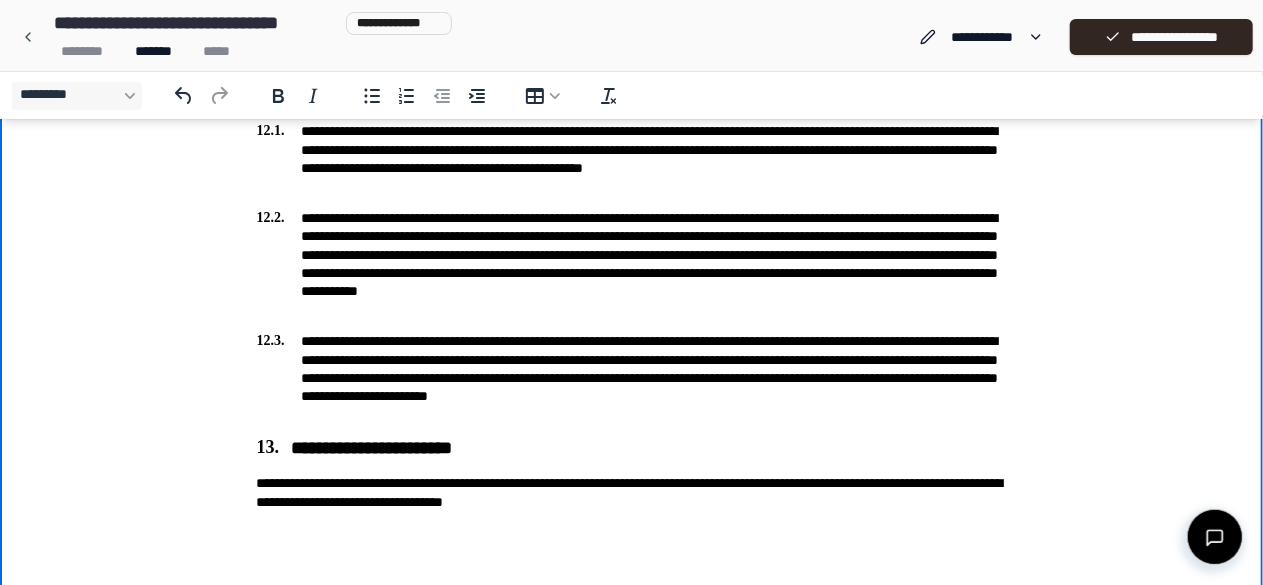scroll, scrollTop: 2104, scrollLeft: 0, axis: vertical 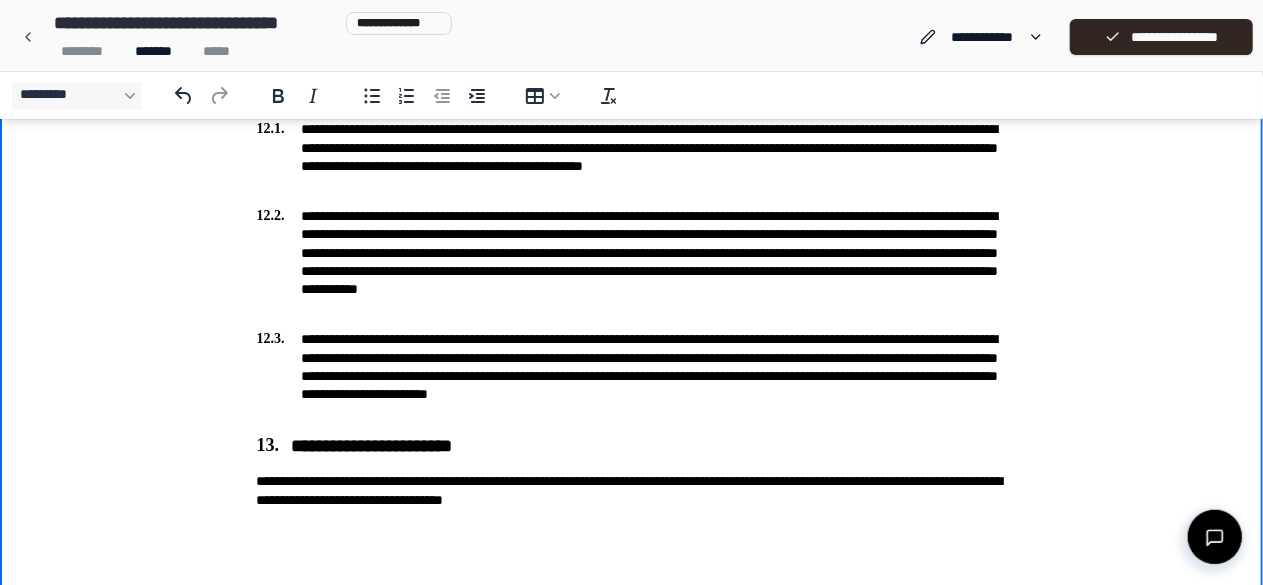click on "**********" at bounding box center (632, 262) 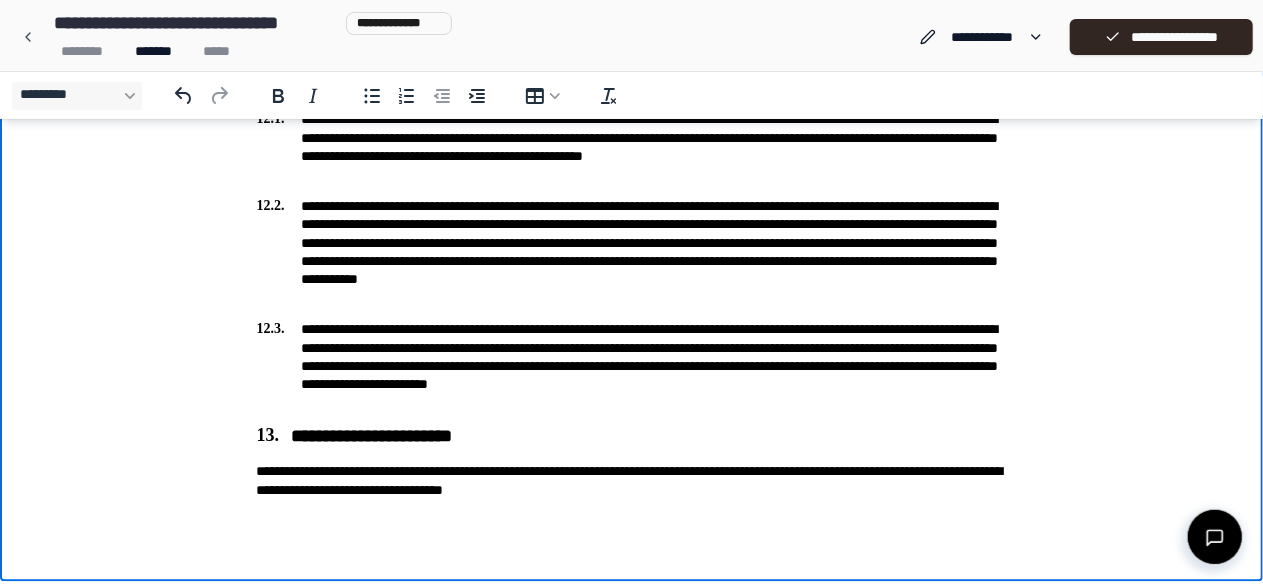 scroll, scrollTop: 2118, scrollLeft: 0, axis: vertical 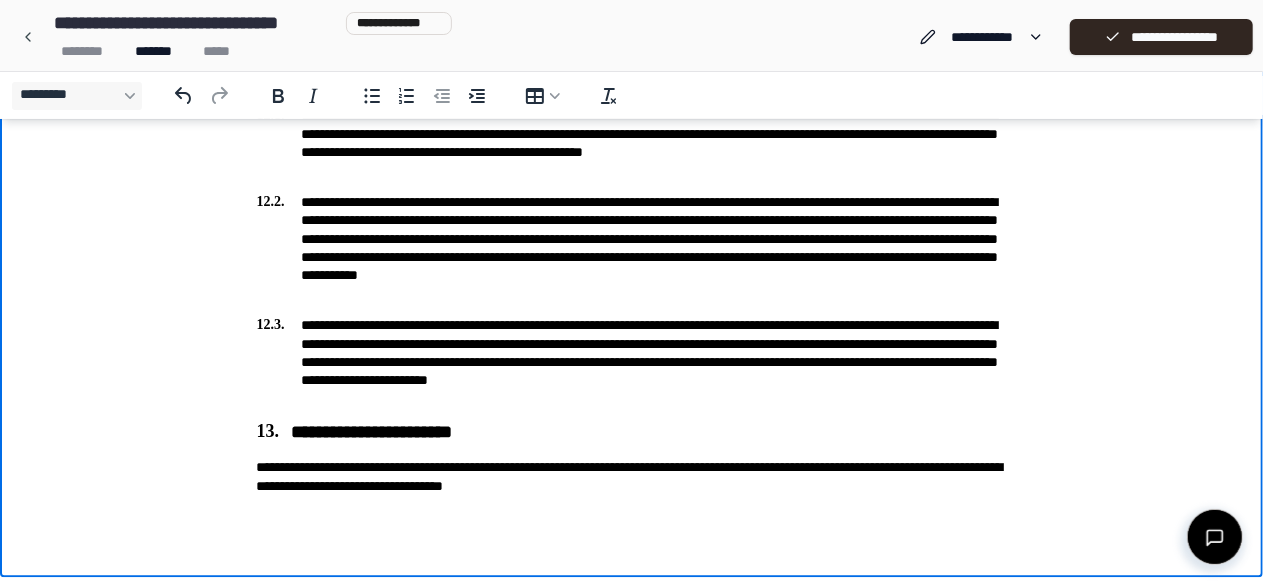 click on "**********" at bounding box center (632, 362) 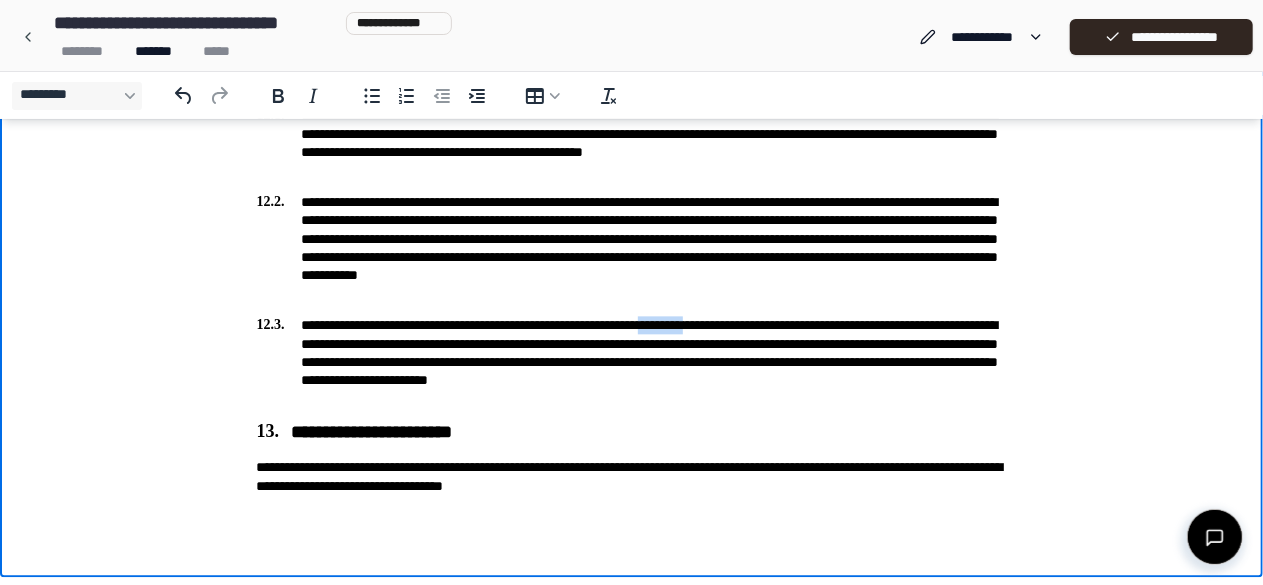 click on "**********" at bounding box center [632, 362] 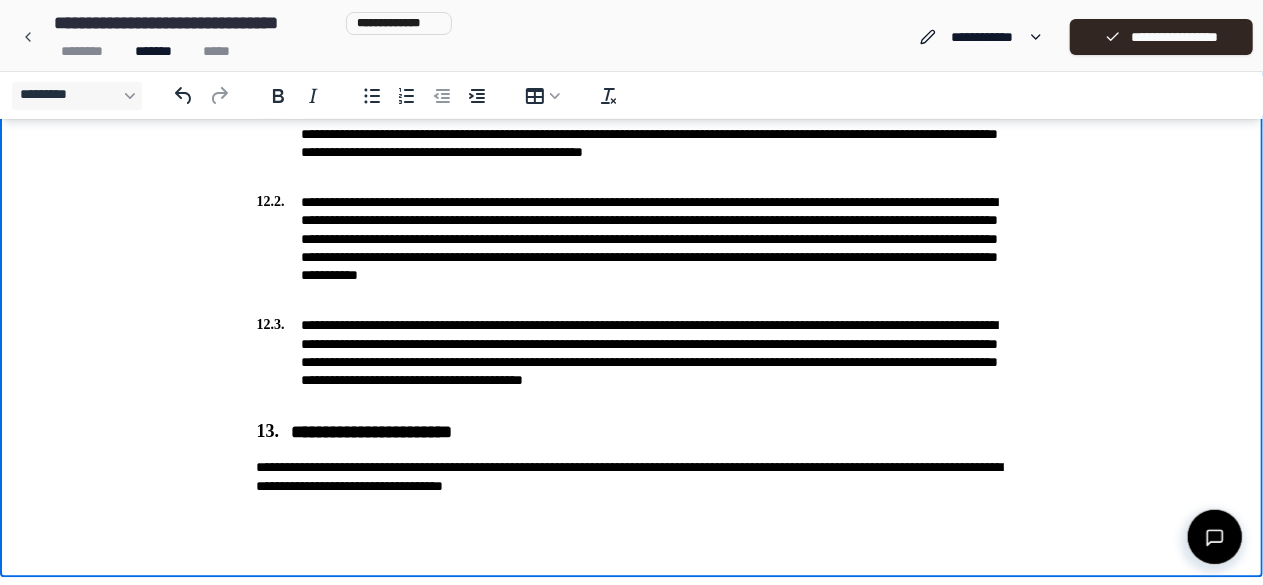 click on "**********" at bounding box center (632, 362) 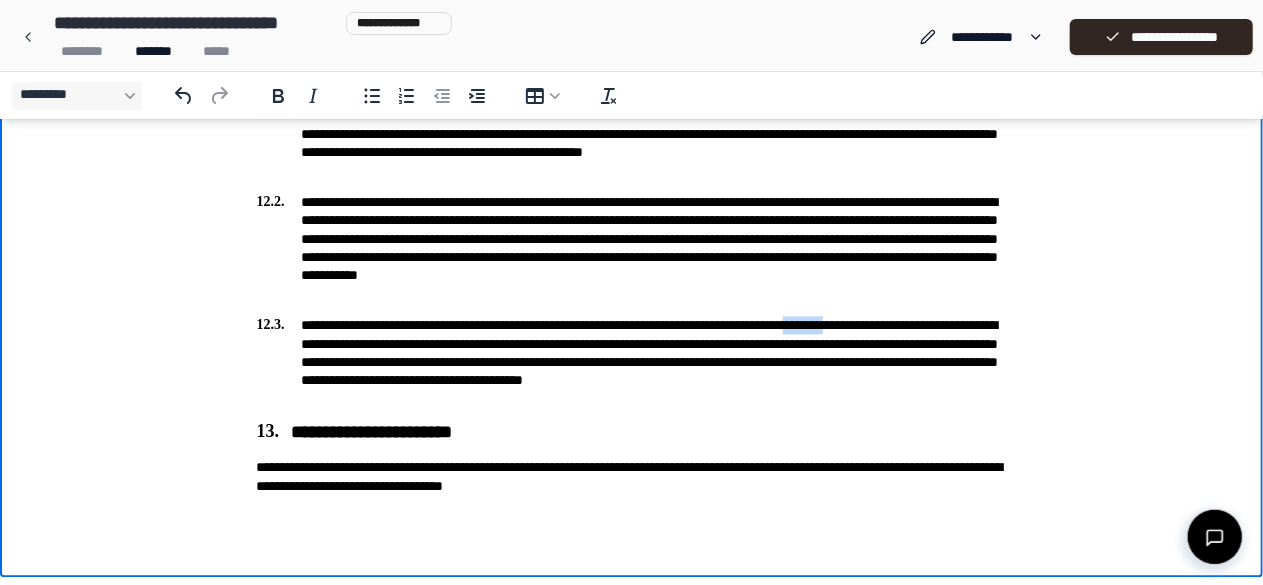 click on "**********" at bounding box center (632, 362) 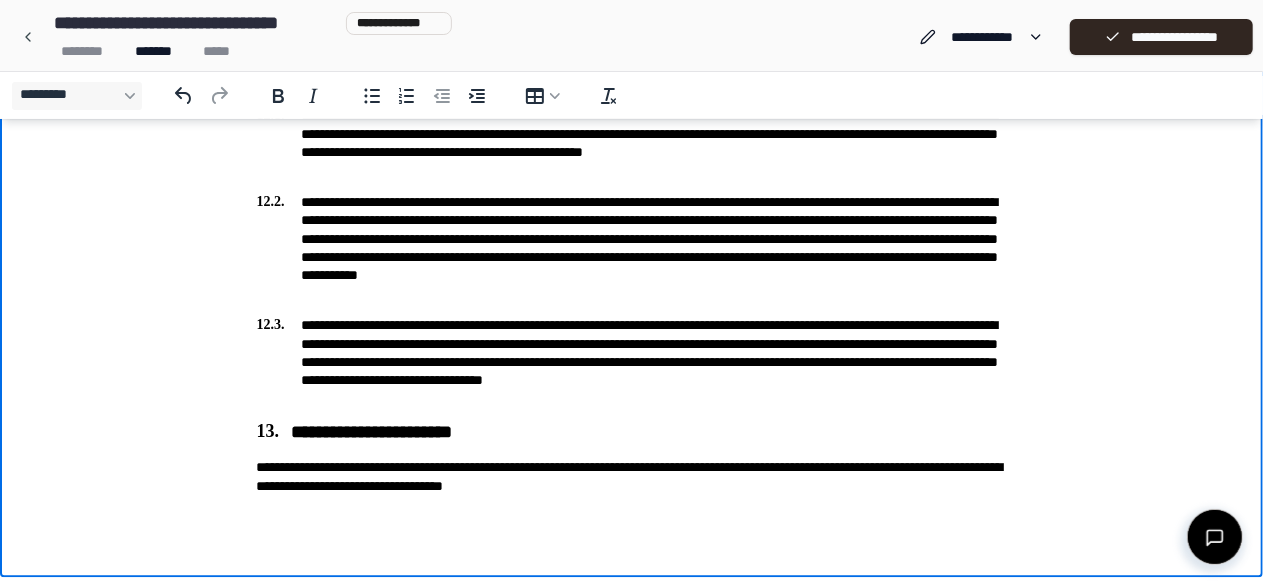 click on "**********" at bounding box center (632, 362) 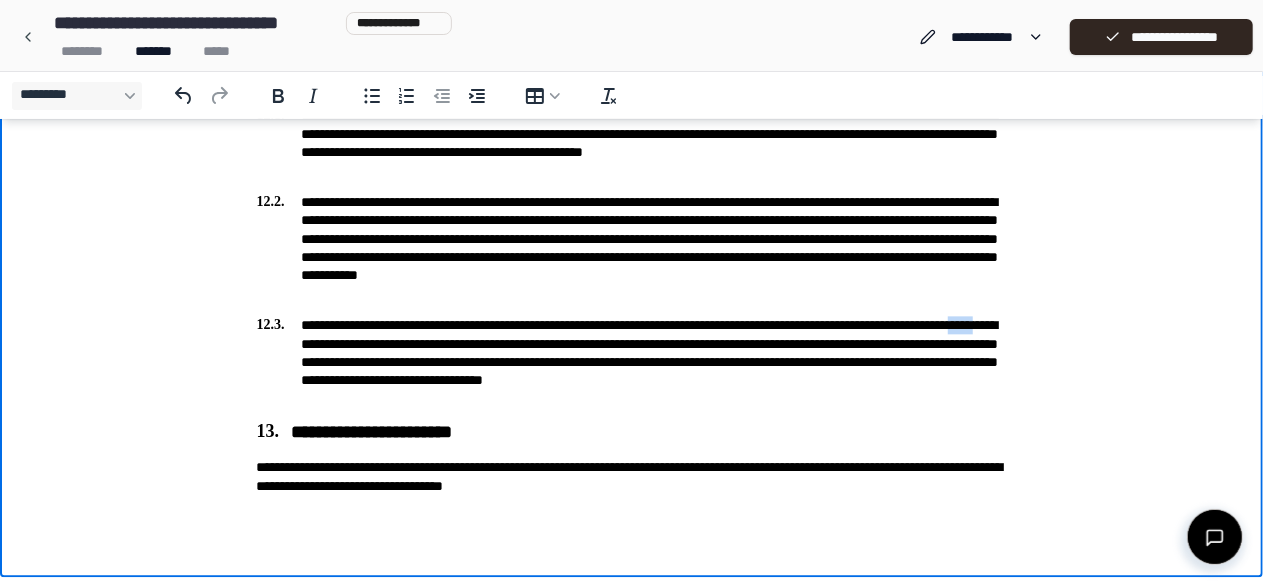 click on "**********" at bounding box center [632, 362] 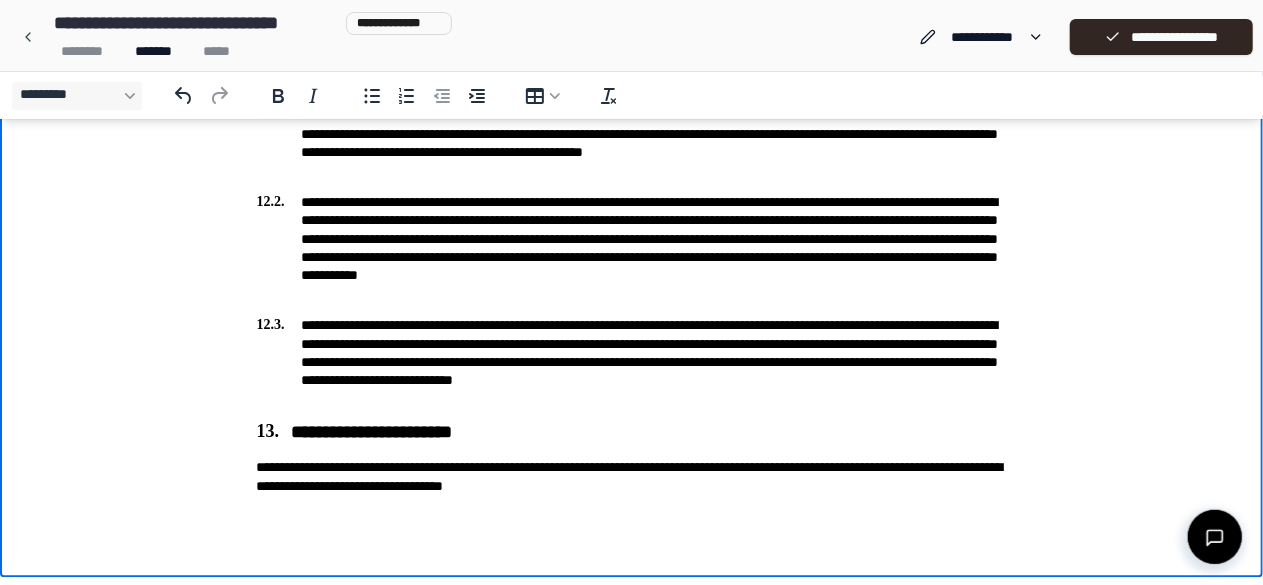 click on "**********" at bounding box center [632, 362] 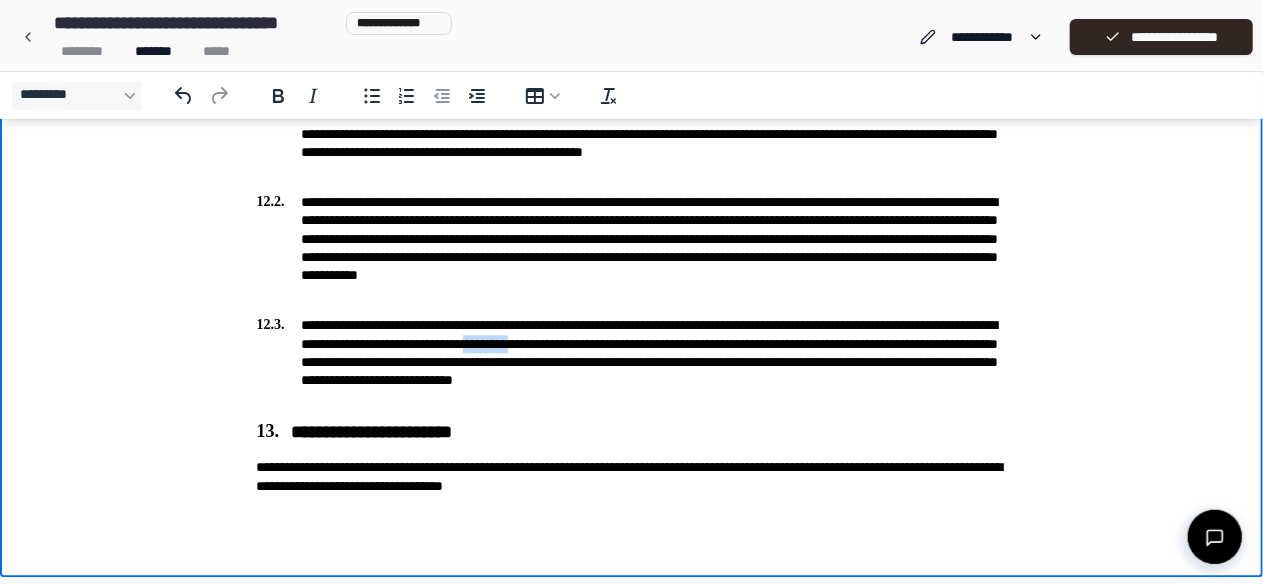 click on "**********" at bounding box center (632, 362) 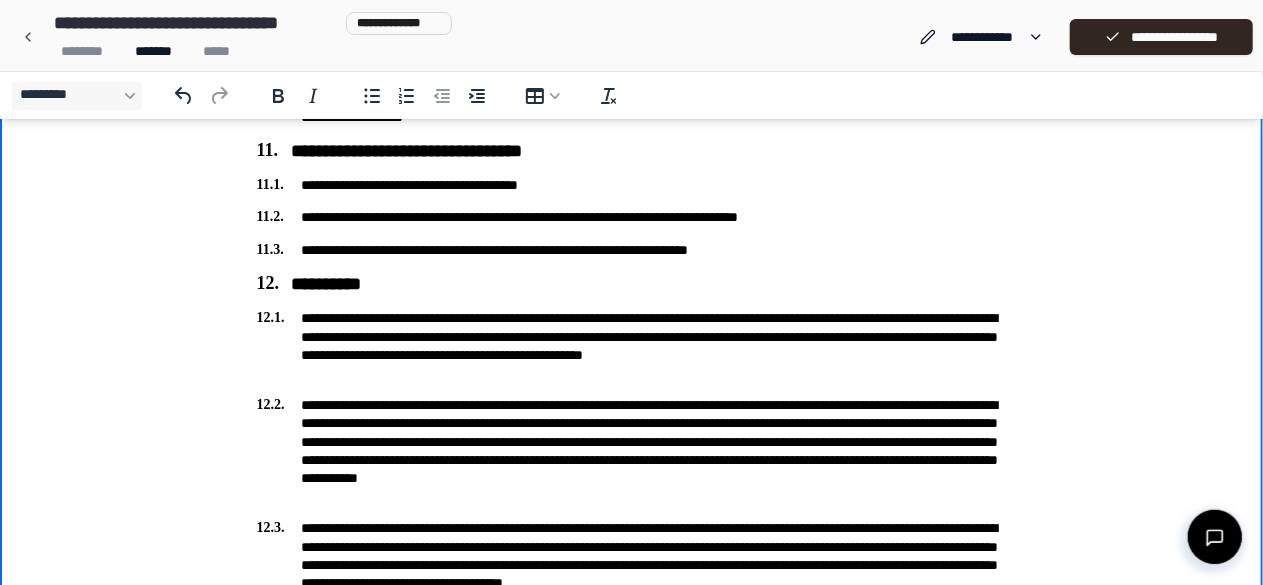 scroll, scrollTop: 2118, scrollLeft: 0, axis: vertical 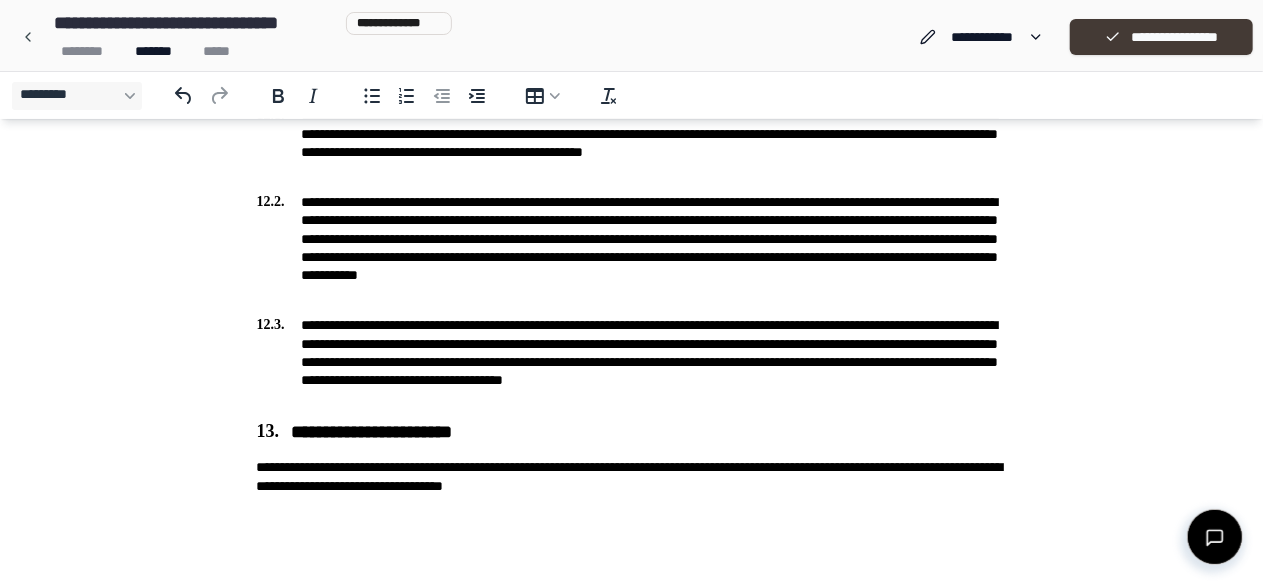 click on "**********" at bounding box center (1161, 37) 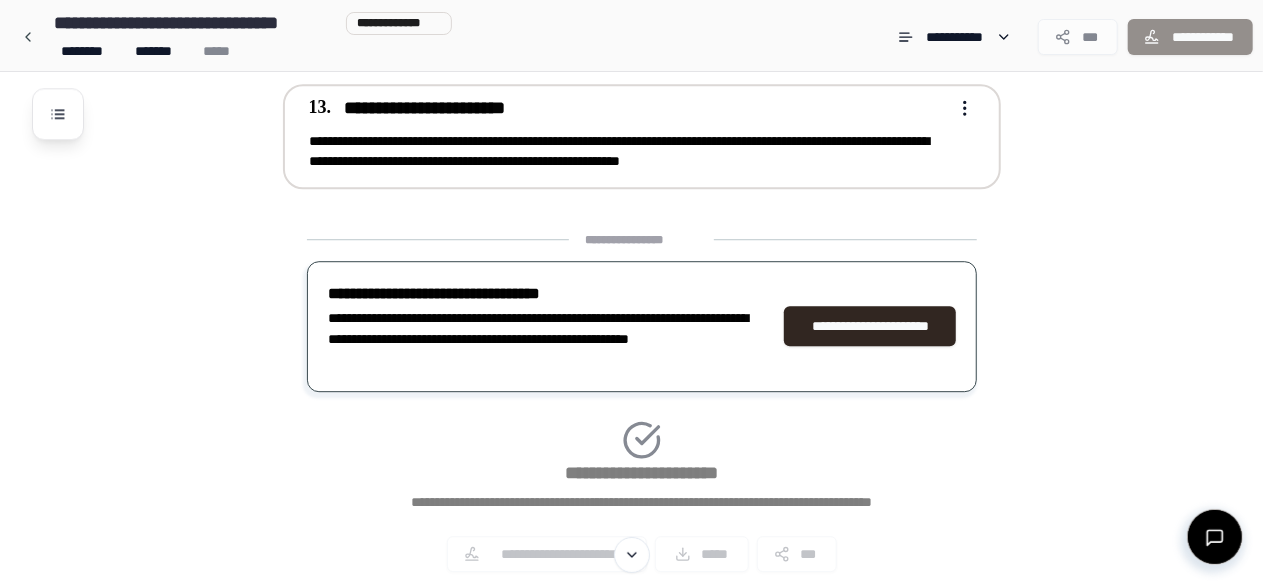 scroll, scrollTop: 2710, scrollLeft: 0, axis: vertical 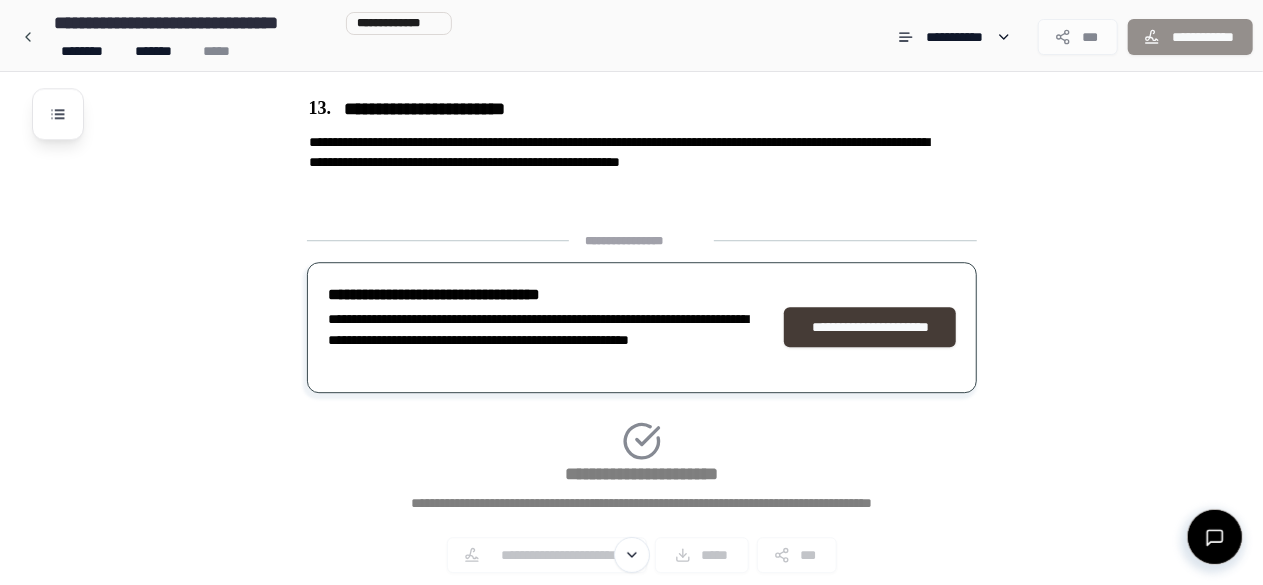 click on "**********" at bounding box center (870, 327) 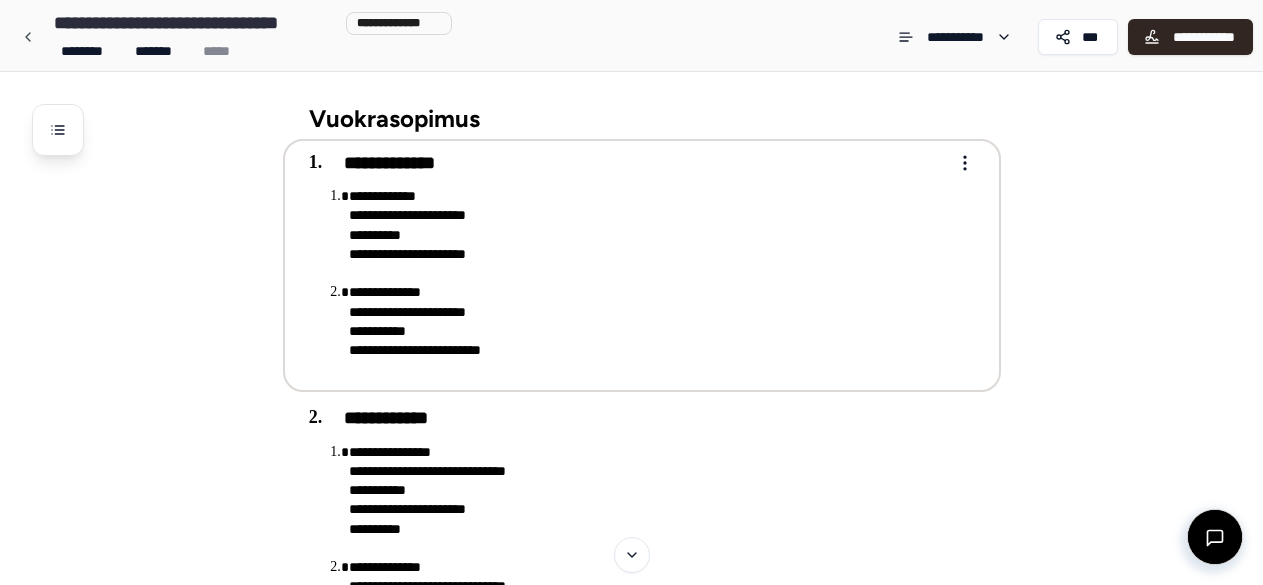 scroll, scrollTop: 0, scrollLeft: 0, axis: both 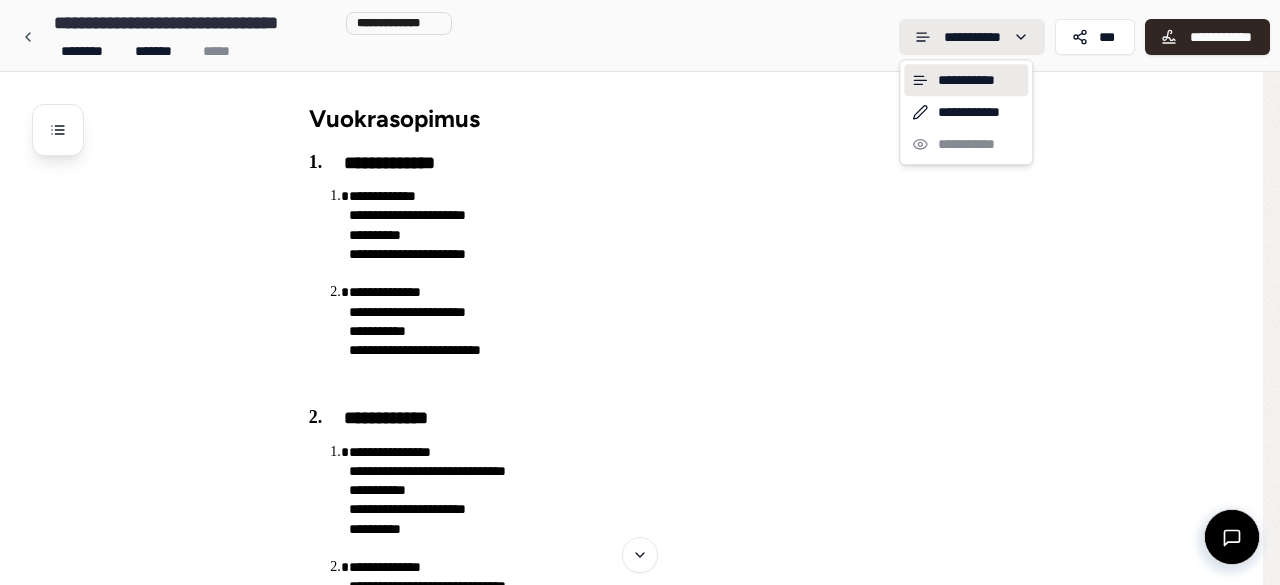 click on "**********" at bounding box center [631, 1606] 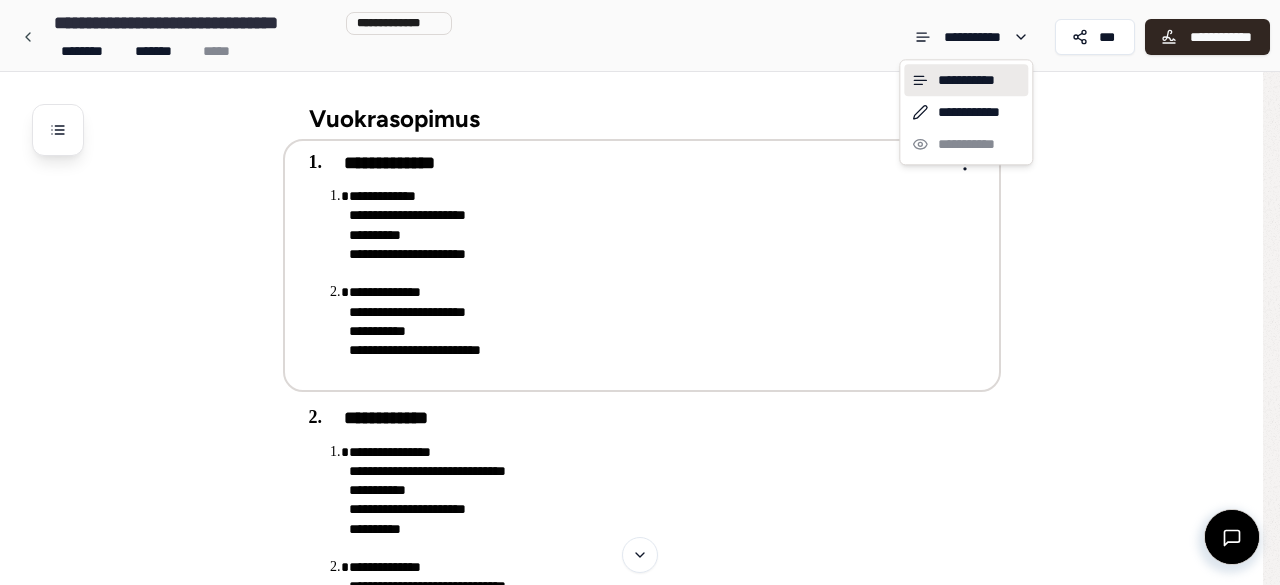 click on "**********" at bounding box center [640, 1606] 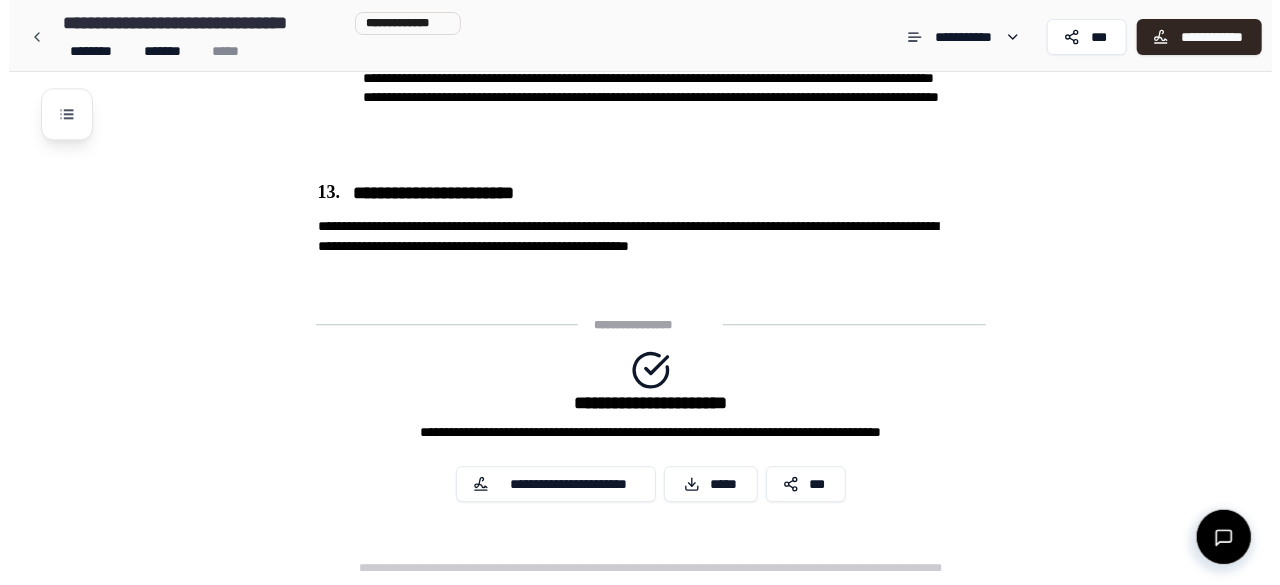 scroll, scrollTop: 2590, scrollLeft: 0, axis: vertical 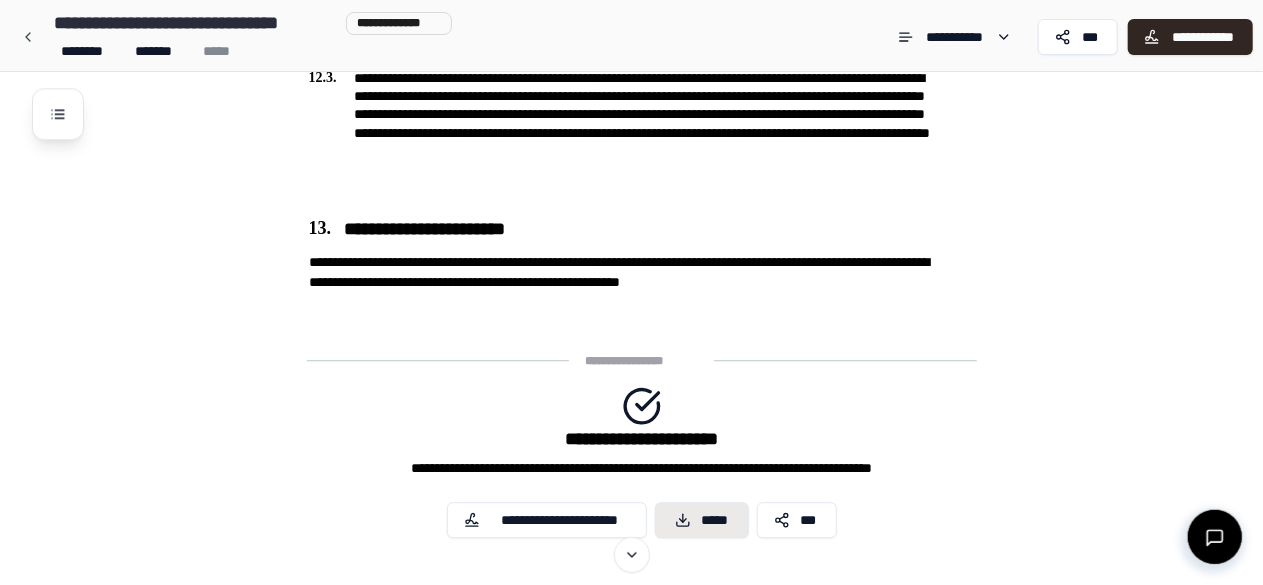 click on "*****" at bounding box center [702, 520] 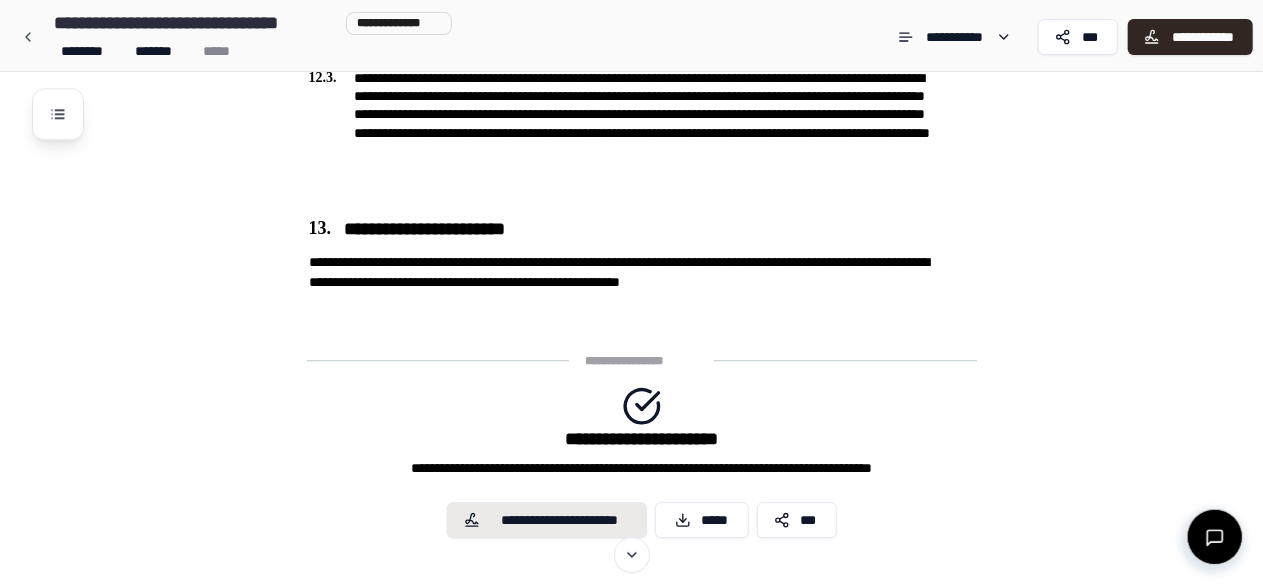 click on "**********" at bounding box center (547, 520) 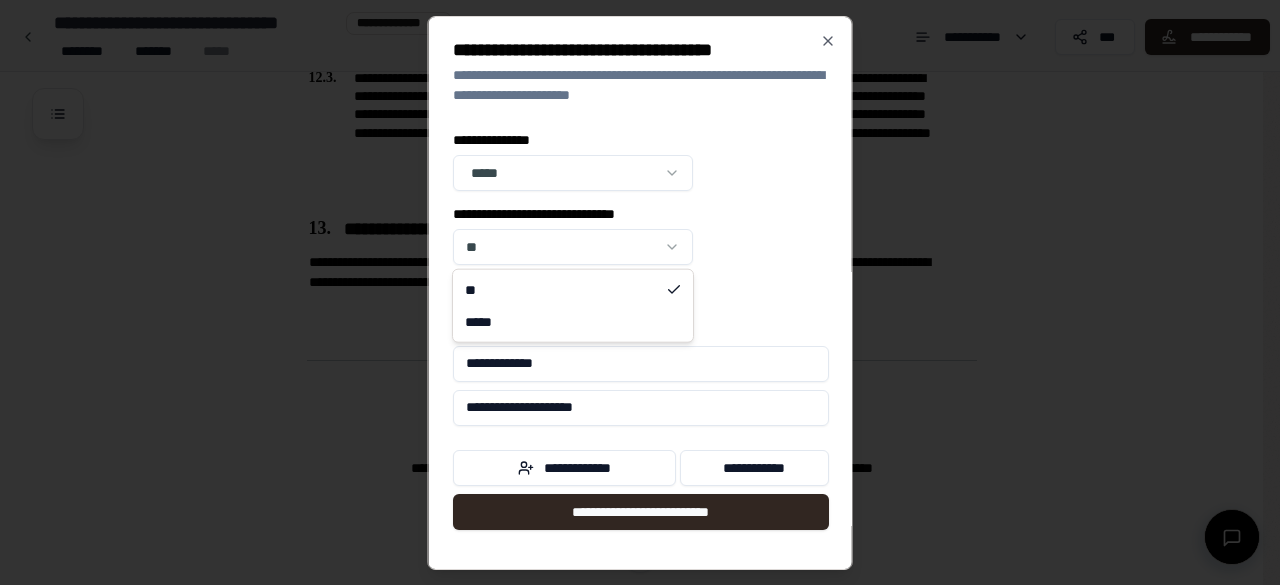 click on "**********" at bounding box center [631, -984] 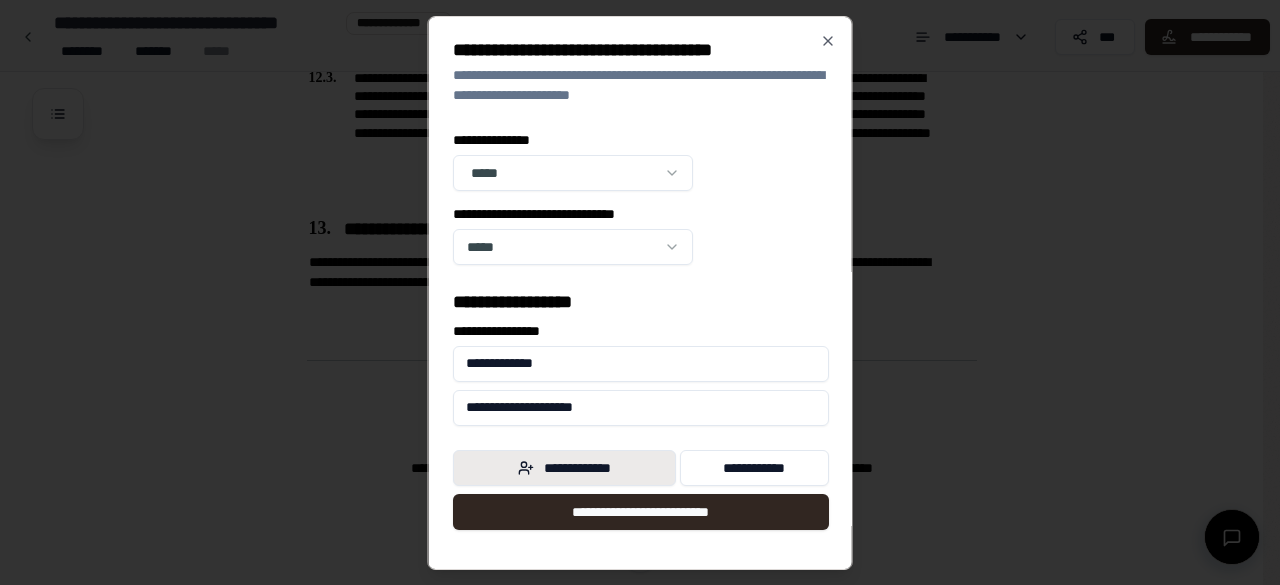 click on "**********" at bounding box center (564, 468) 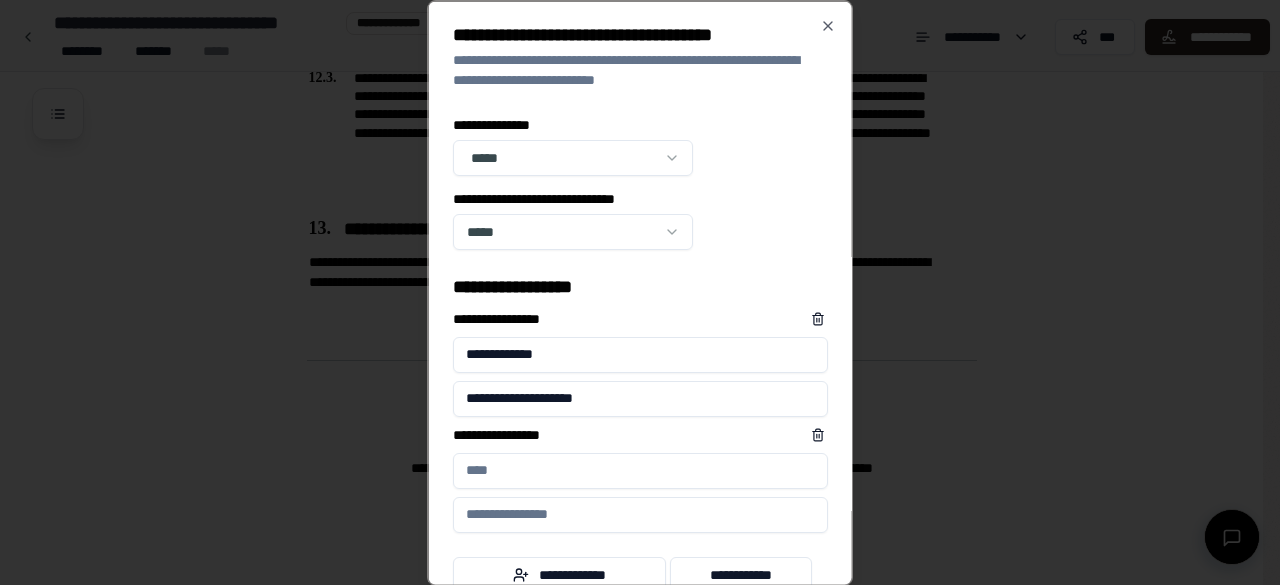 click on "**********" at bounding box center [640, 470] 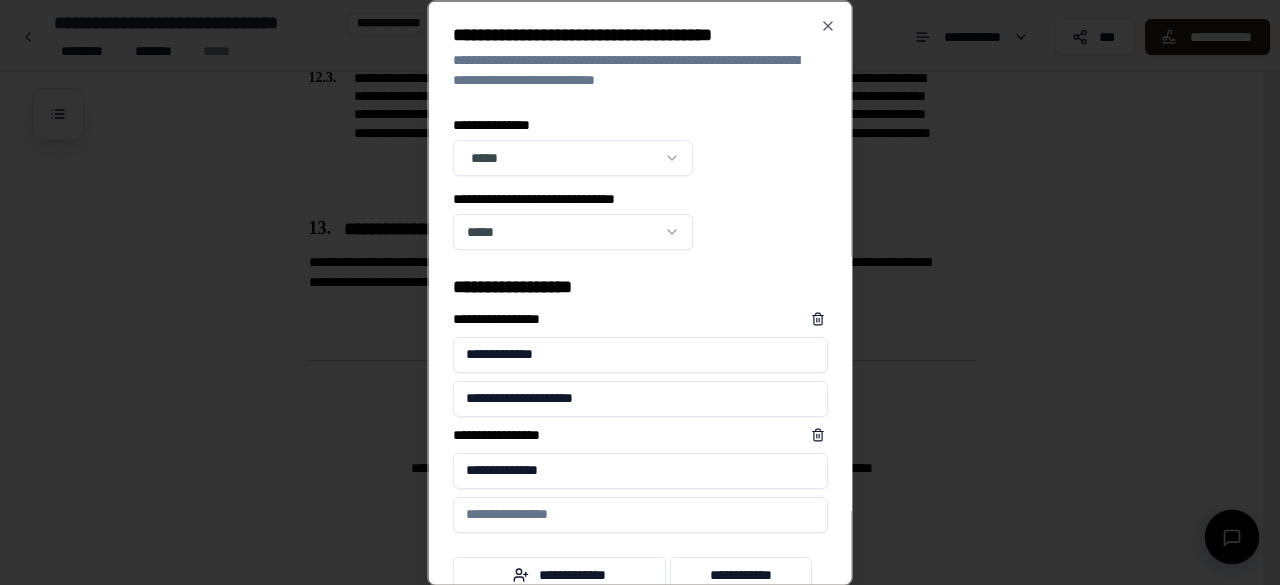 type on "**********" 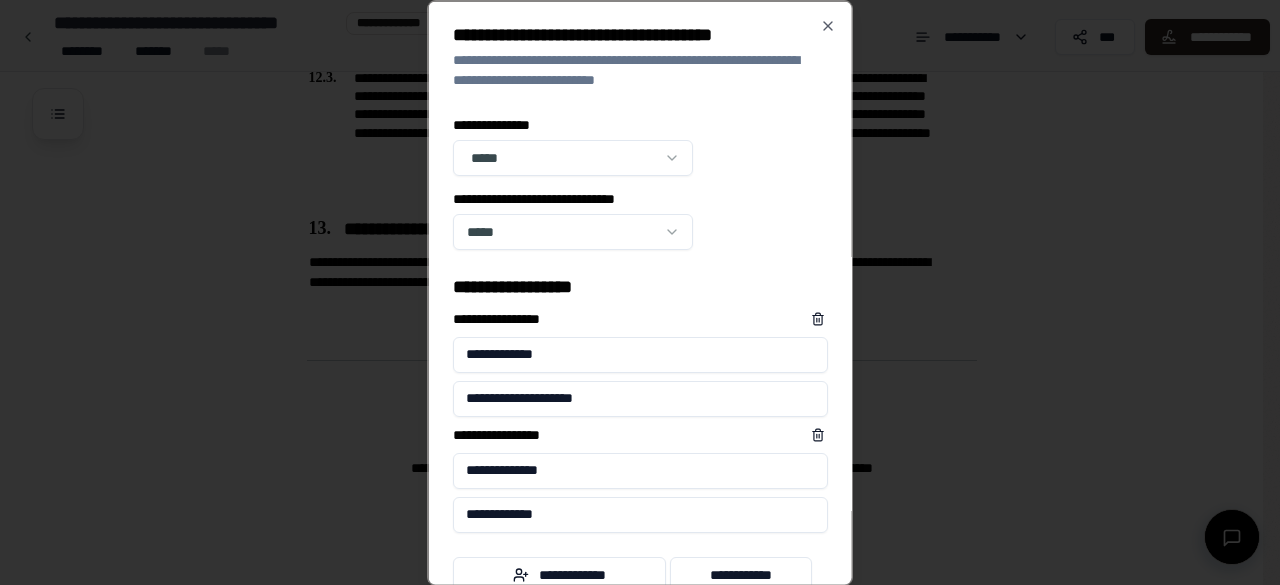 type on "**********" 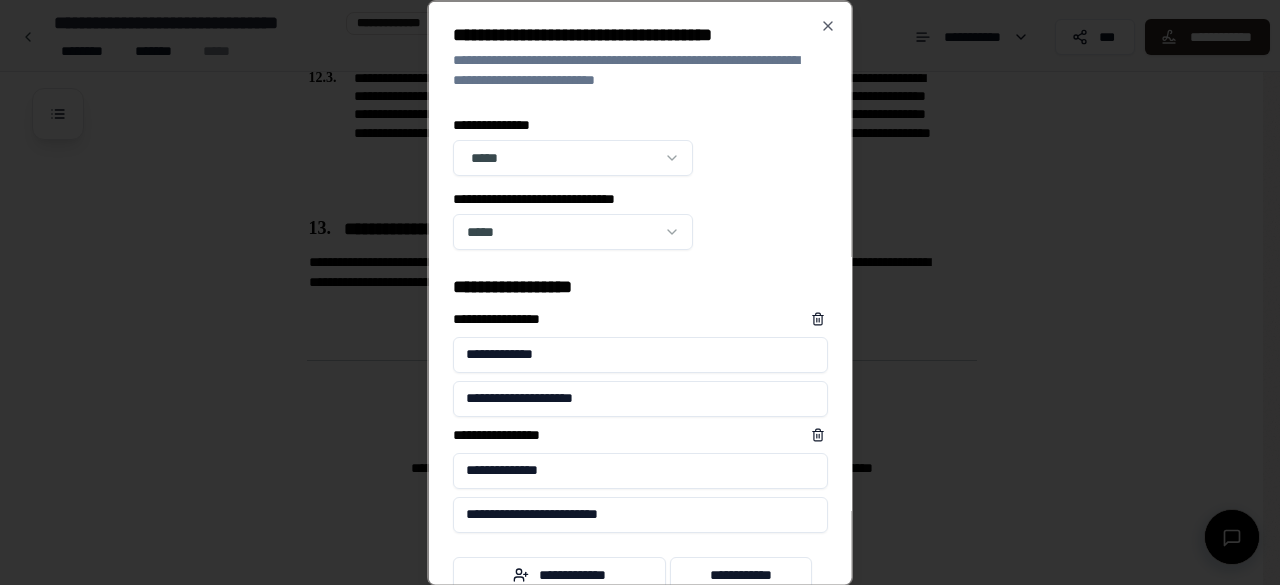 scroll, scrollTop: 87, scrollLeft: 0, axis: vertical 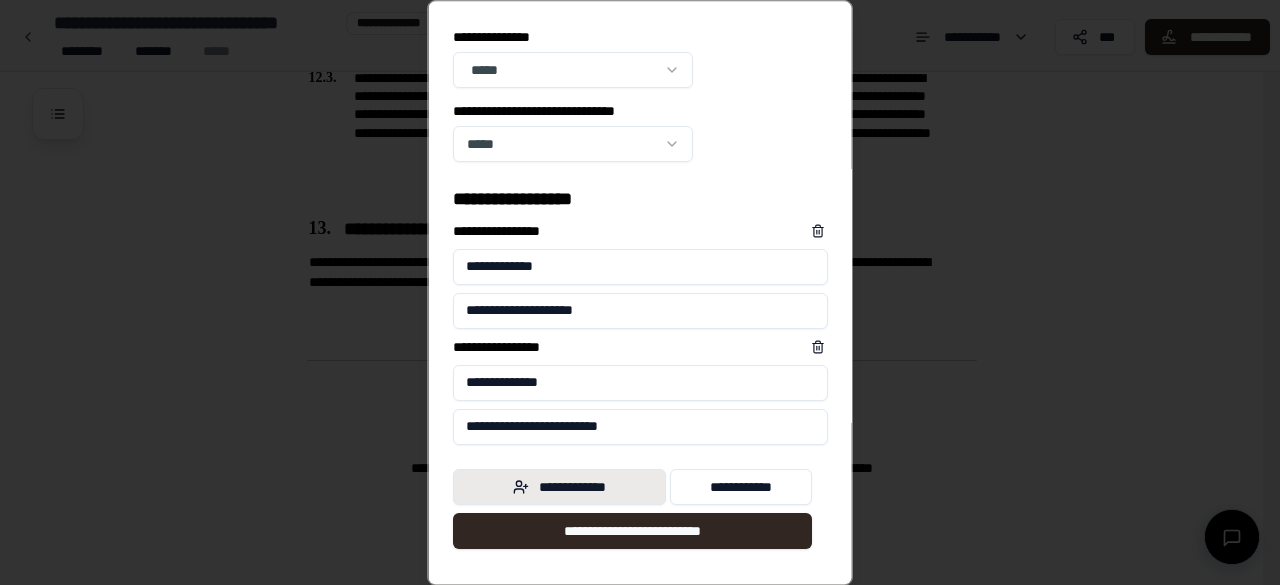 click on "**********" at bounding box center [559, 487] 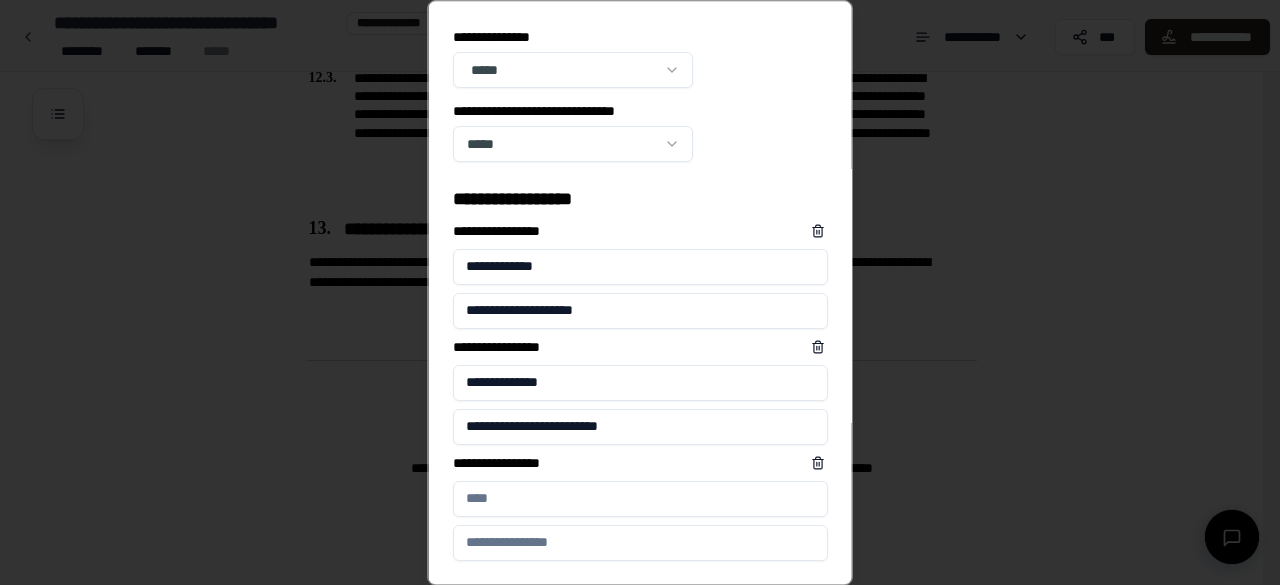 click on "**********" at bounding box center [640, 499] 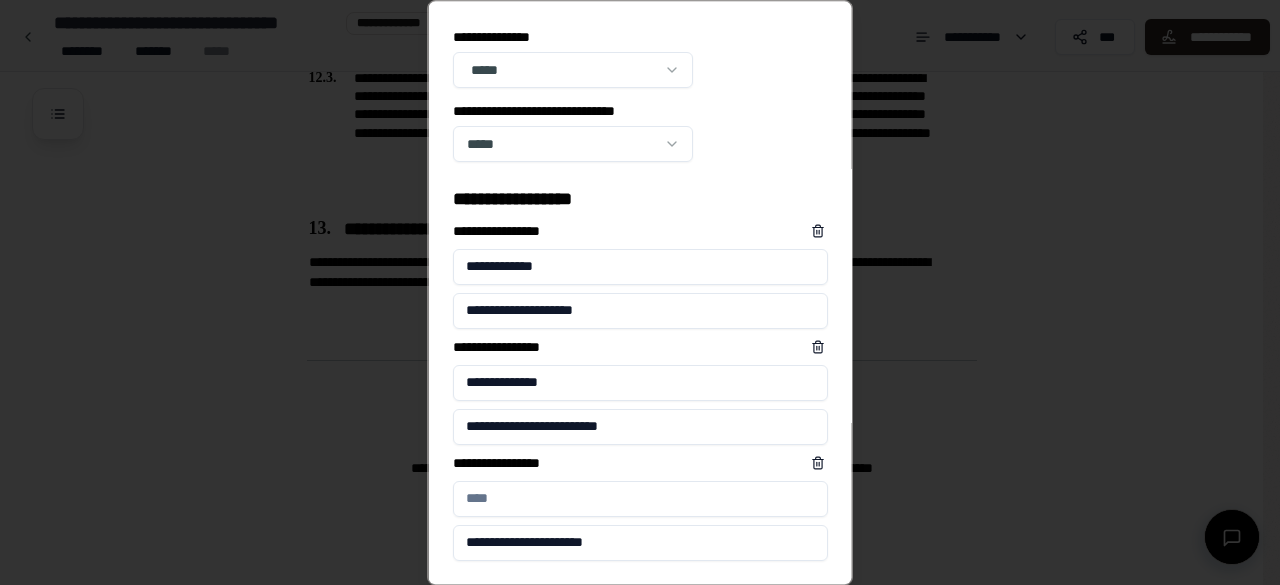 type on "**********" 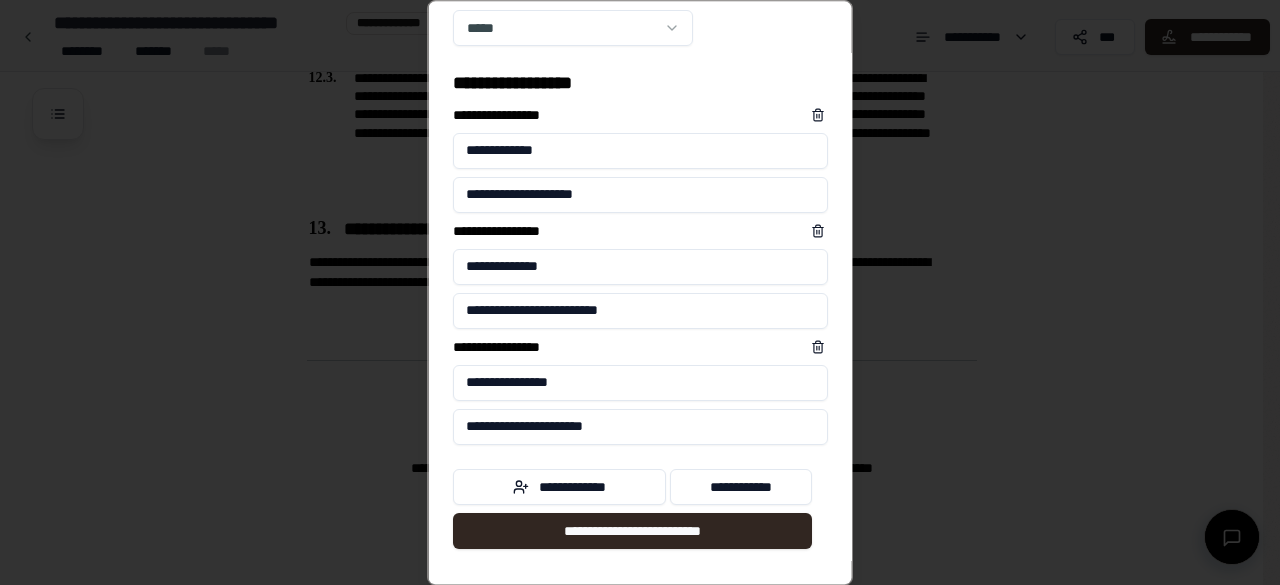 scroll, scrollTop: 202, scrollLeft: 0, axis: vertical 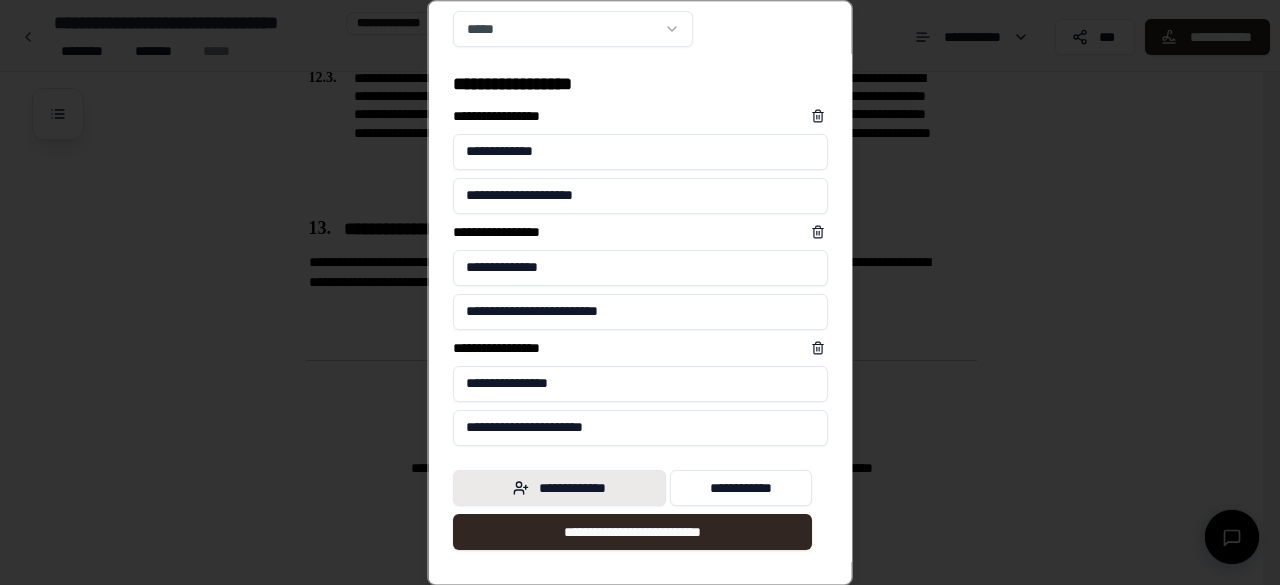 type on "**********" 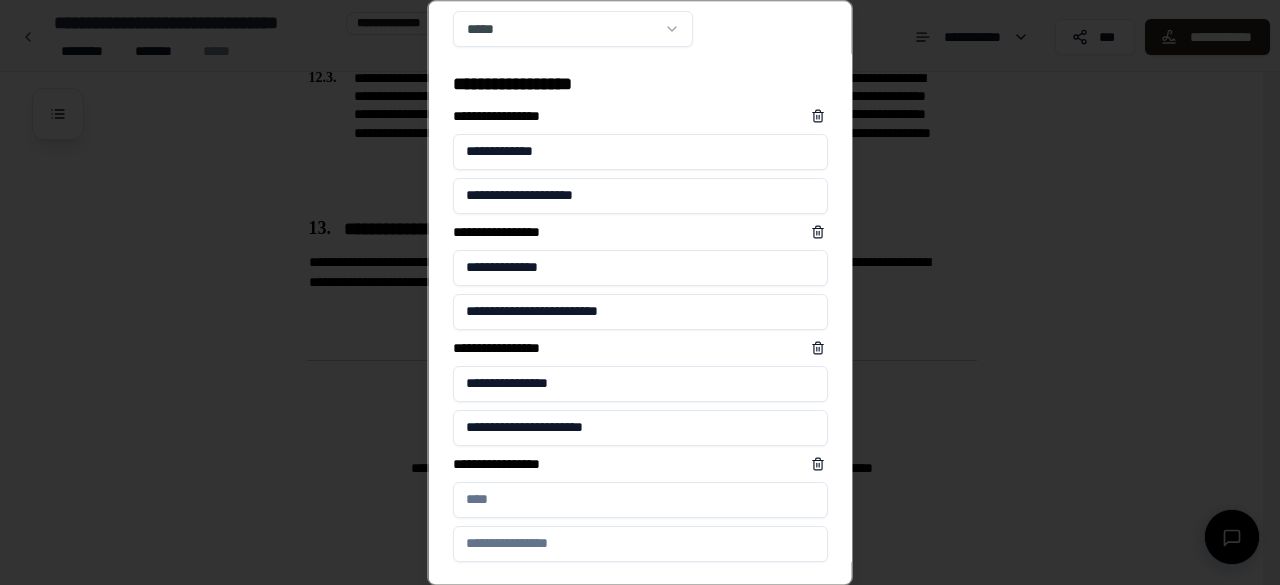 click on "**********" at bounding box center [640, 500] 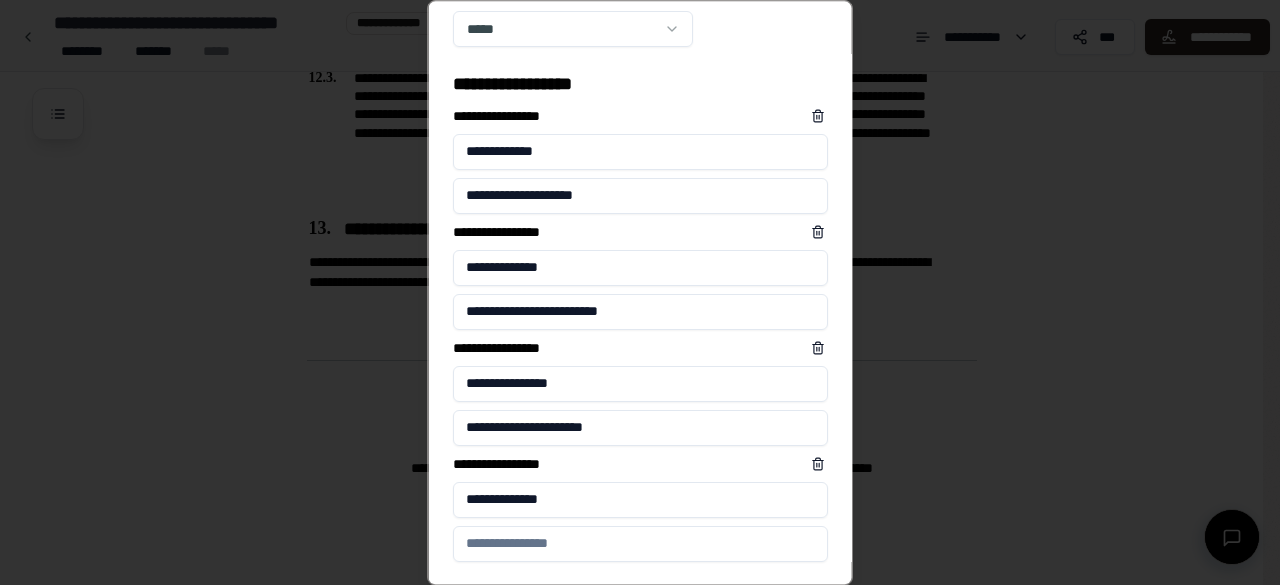 scroll, scrollTop: 319, scrollLeft: 0, axis: vertical 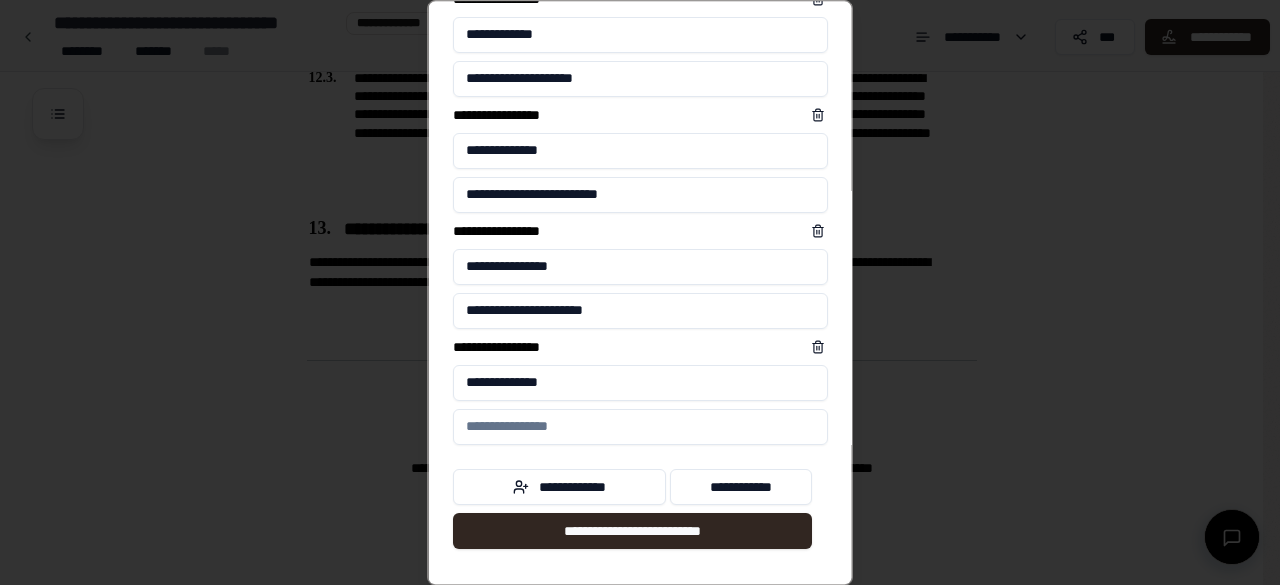 type on "**********" 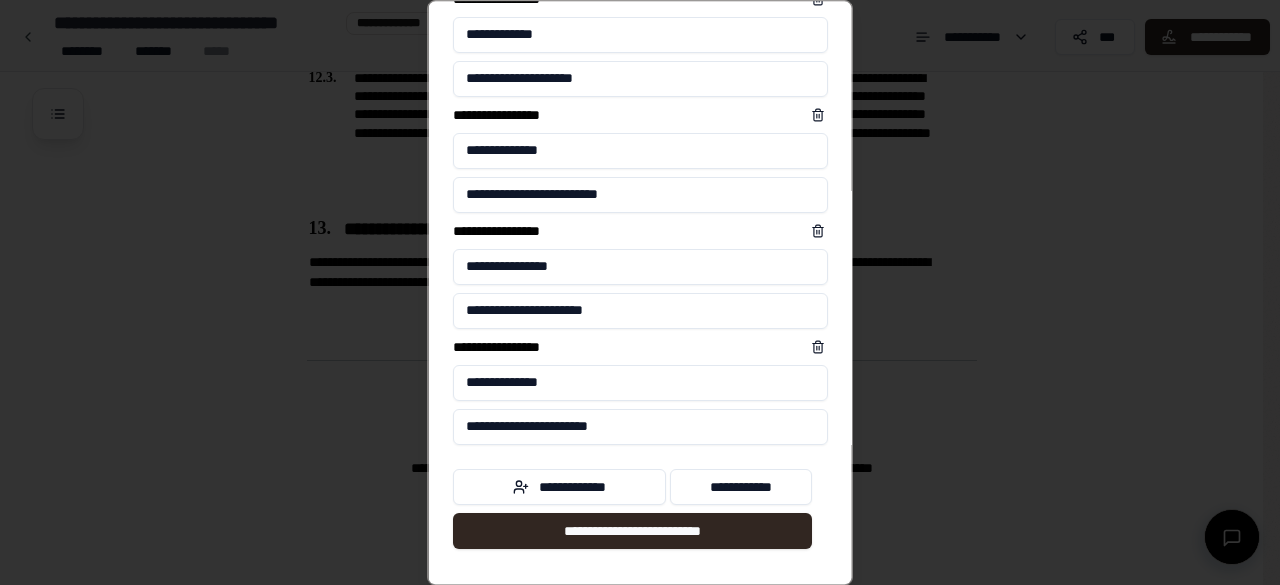 type on "**********" 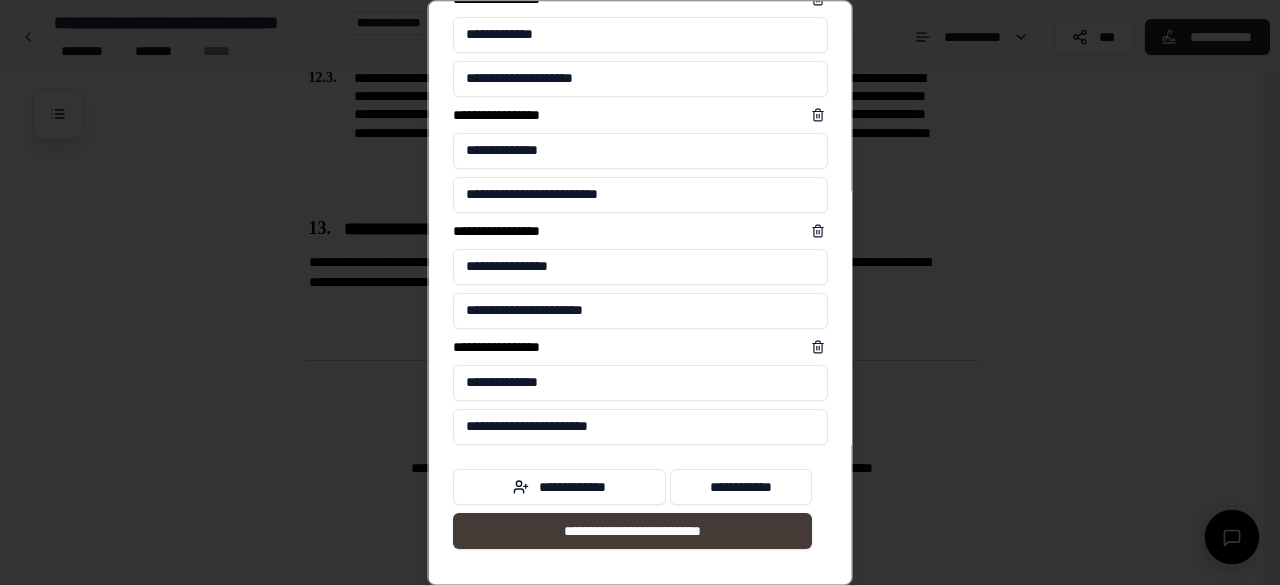 click on "**********" at bounding box center (632, 531) 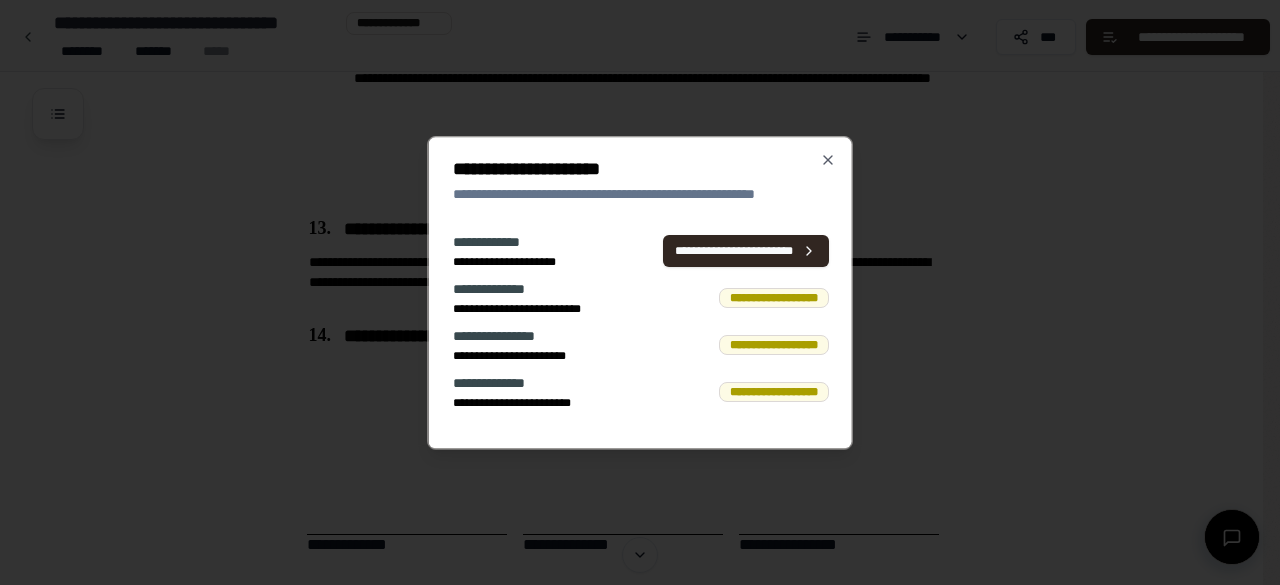 scroll, scrollTop: 0, scrollLeft: 0, axis: both 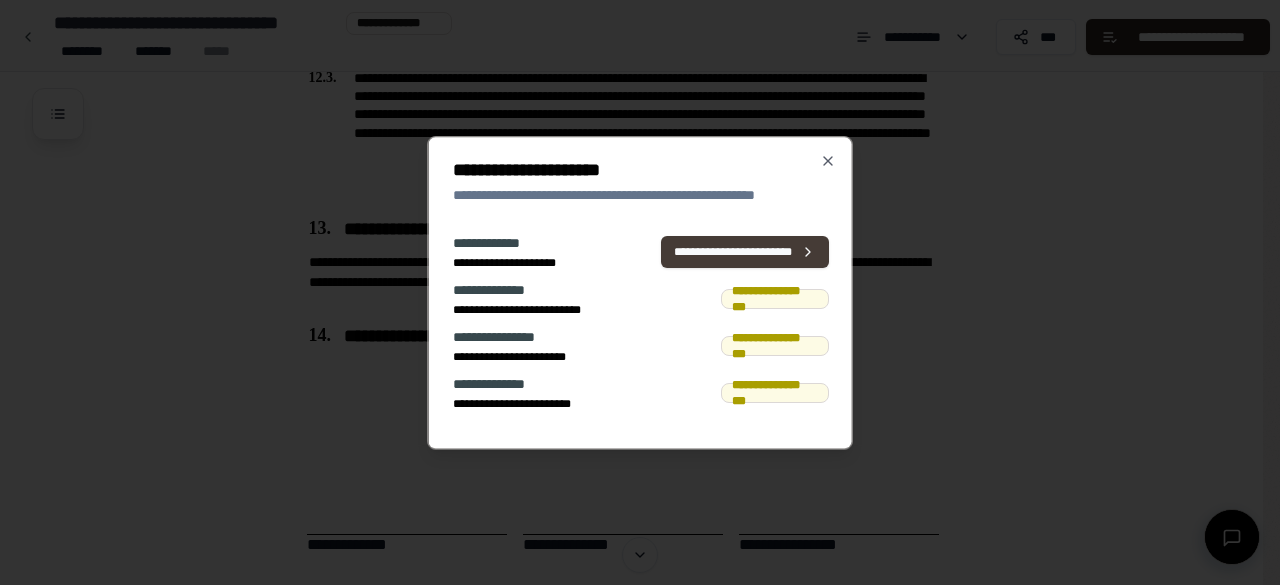 click on "**********" at bounding box center [744, 252] 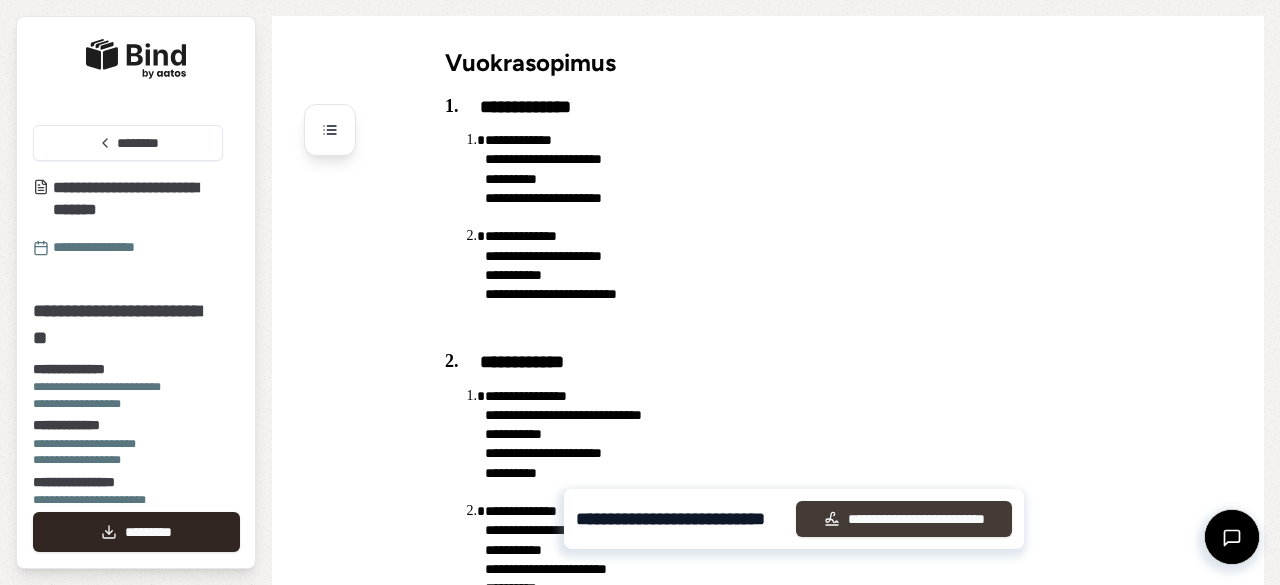 click on "**********" at bounding box center [903, 519] 